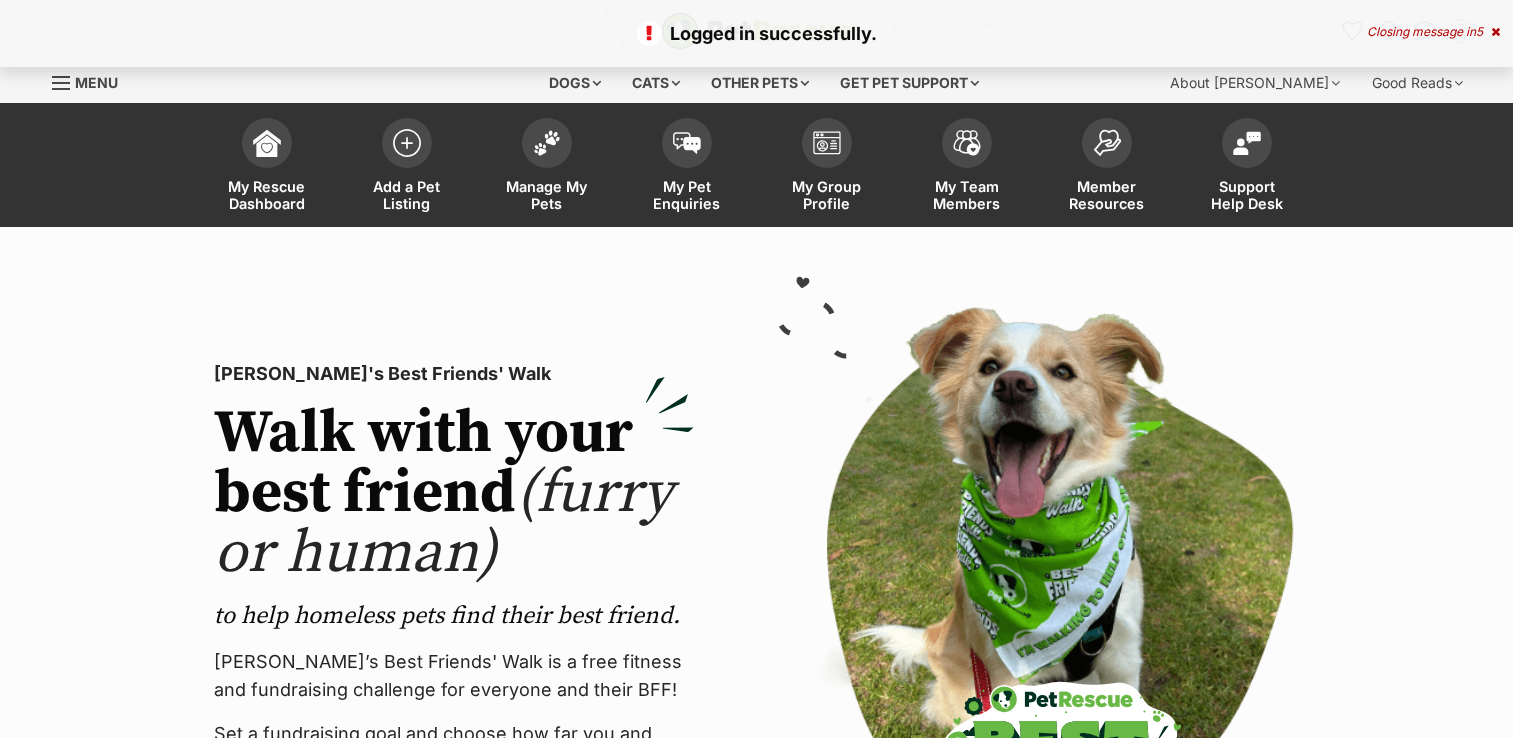 scroll, scrollTop: 0, scrollLeft: 0, axis: both 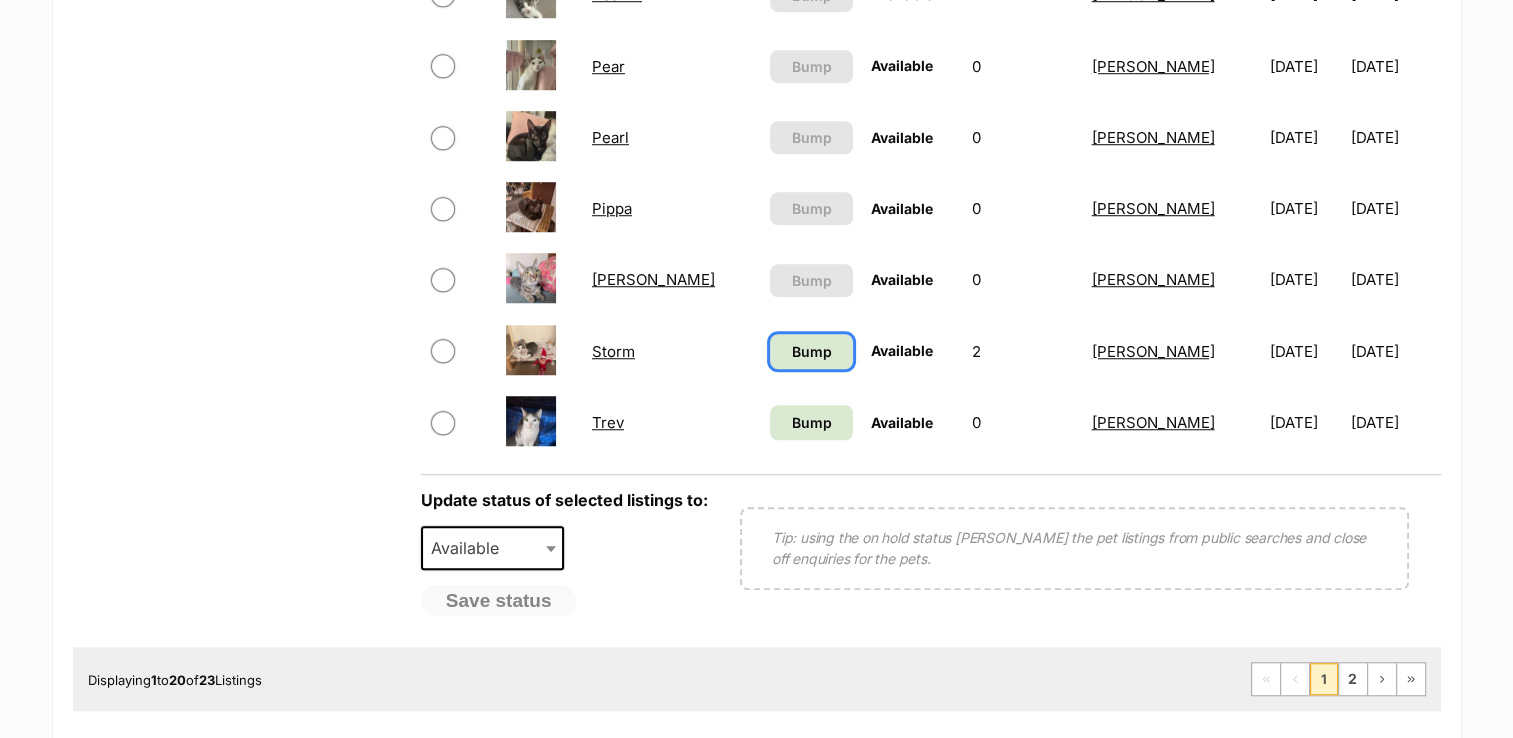 click on "Bump" at bounding box center (811, 351) 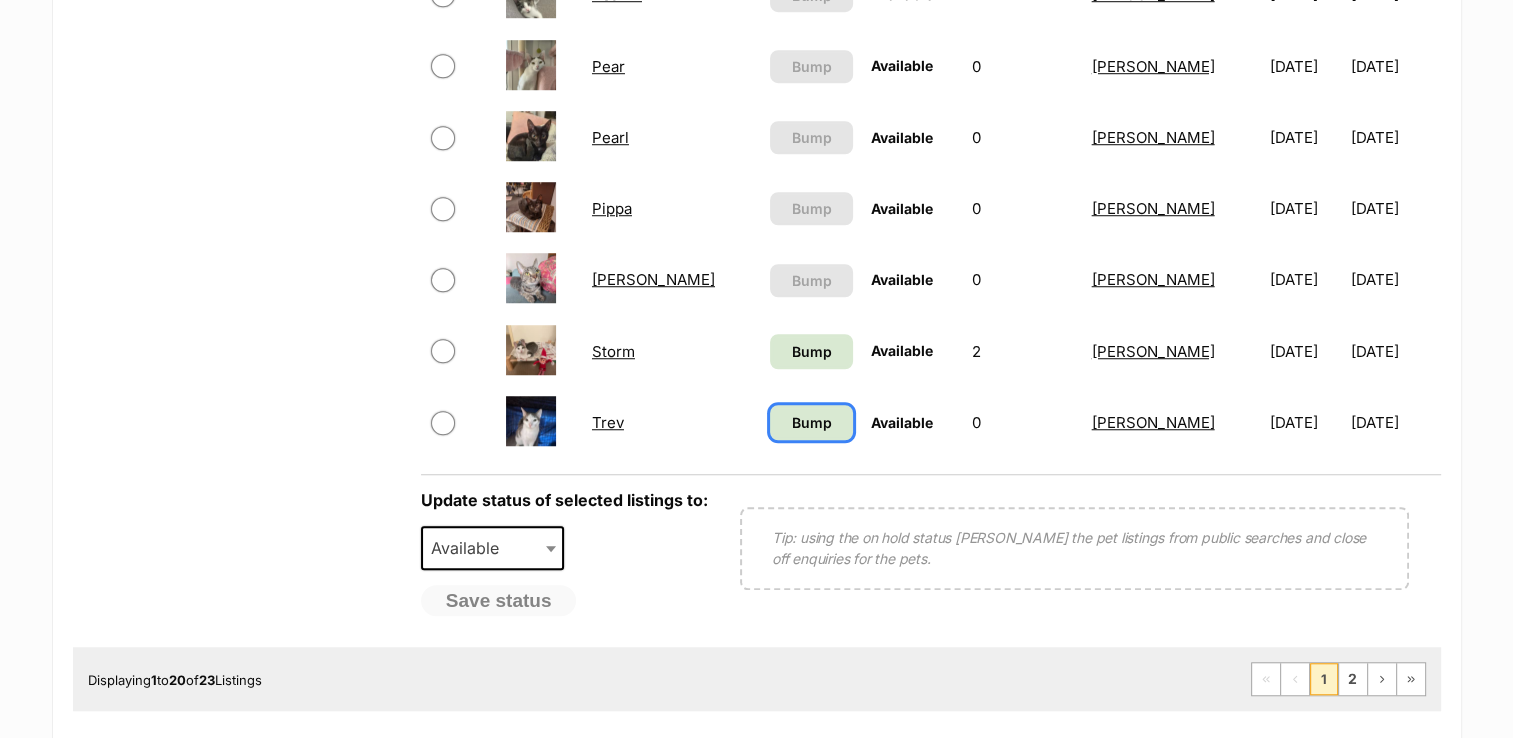 click on "Bump" at bounding box center [811, 422] 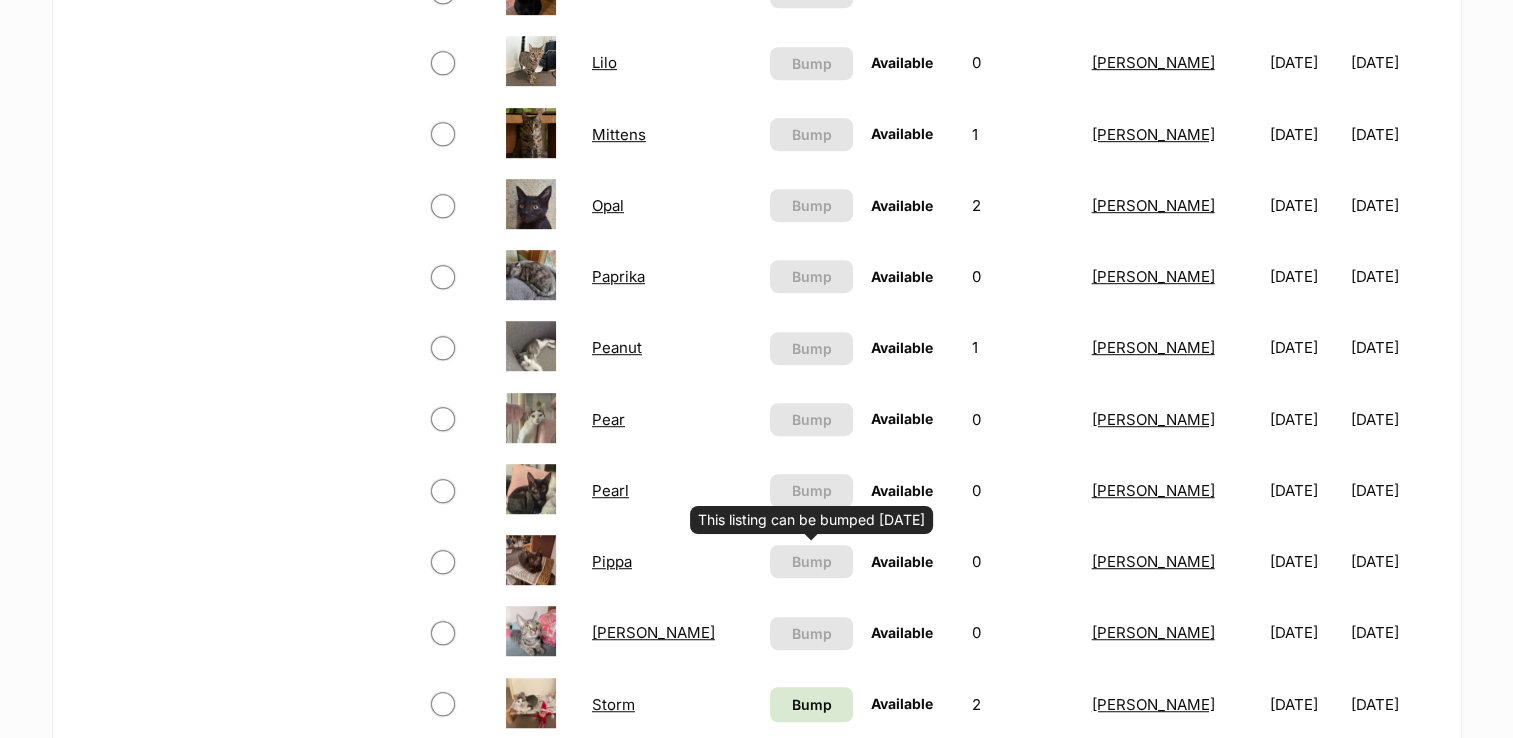 scroll, scrollTop: 1100, scrollLeft: 0, axis: vertical 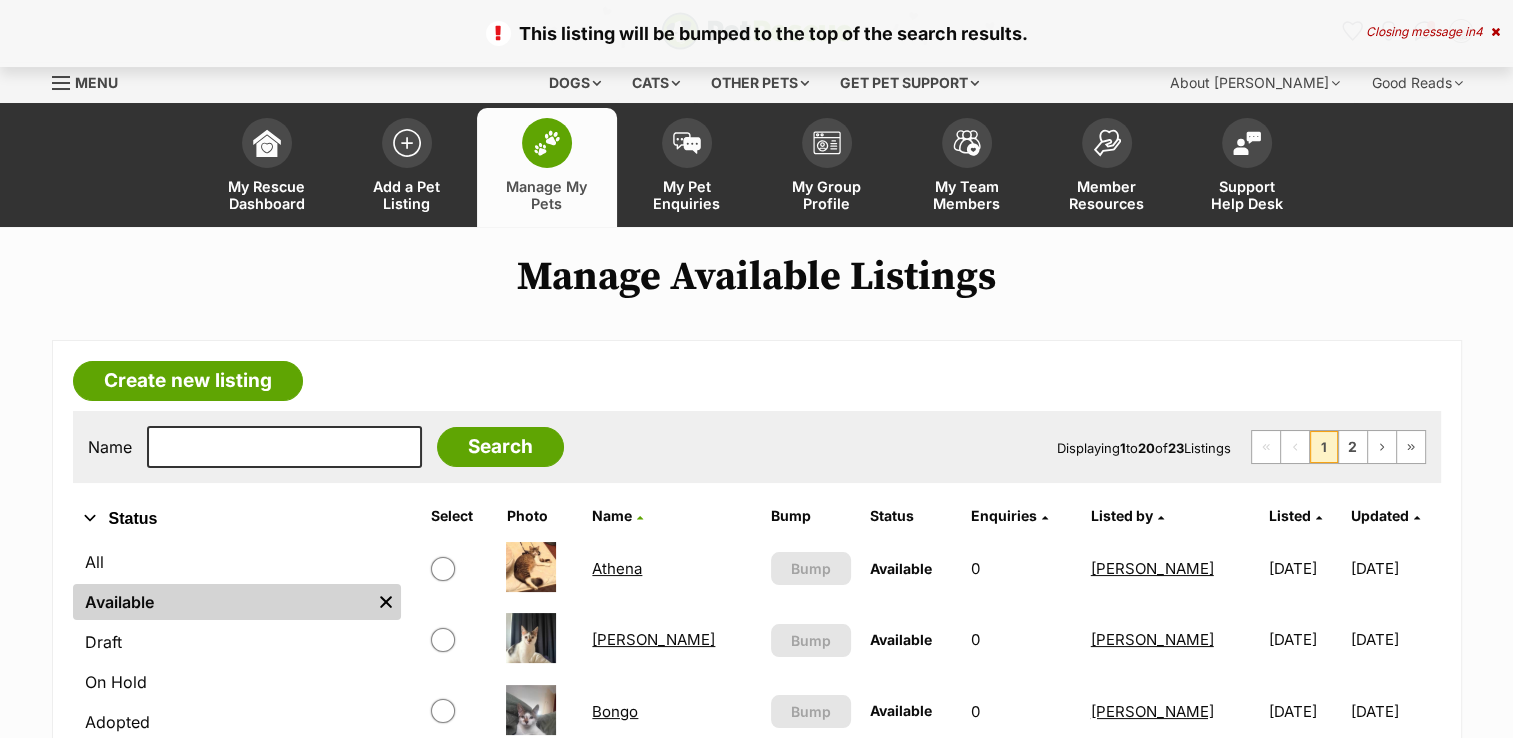 click on "Athena" at bounding box center (617, 568) 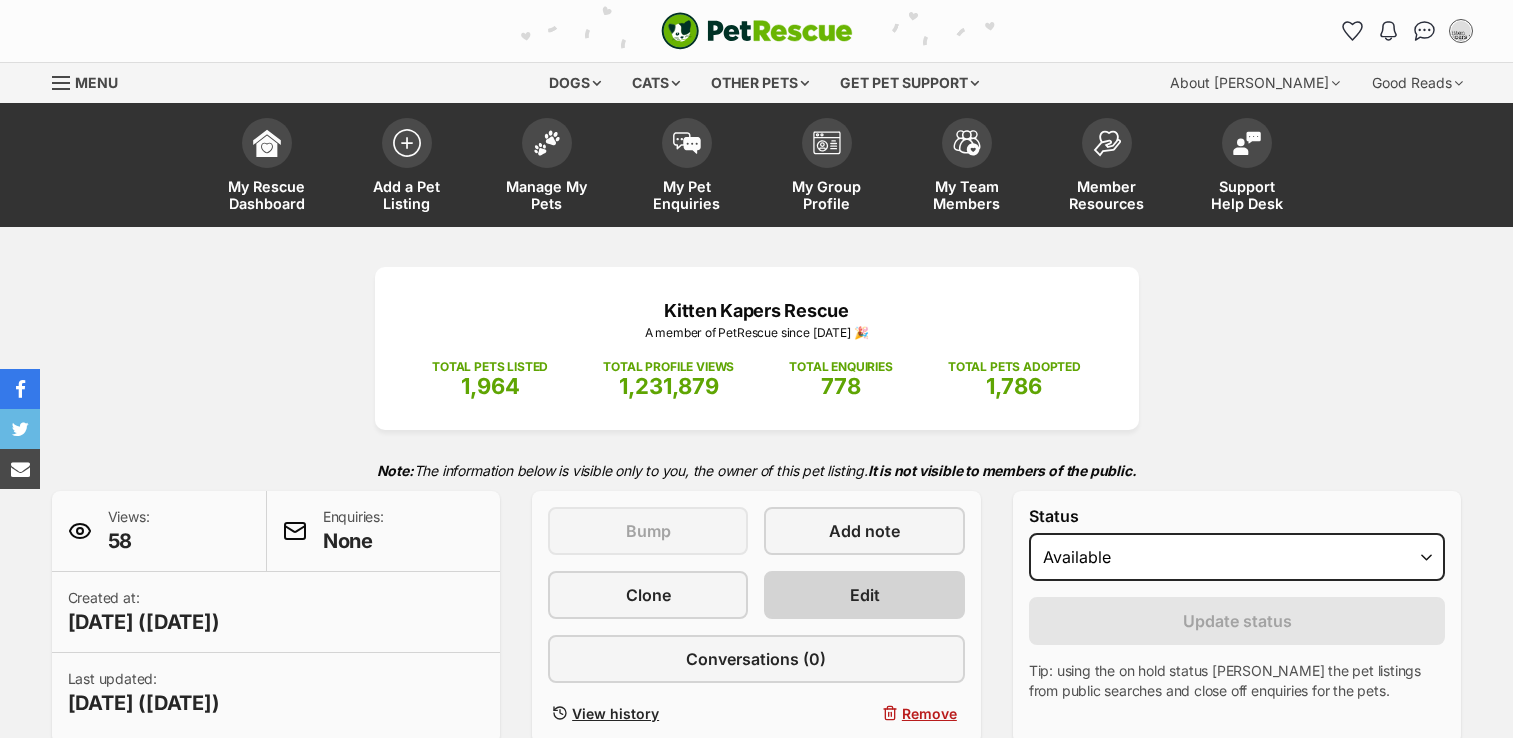 scroll, scrollTop: 0, scrollLeft: 0, axis: both 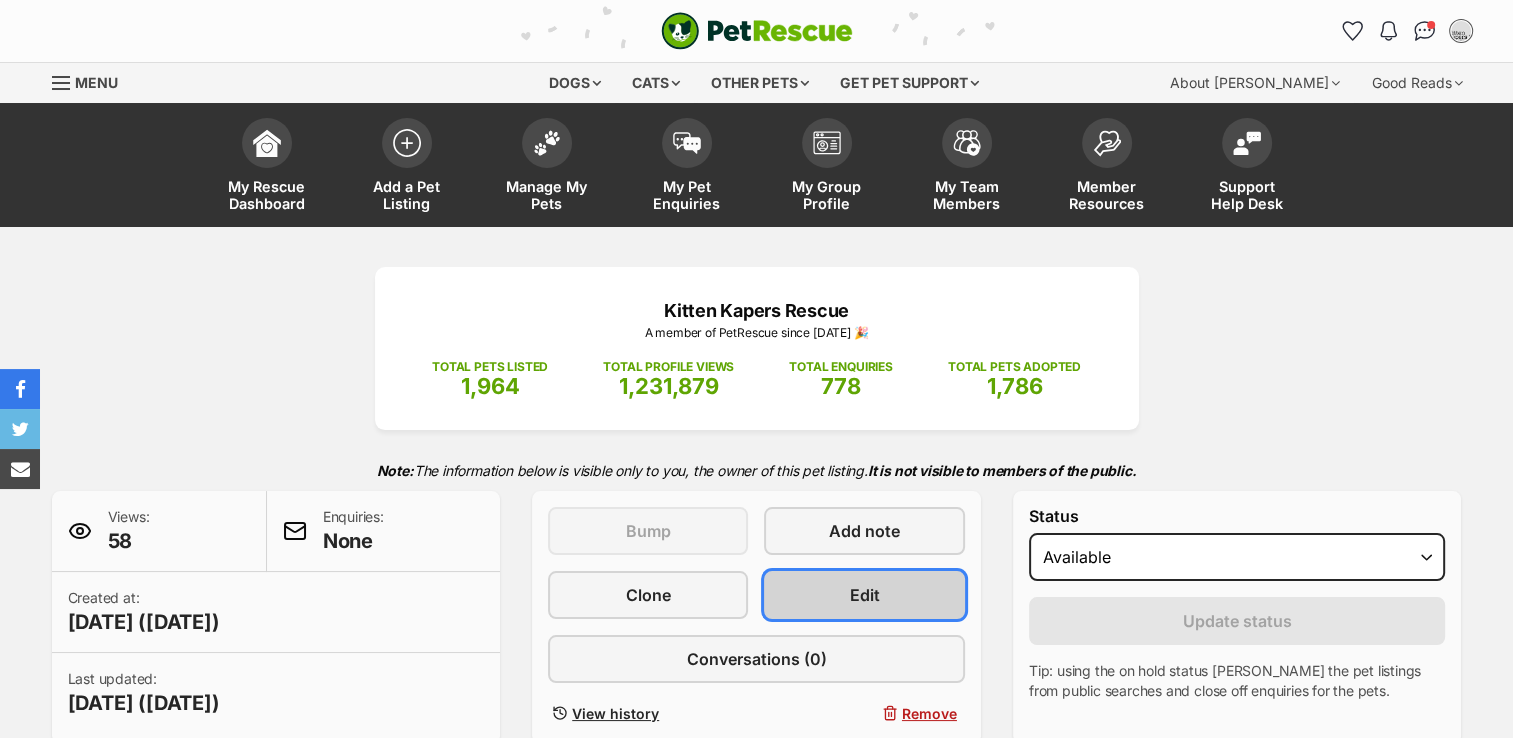 click on "Edit" at bounding box center [865, 595] 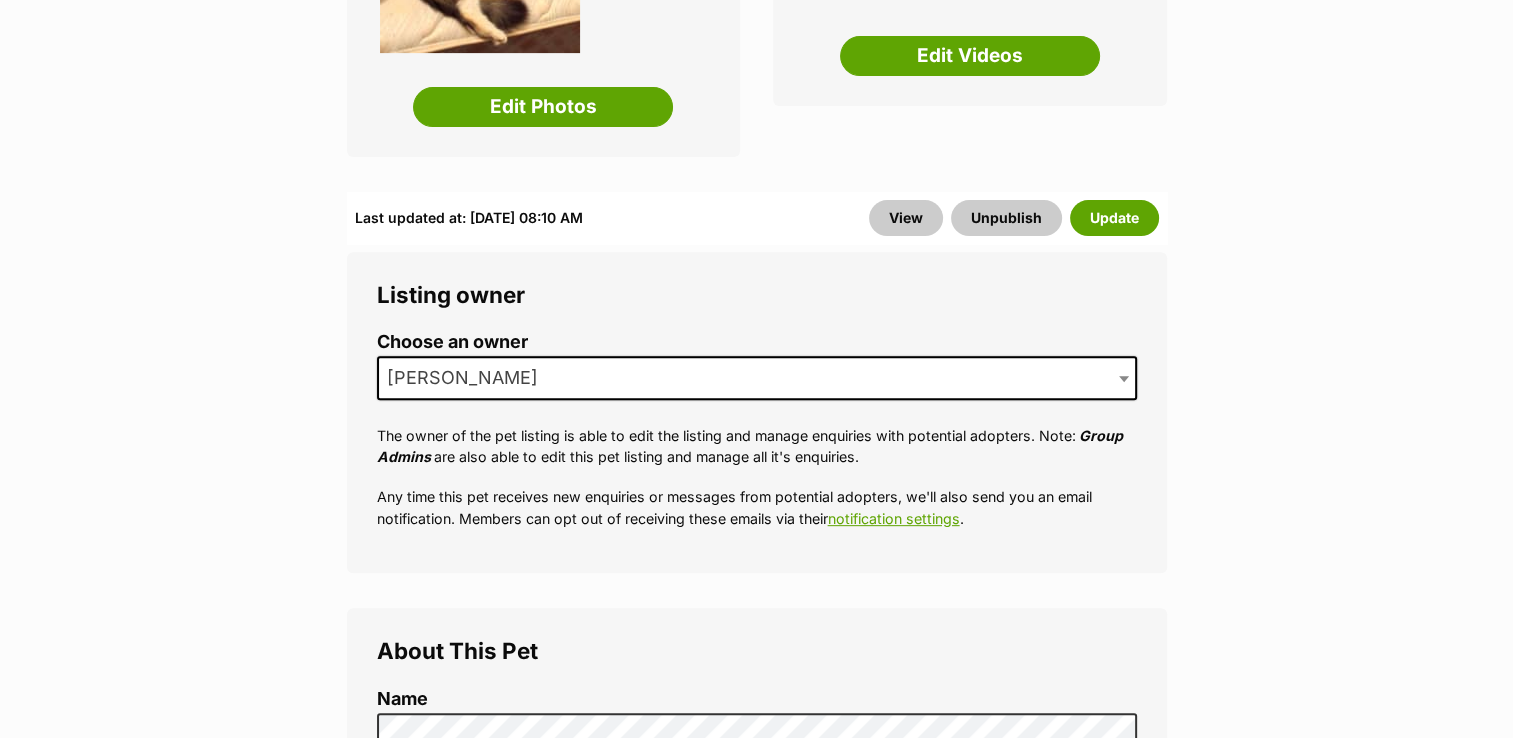 scroll, scrollTop: 0, scrollLeft: 0, axis: both 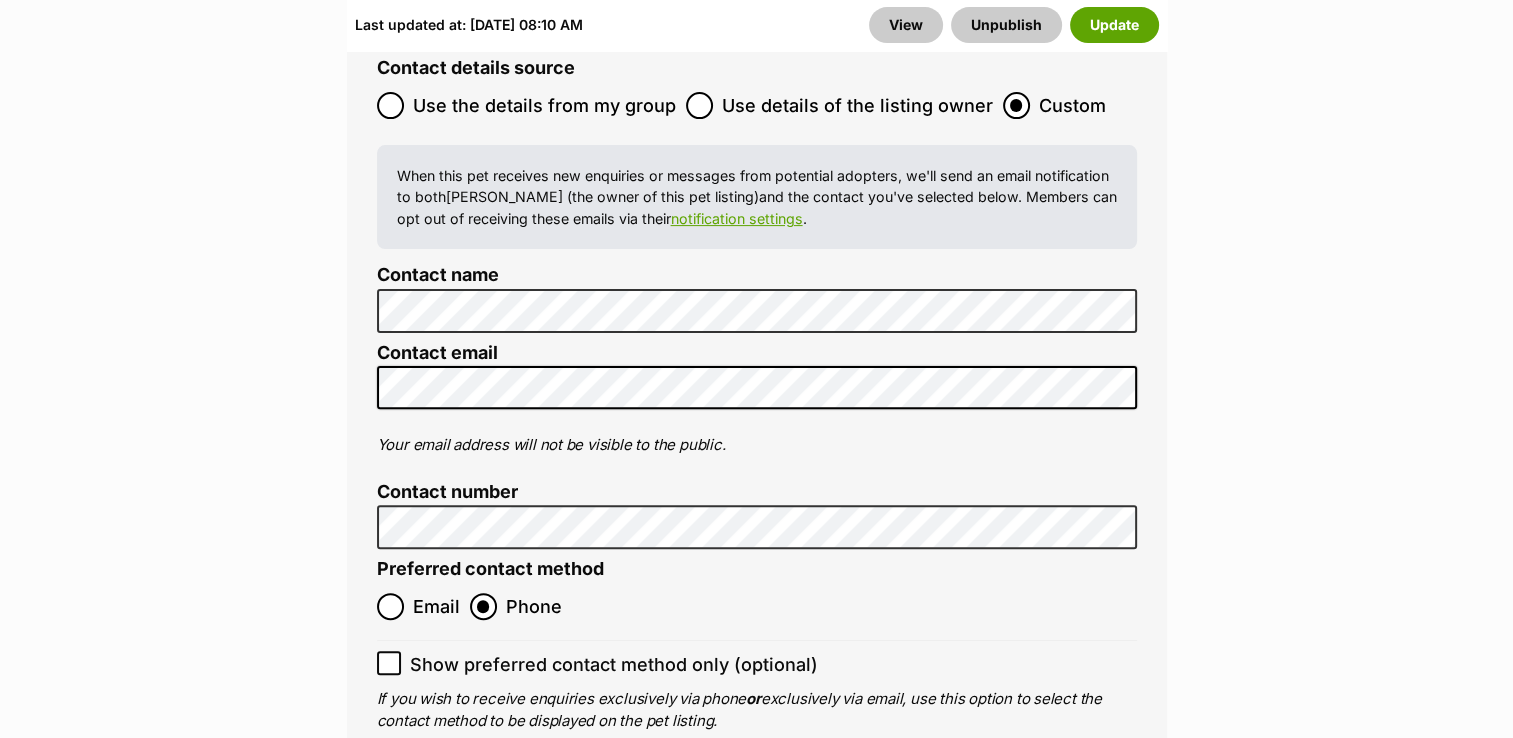 click on "Update" at bounding box center (857, 849) 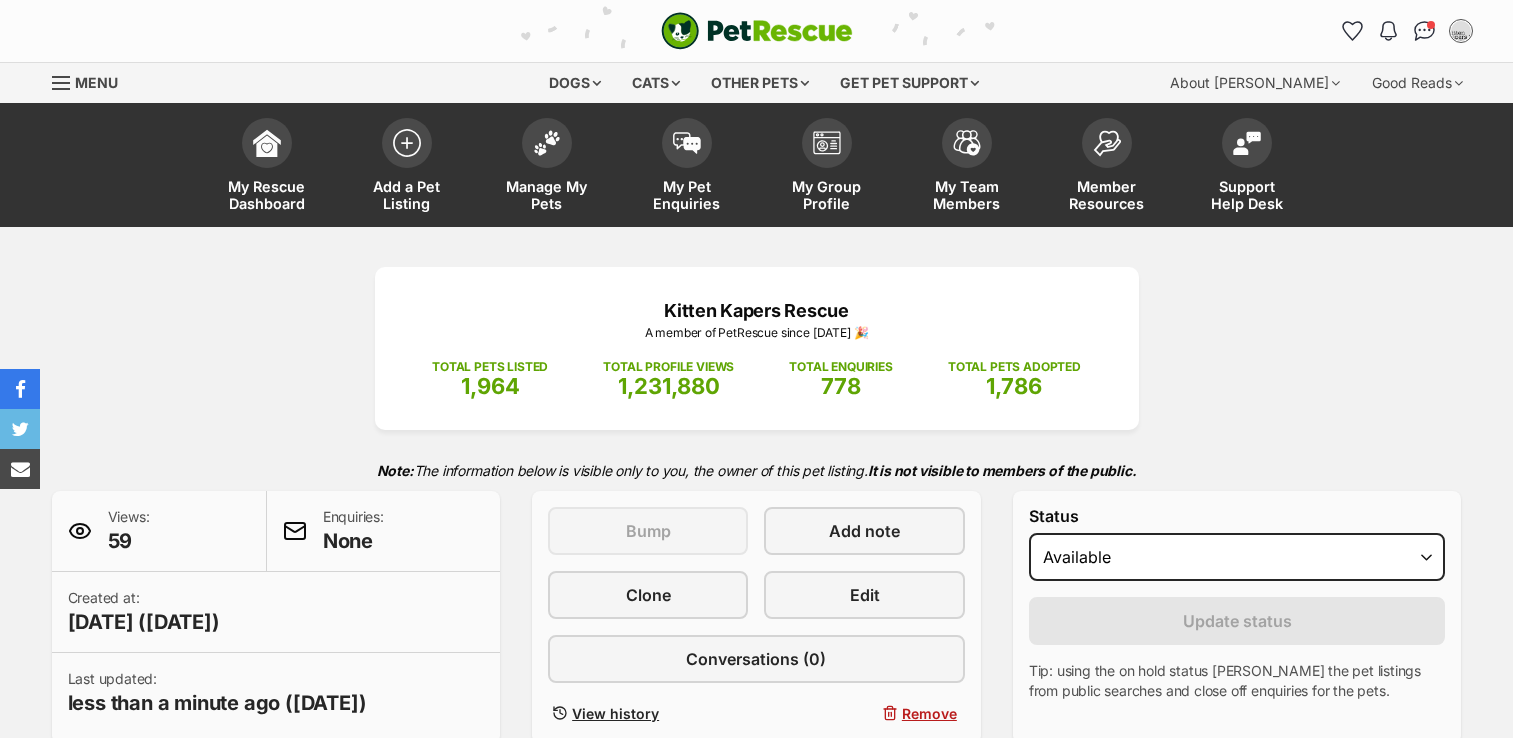 scroll, scrollTop: 0, scrollLeft: 0, axis: both 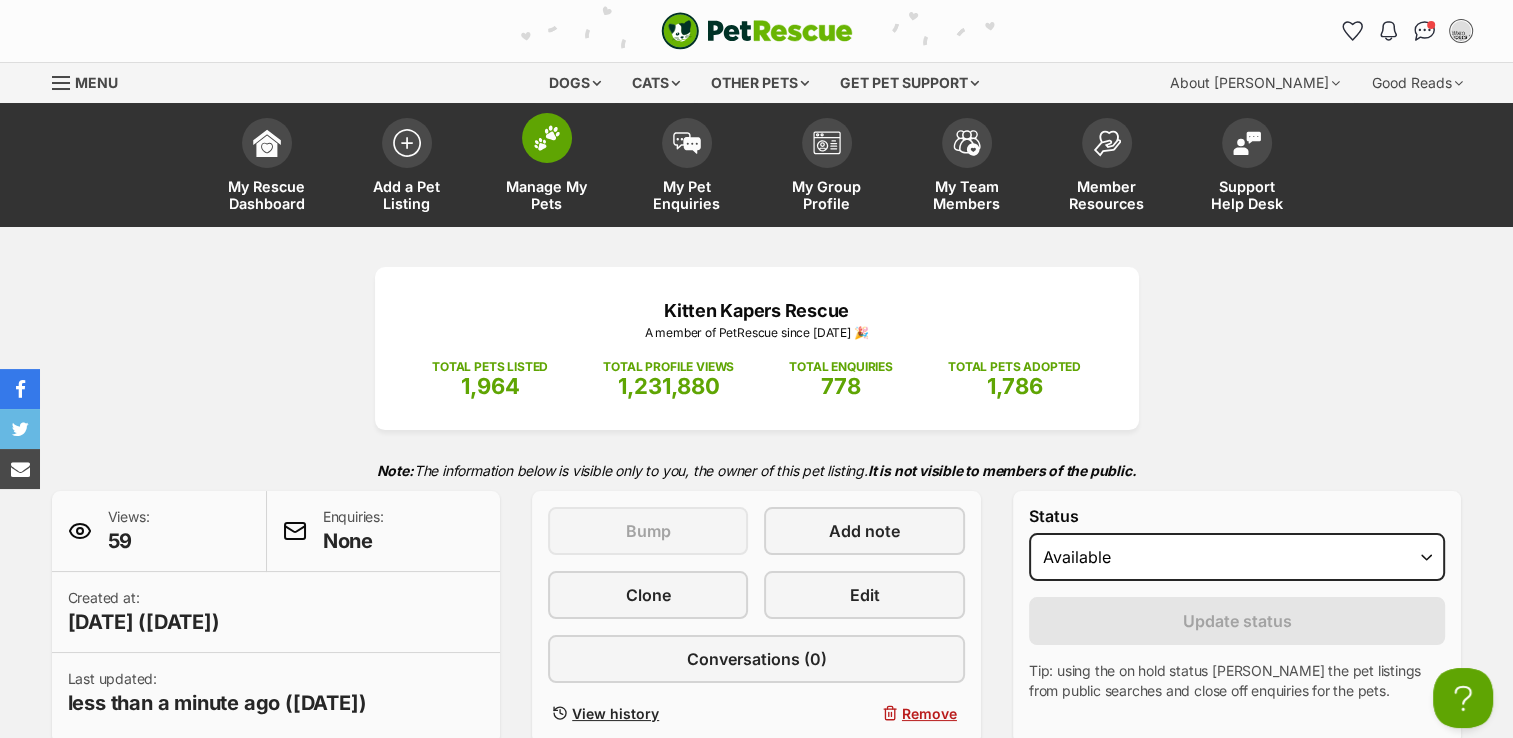 drag, startPoint x: 537, startPoint y: 142, endPoint x: 588, endPoint y: 190, distance: 70.035706 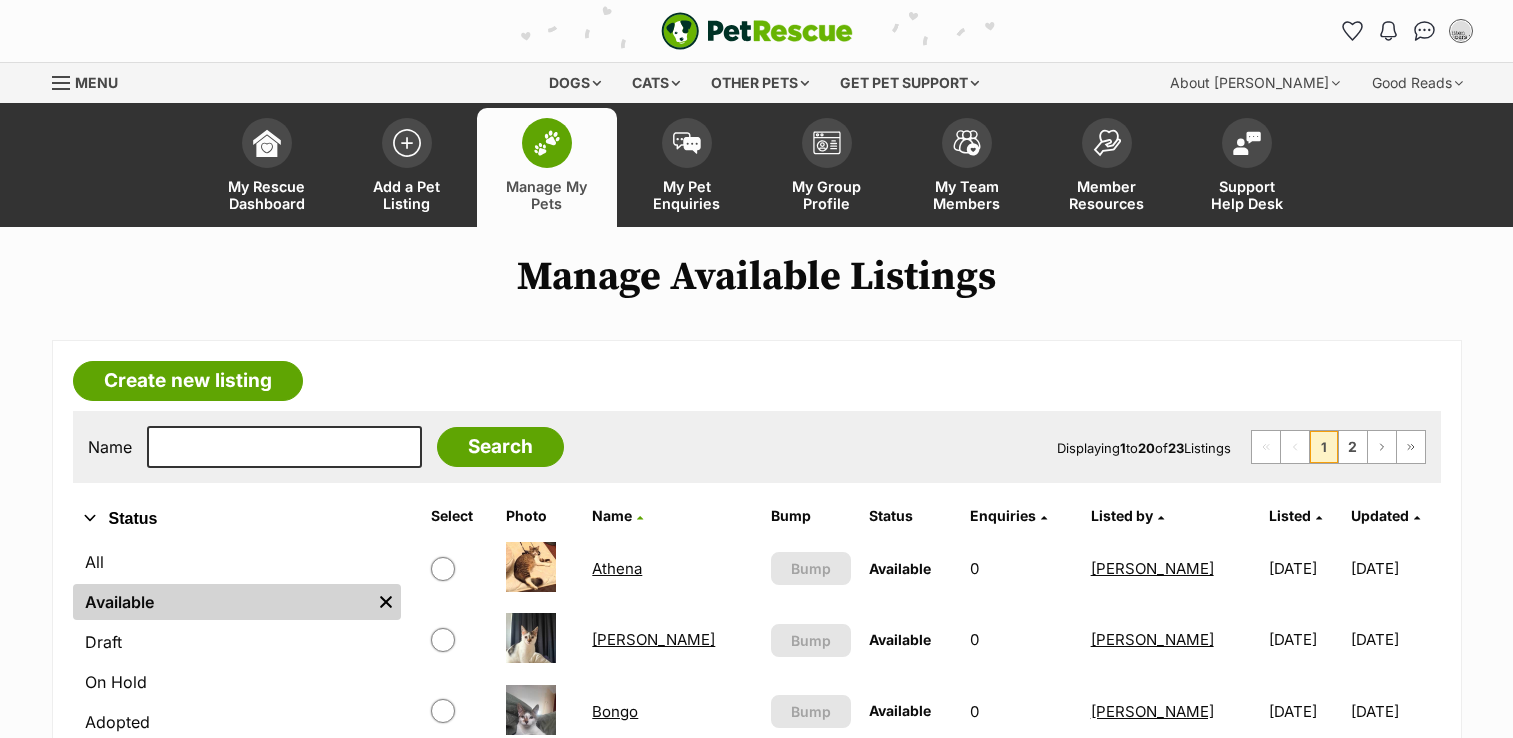 scroll, scrollTop: 0, scrollLeft: 0, axis: both 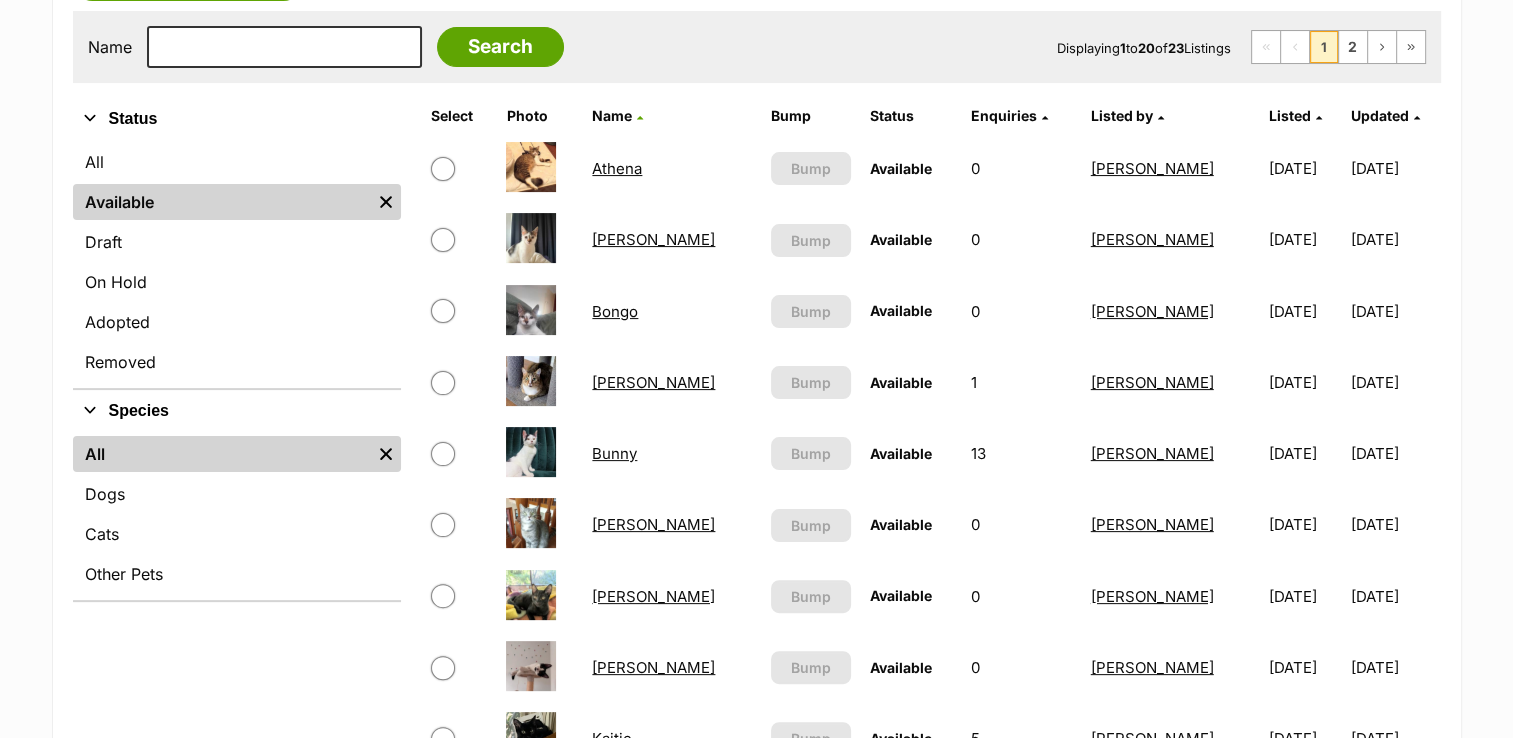 click on "[PERSON_NAME]" at bounding box center (653, 596) 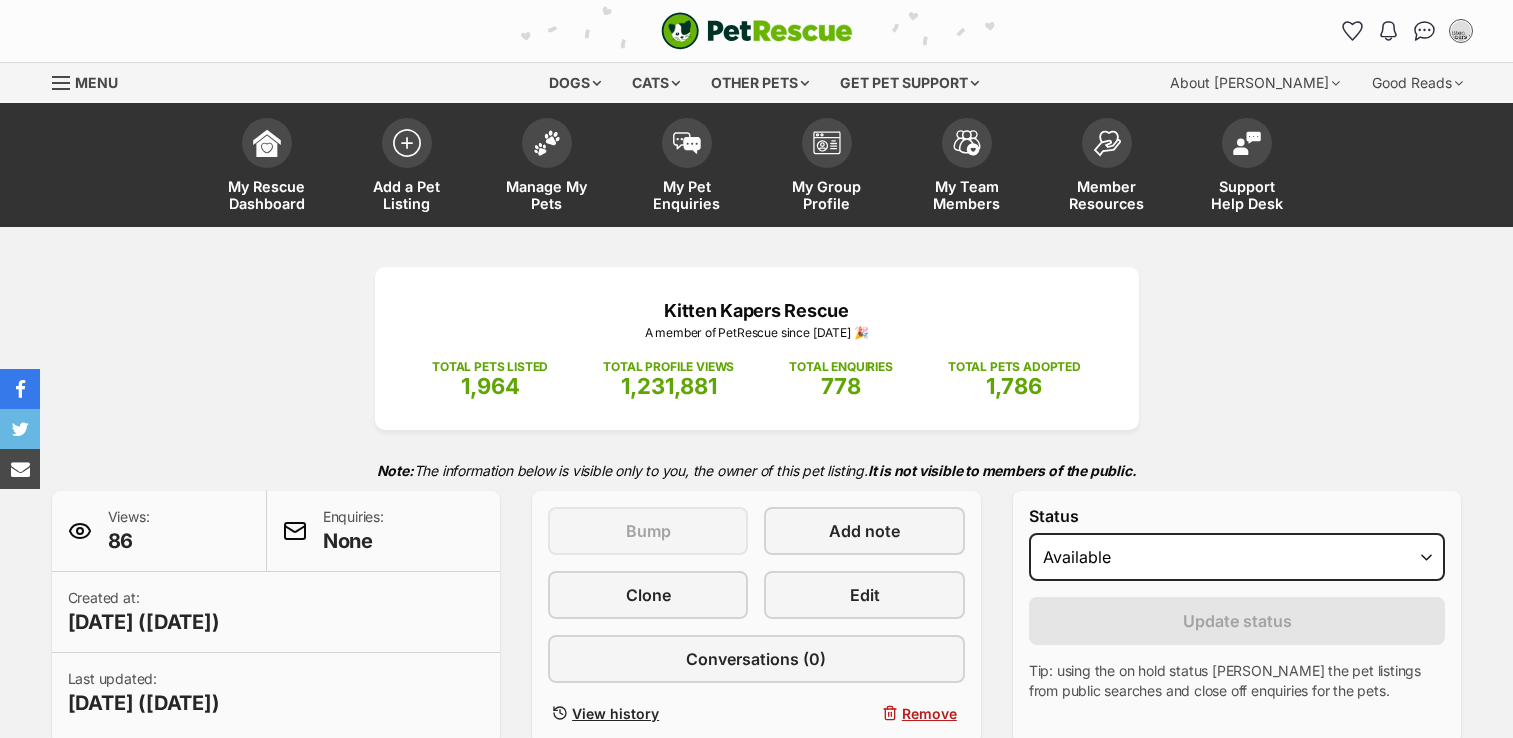 scroll, scrollTop: 0, scrollLeft: 0, axis: both 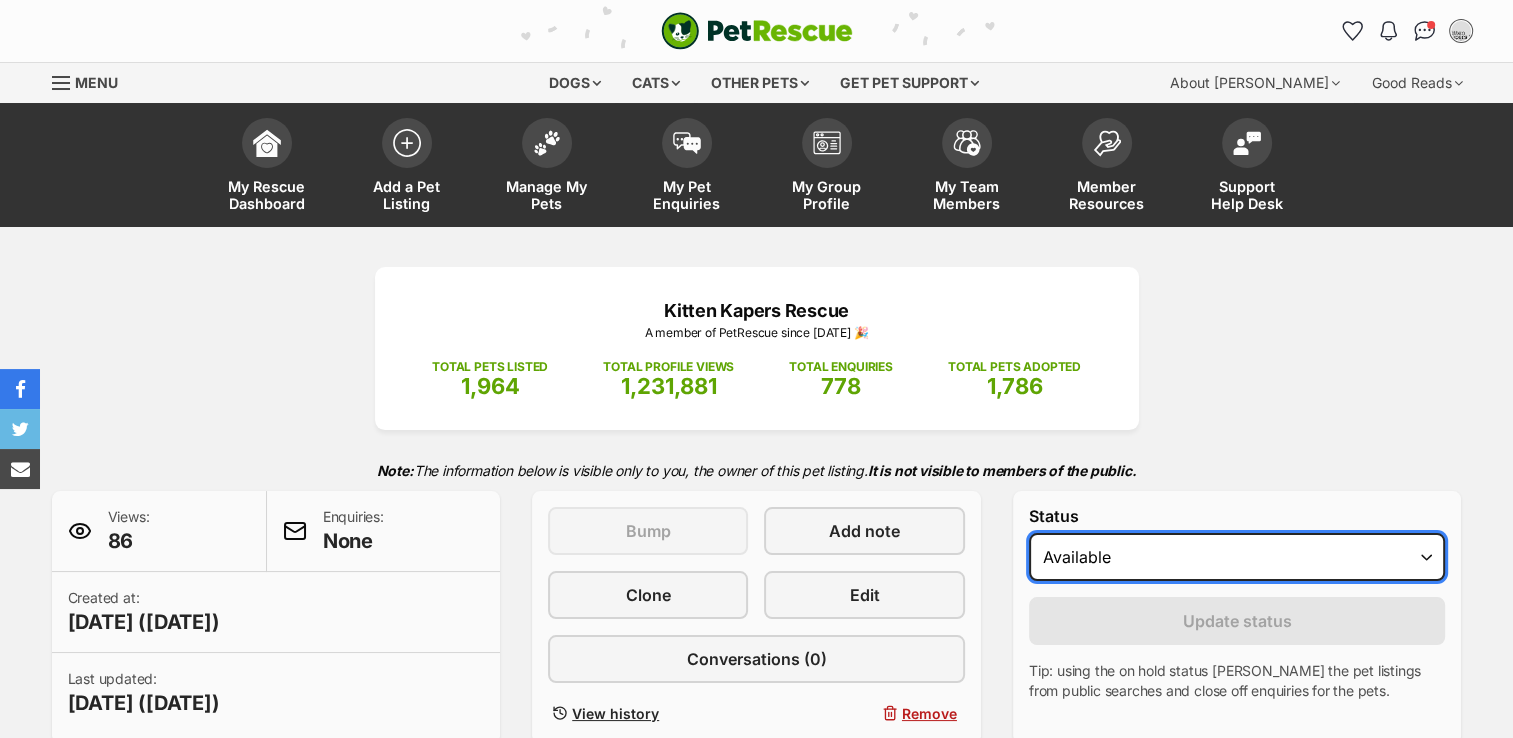 click on "Draft
Available
On hold
Adopted" at bounding box center [1237, 557] 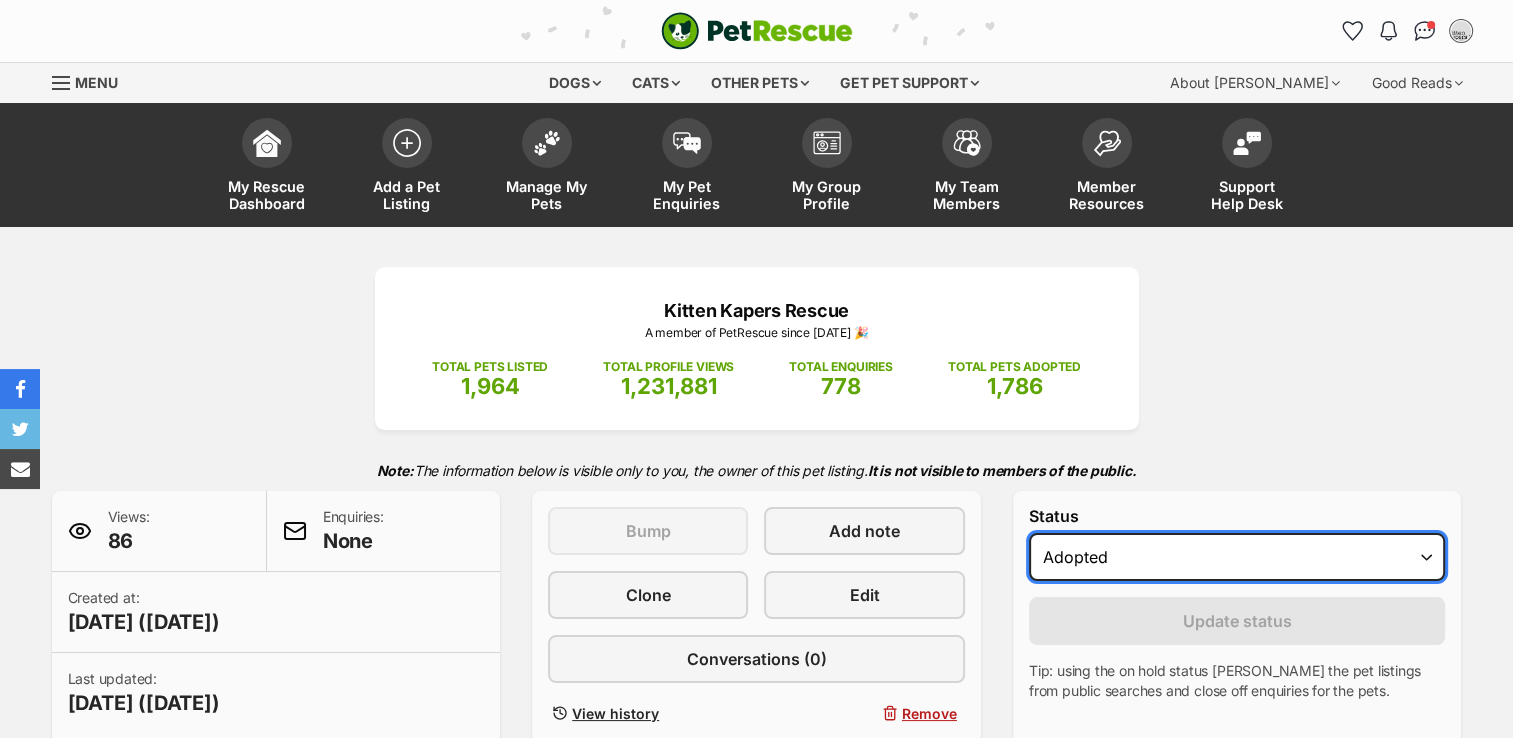 click on "Draft
Available
On hold
Adopted" at bounding box center (1237, 557) 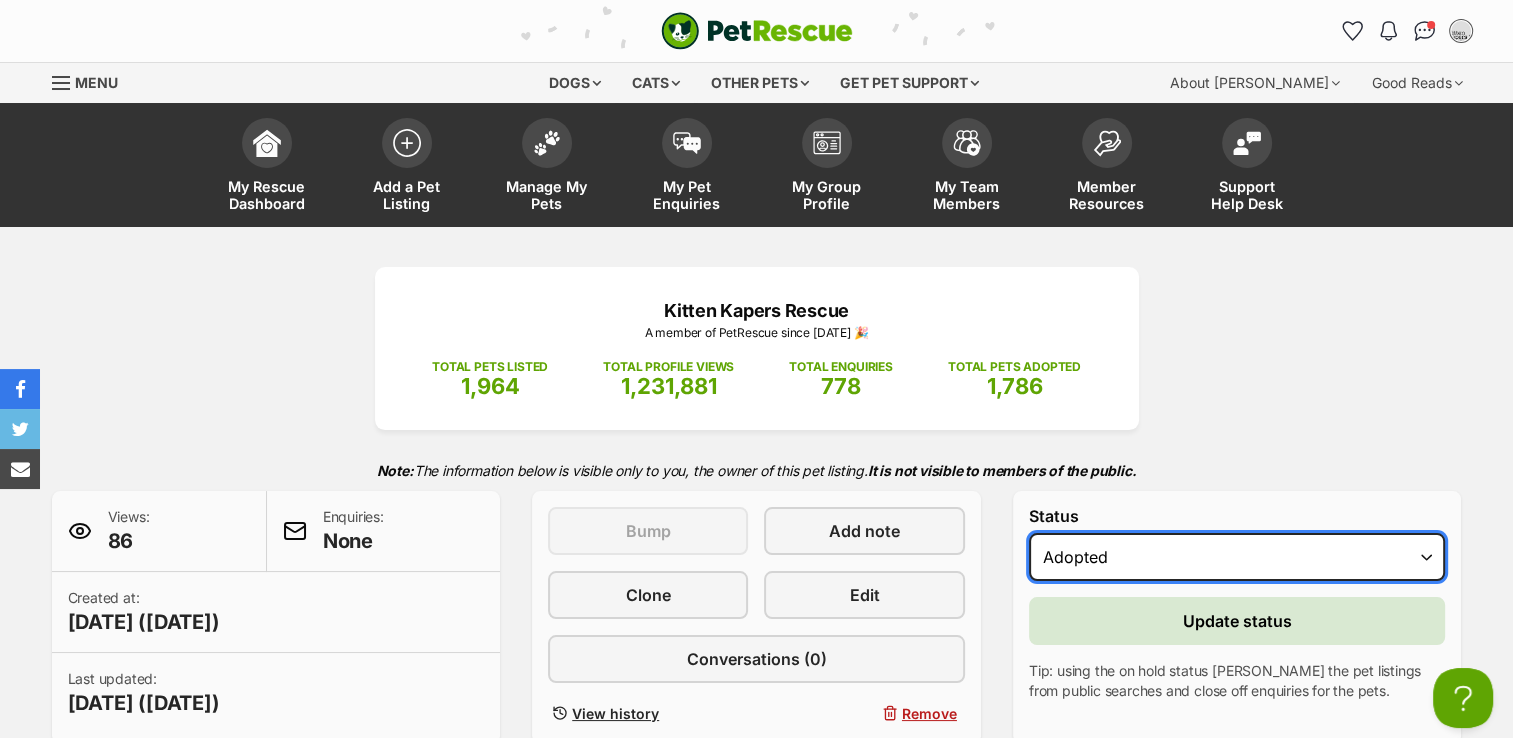 scroll, scrollTop: 0, scrollLeft: 0, axis: both 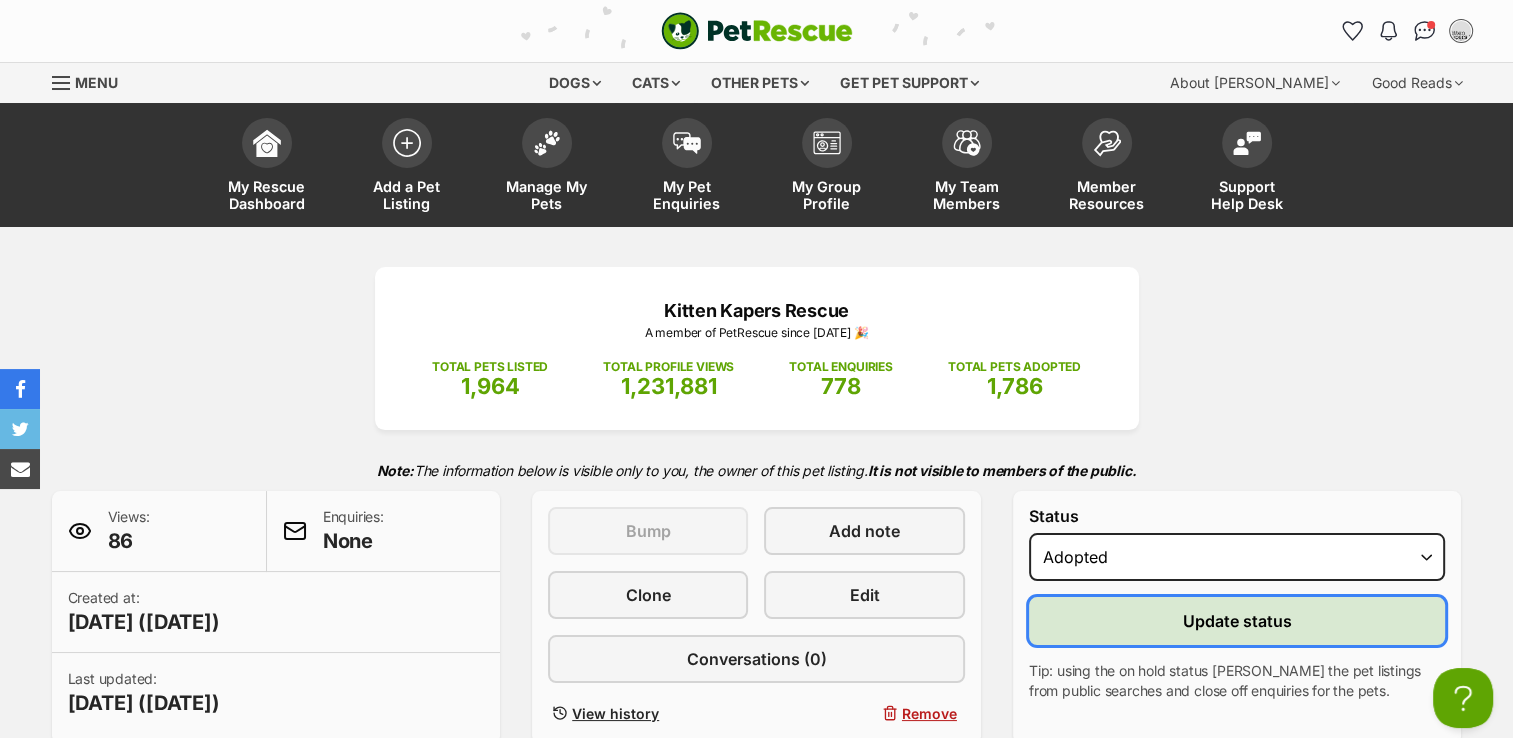 click on "Update status" at bounding box center (1237, 621) 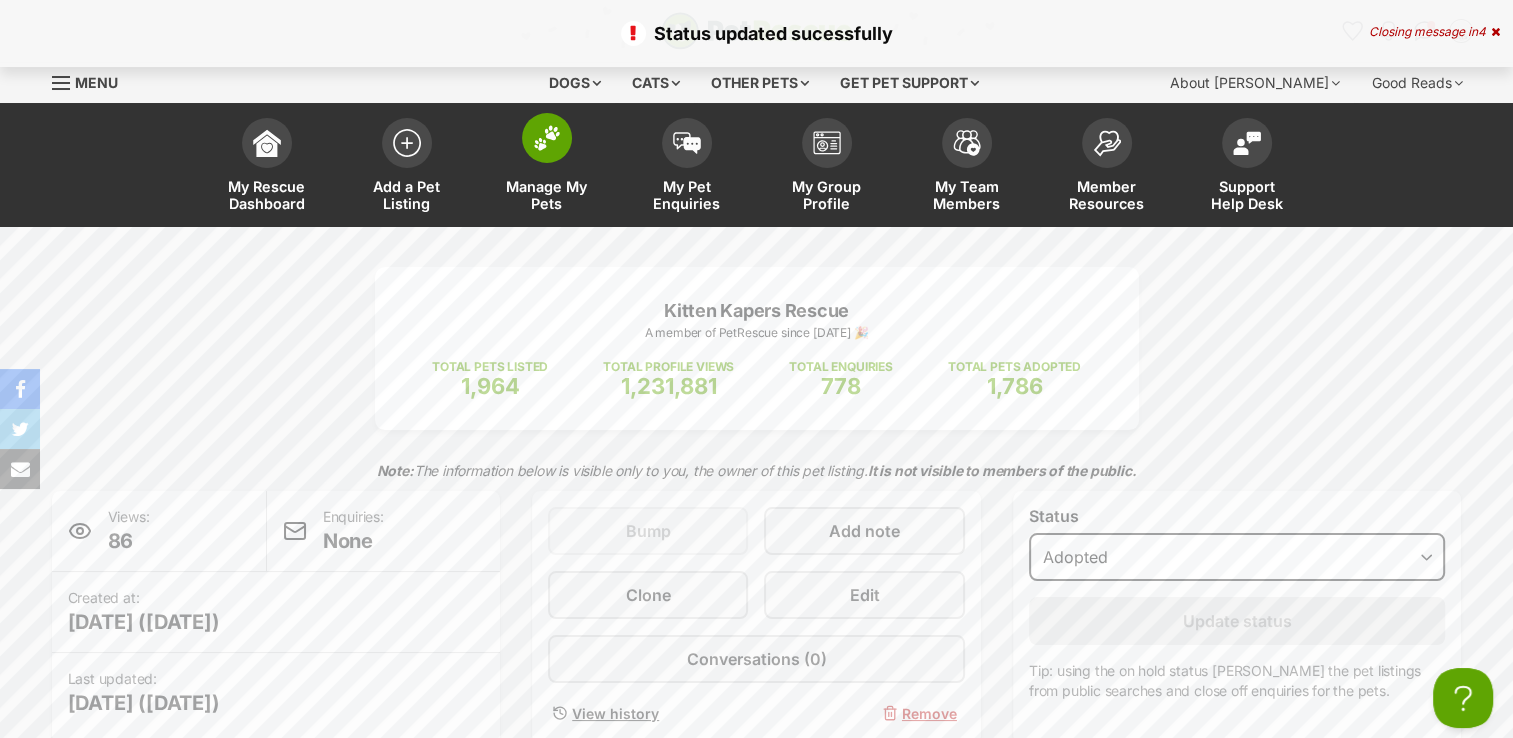 scroll, scrollTop: 0, scrollLeft: 0, axis: both 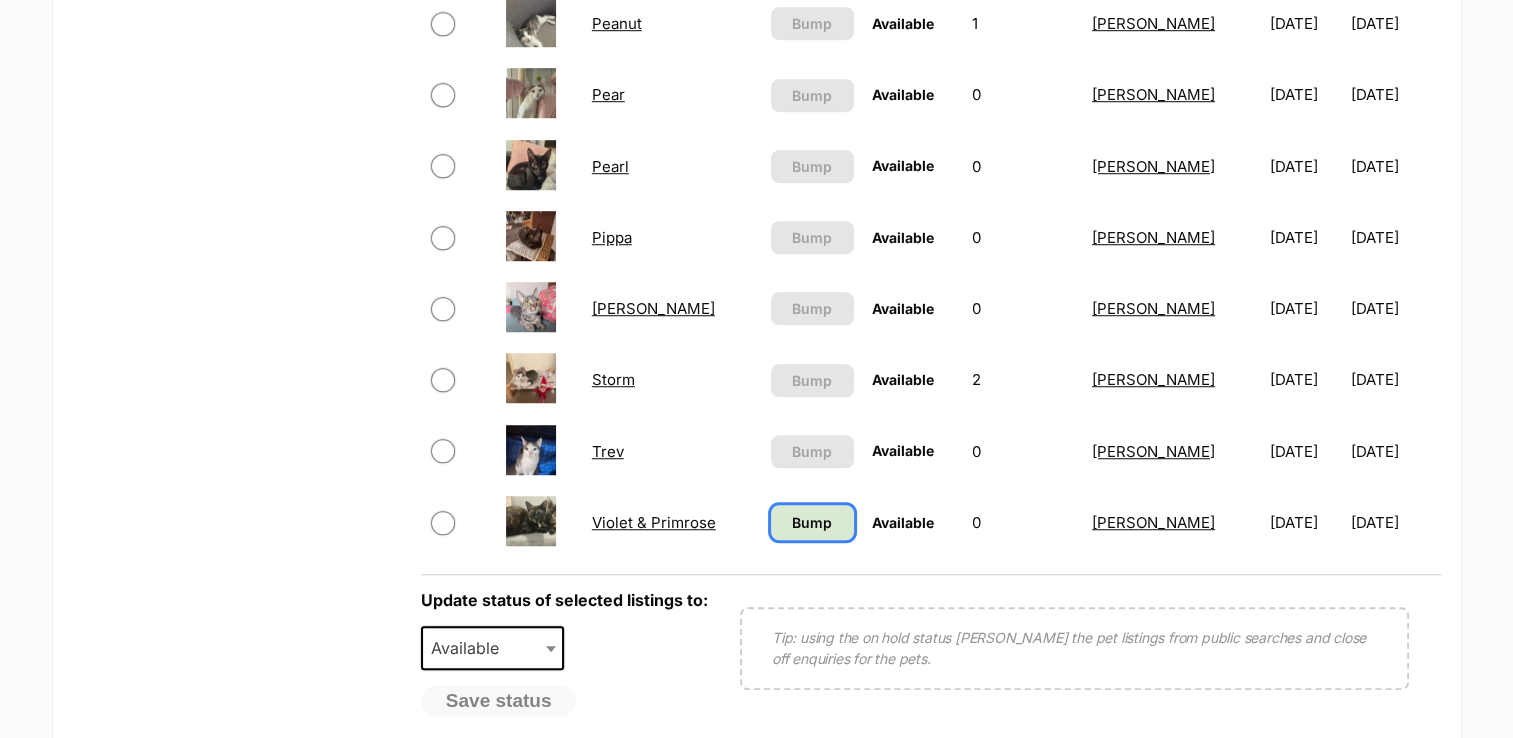 click on "Bump" at bounding box center [812, 522] 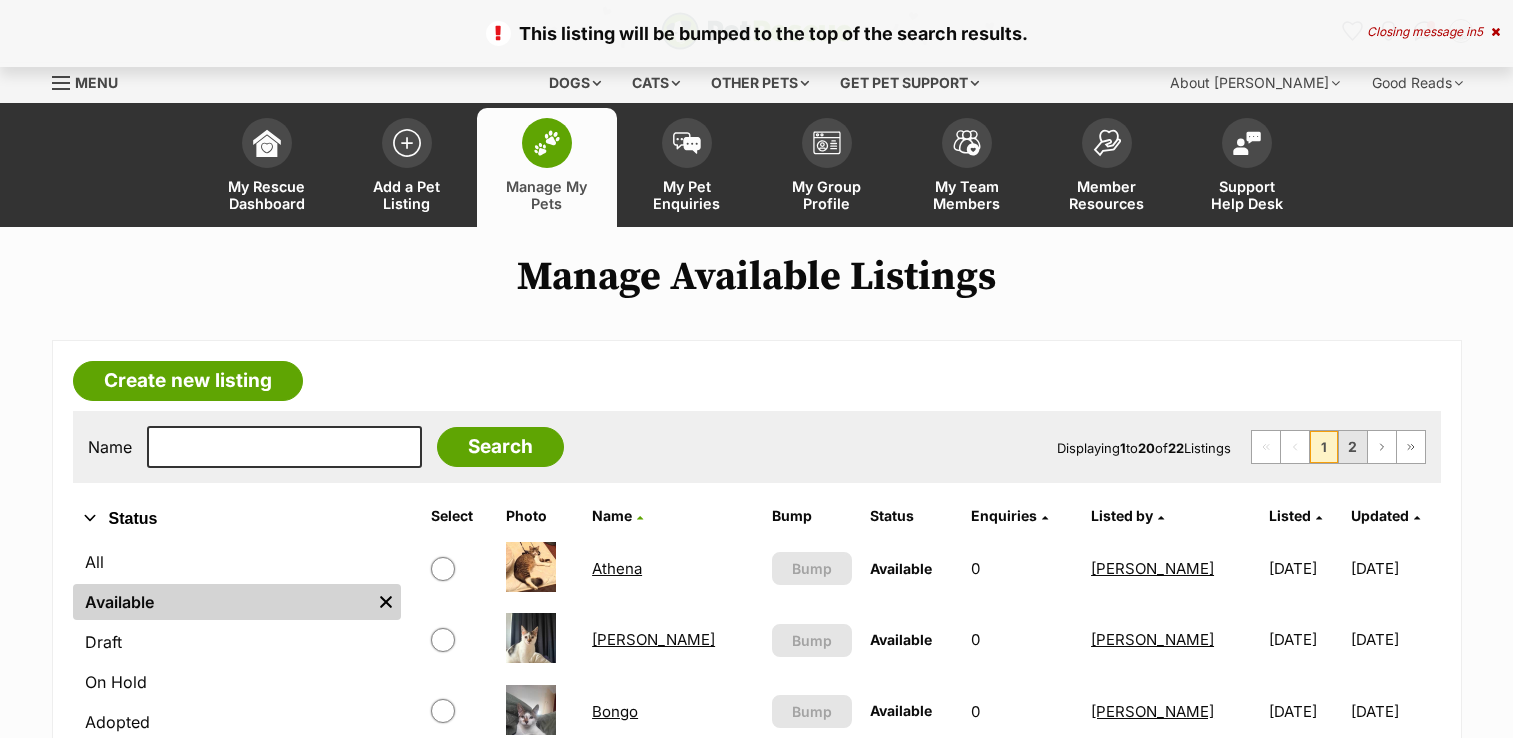 scroll, scrollTop: 0, scrollLeft: 0, axis: both 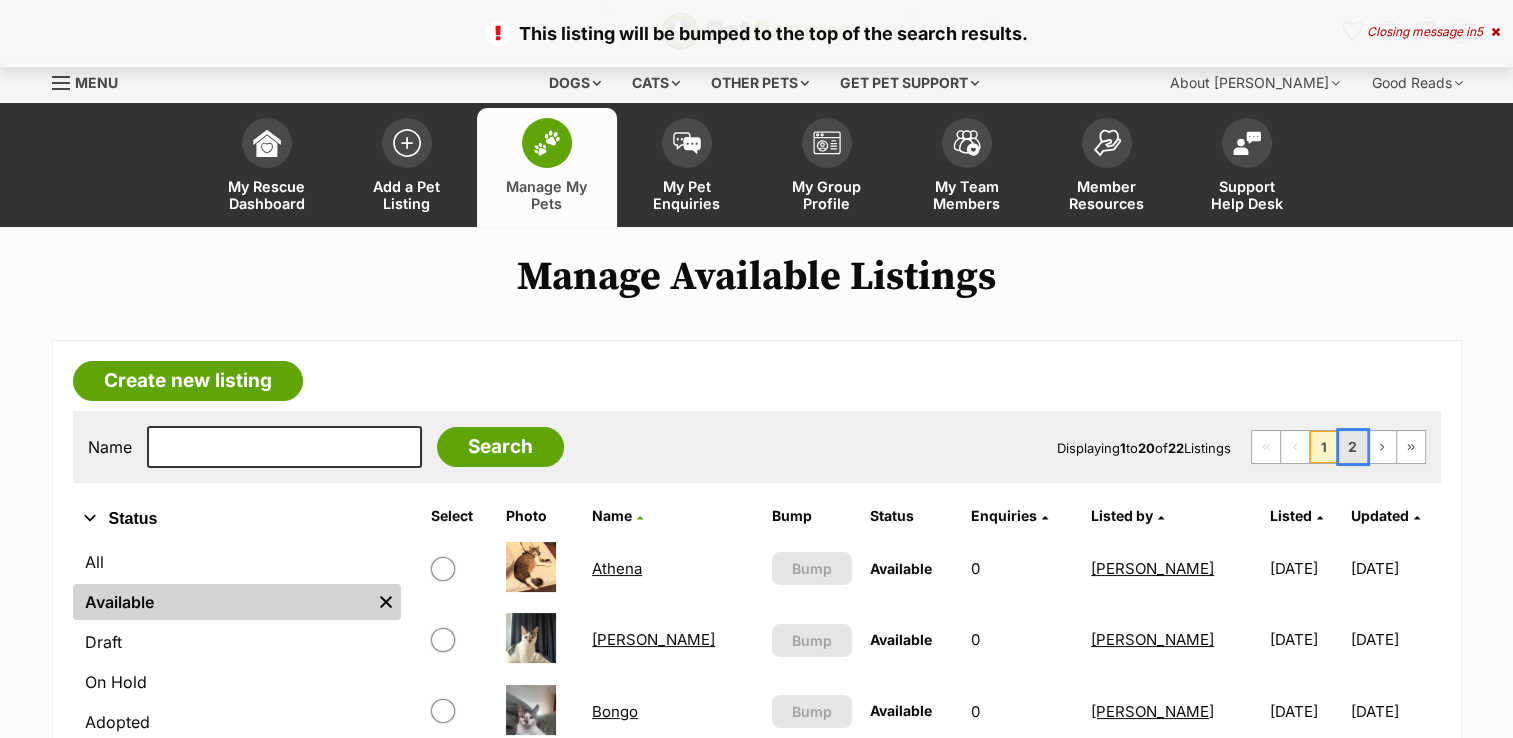 click on "2" at bounding box center (1353, 447) 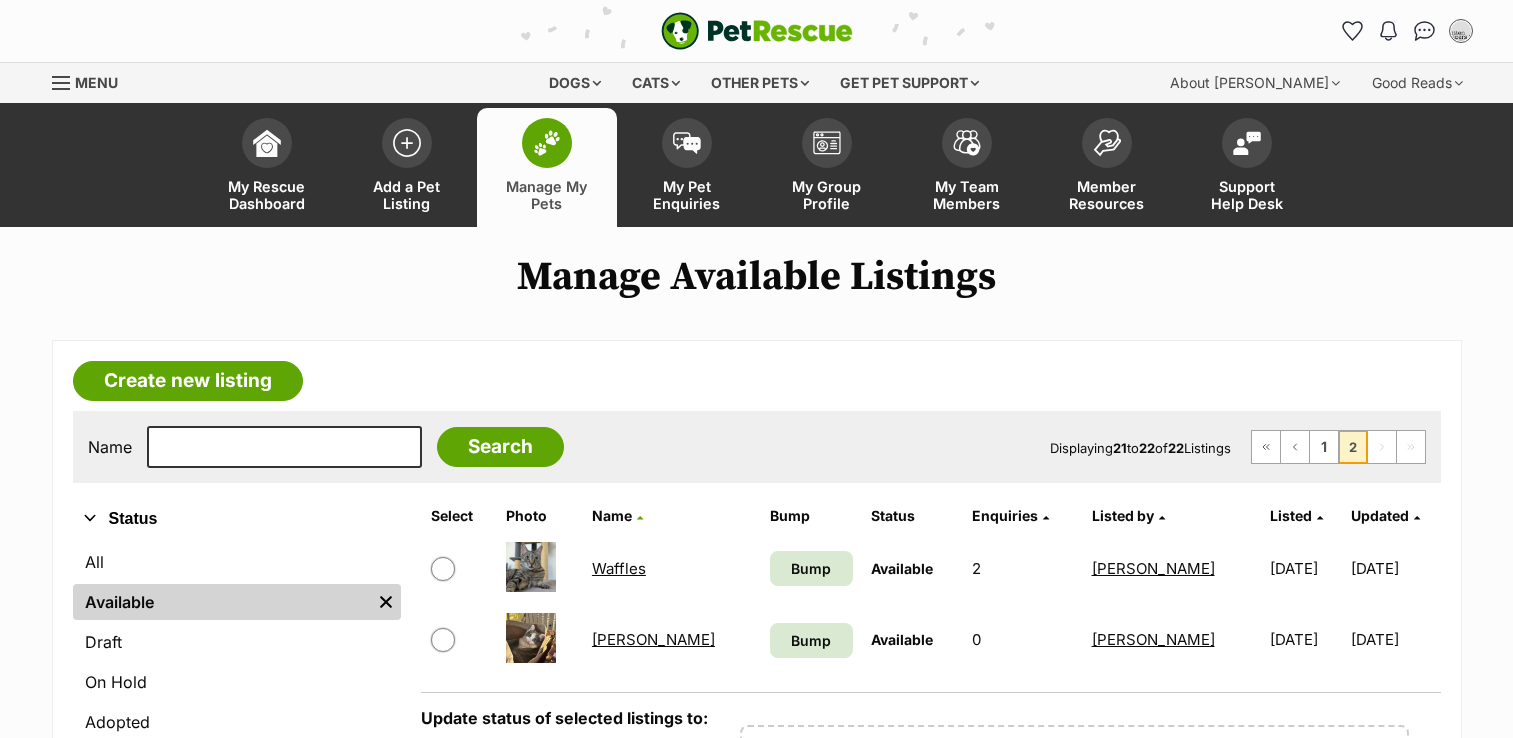 scroll, scrollTop: 0, scrollLeft: 0, axis: both 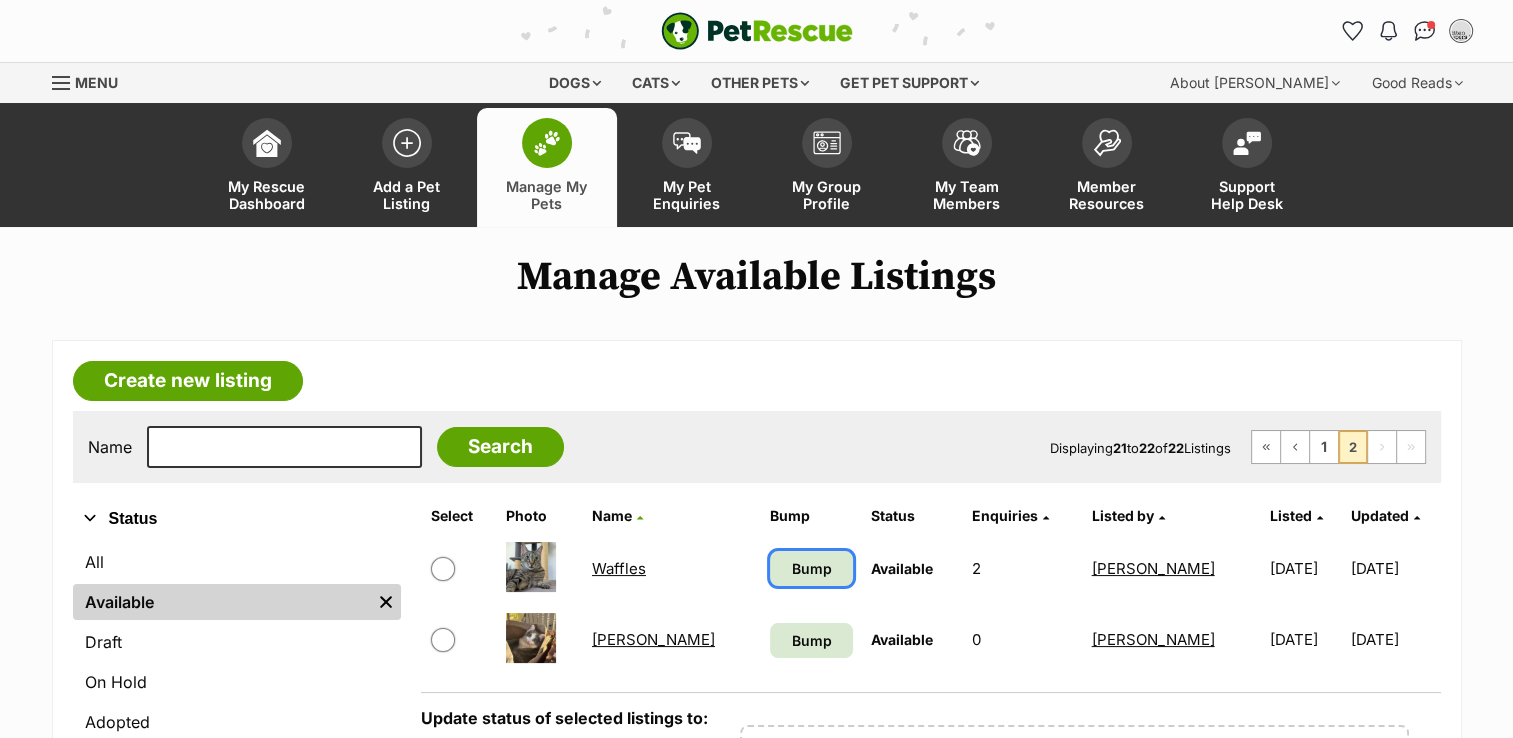 click on "Bump" at bounding box center [811, 568] 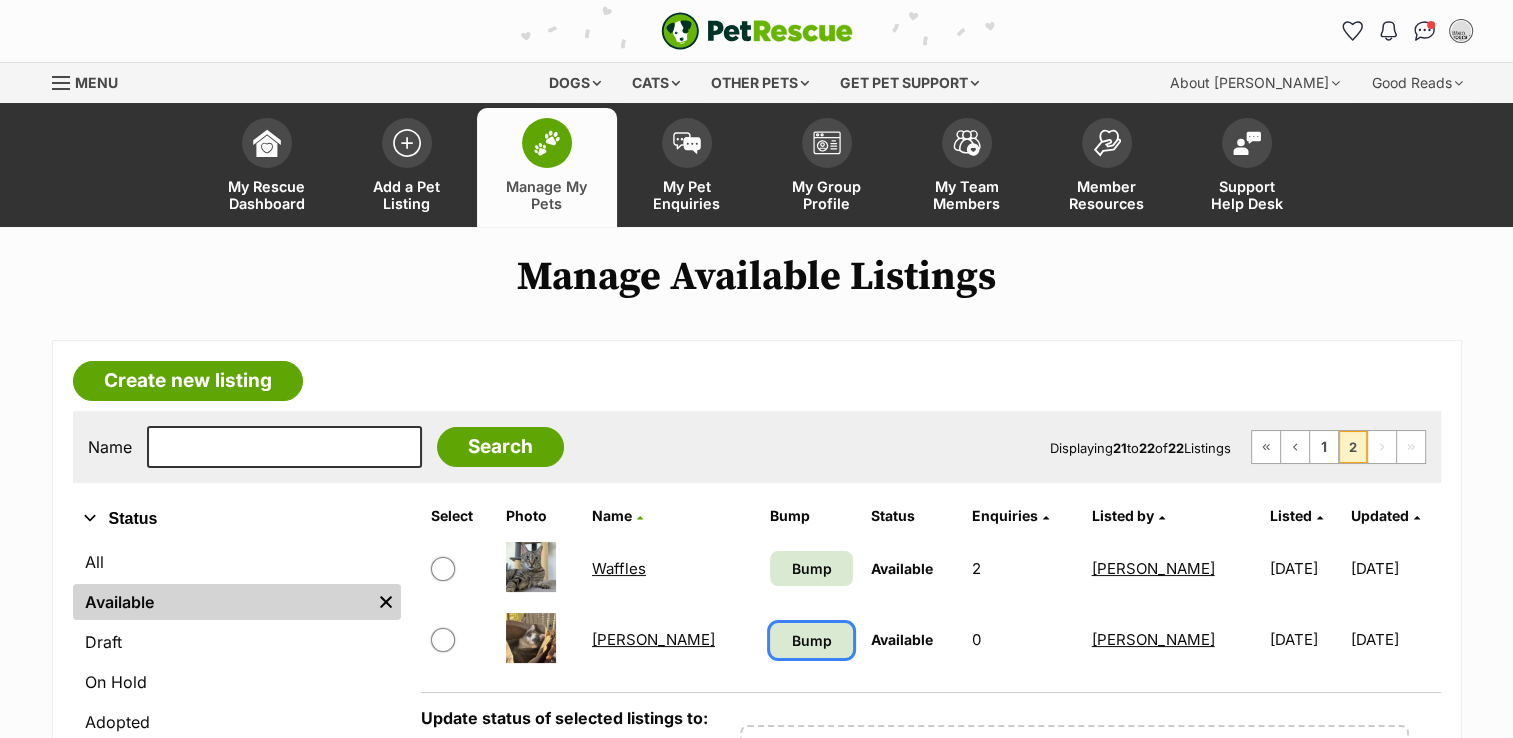 click on "Bump" at bounding box center [811, 640] 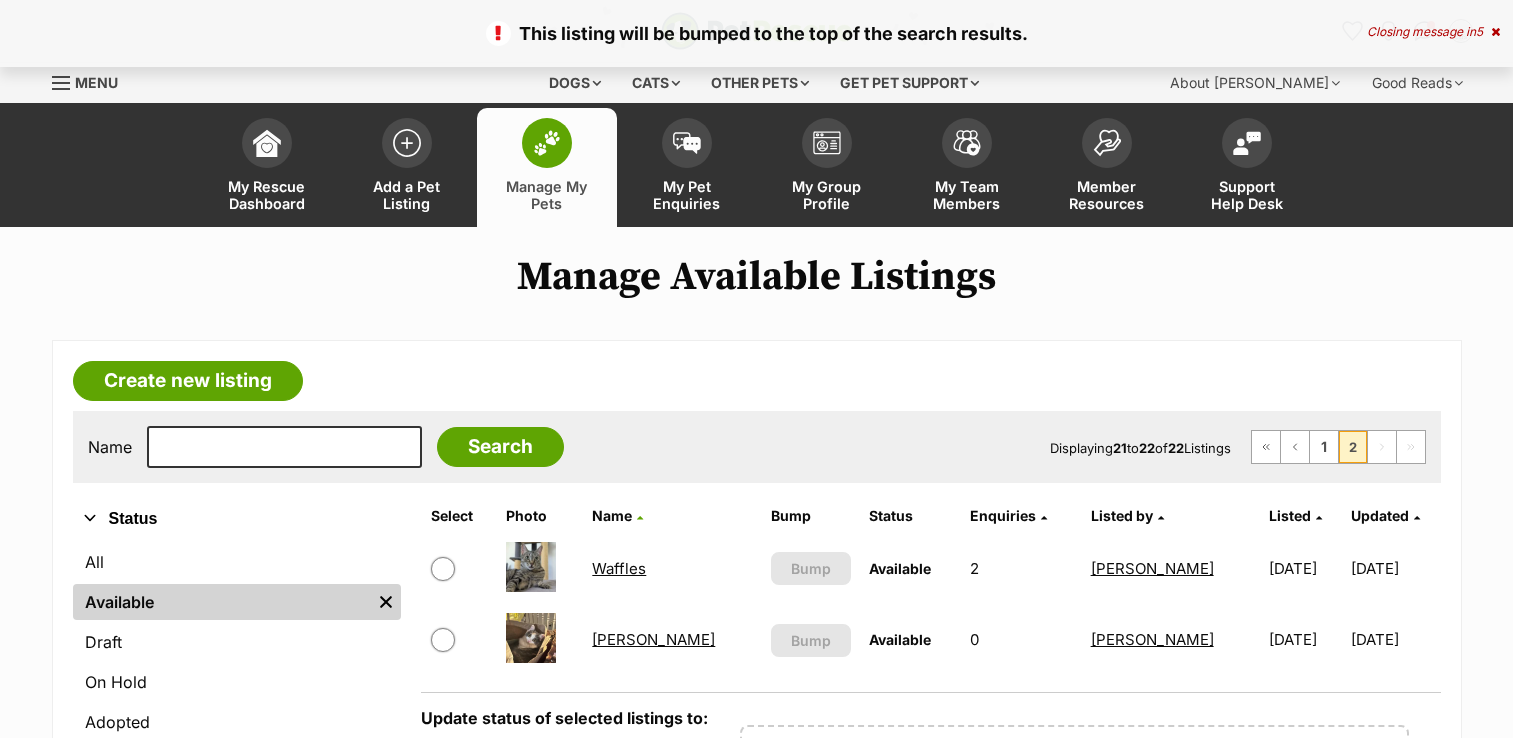 scroll, scrollTop: 0, scrollLeft: 0, axis: both 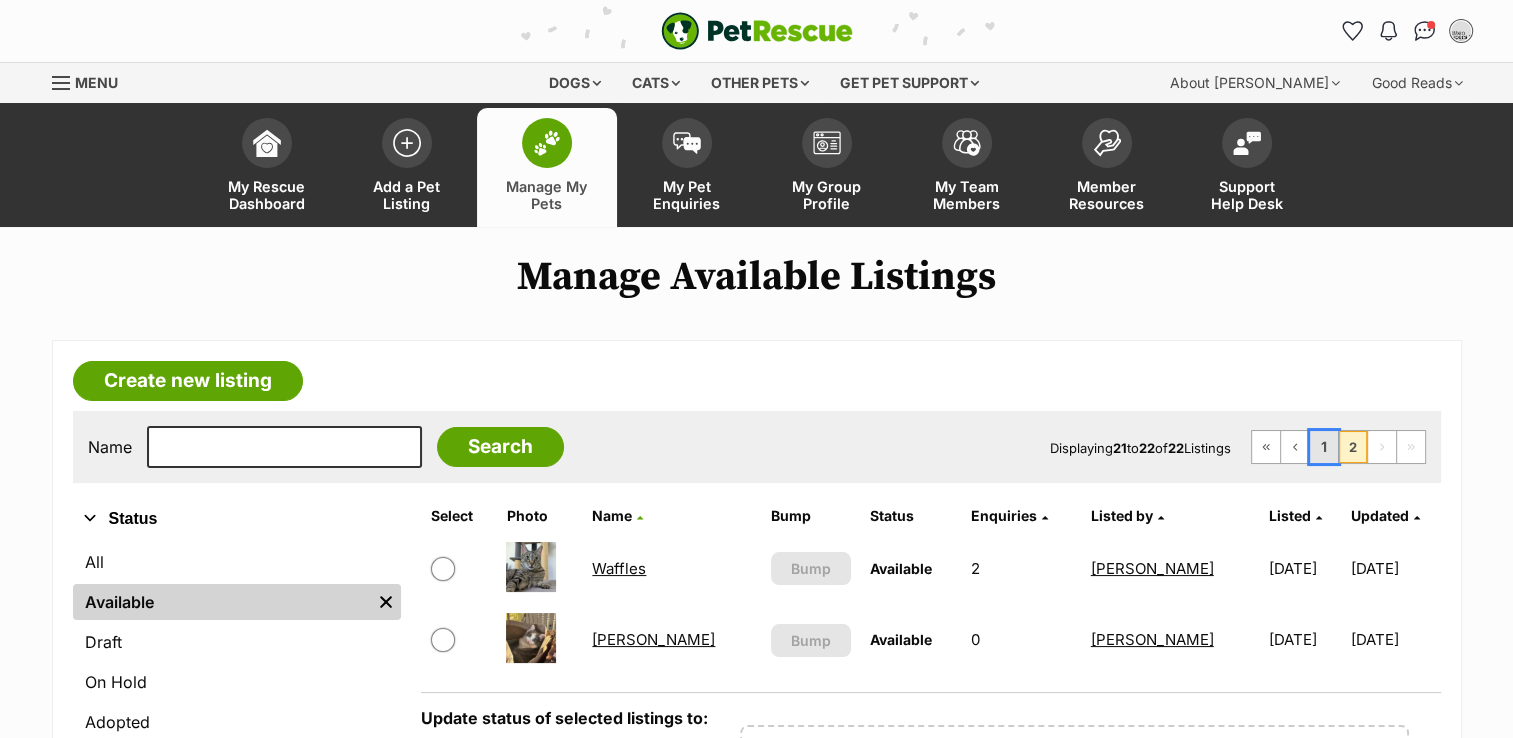 click on "1" at bounding box center [1324, 447] 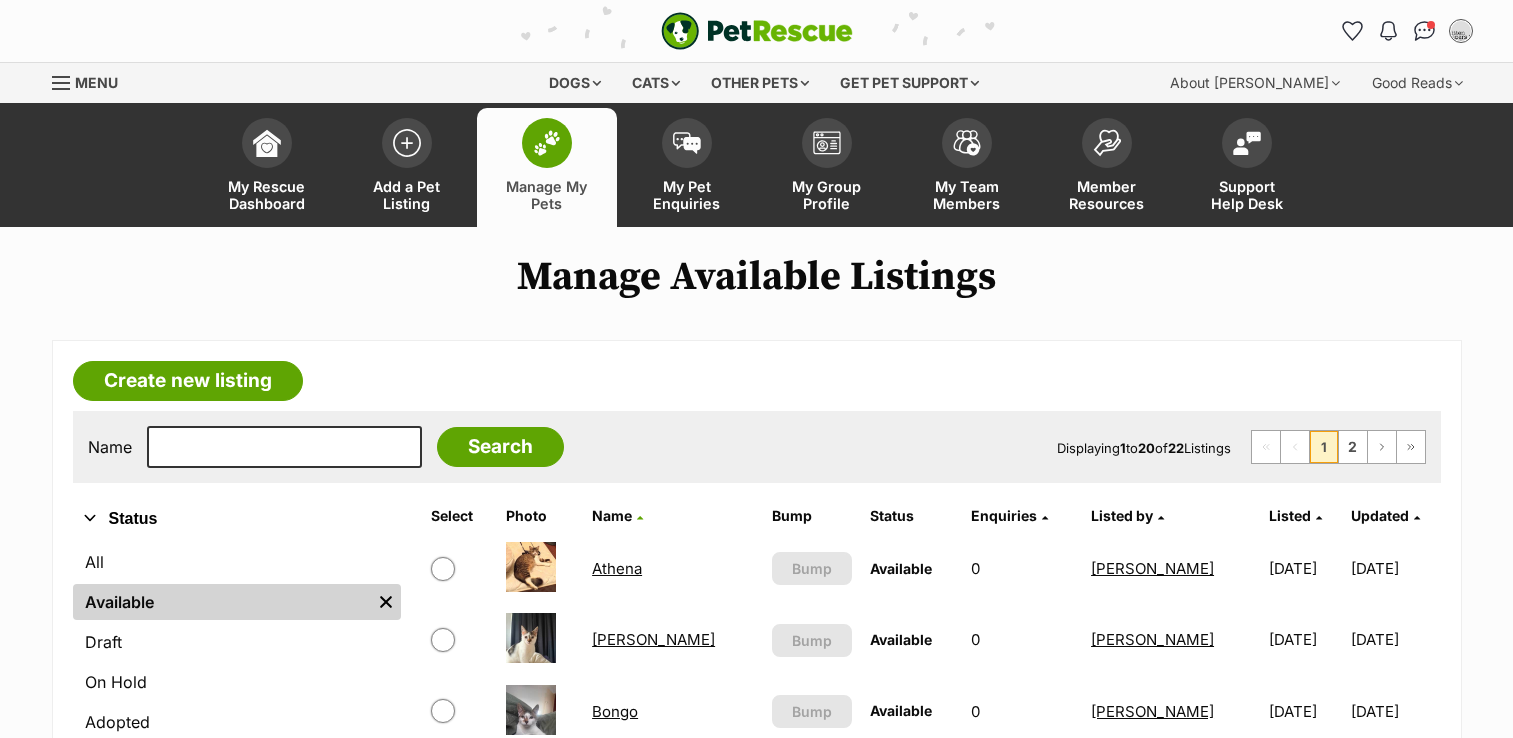 scroll, scrollTop: 0, scrollLeft: 0, axis: both 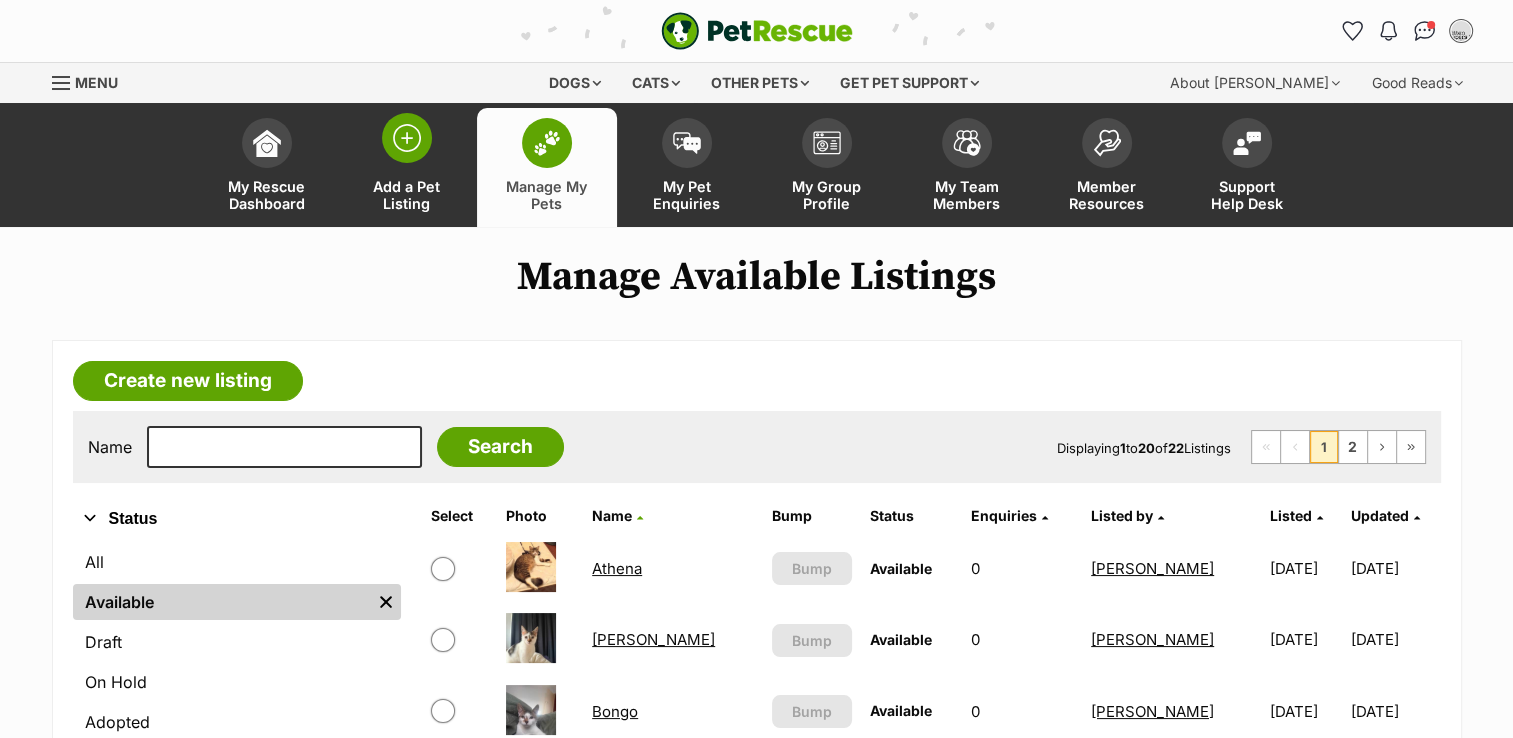 click at bounding box center [407, 138] 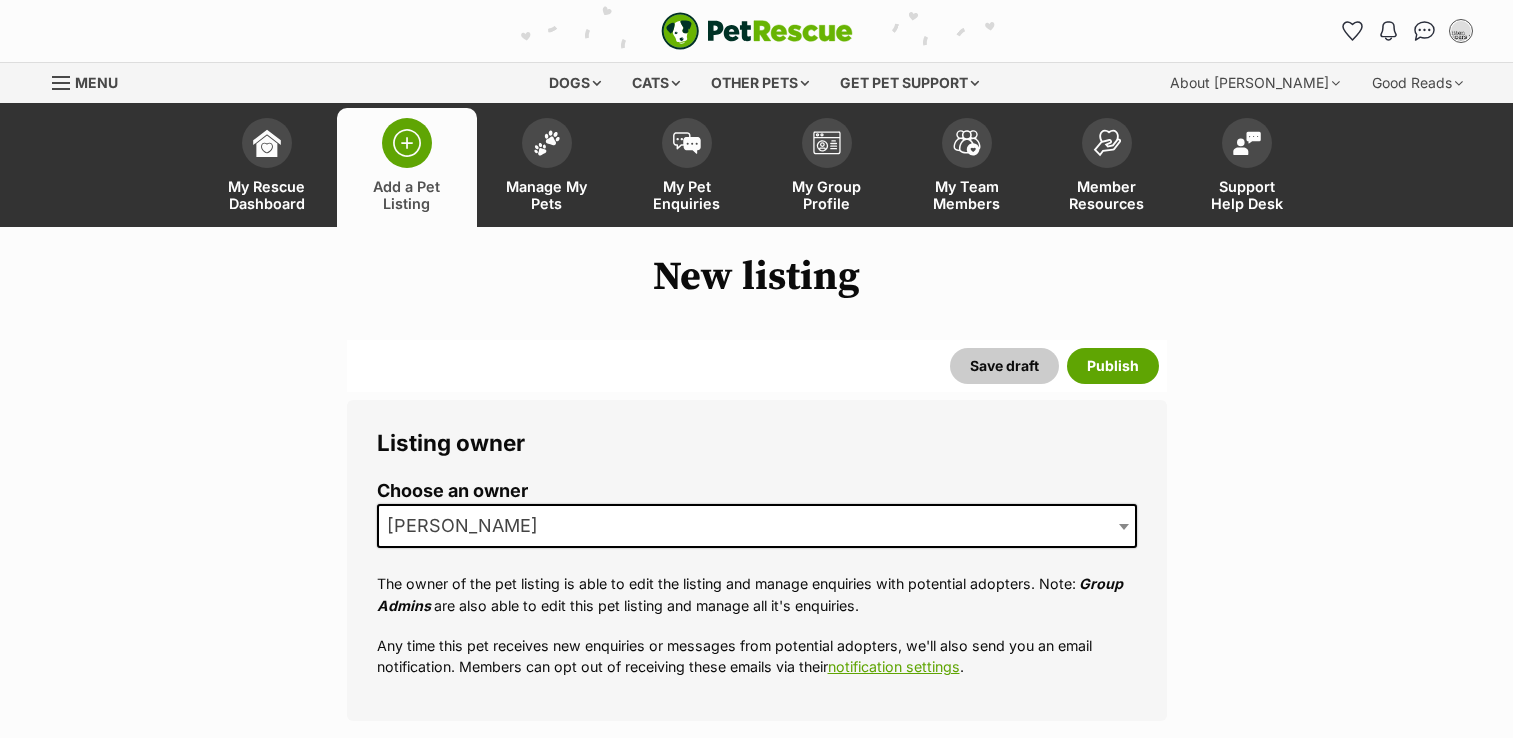scroll, scrollTop: 0, scrollLeft: 0, axis: both 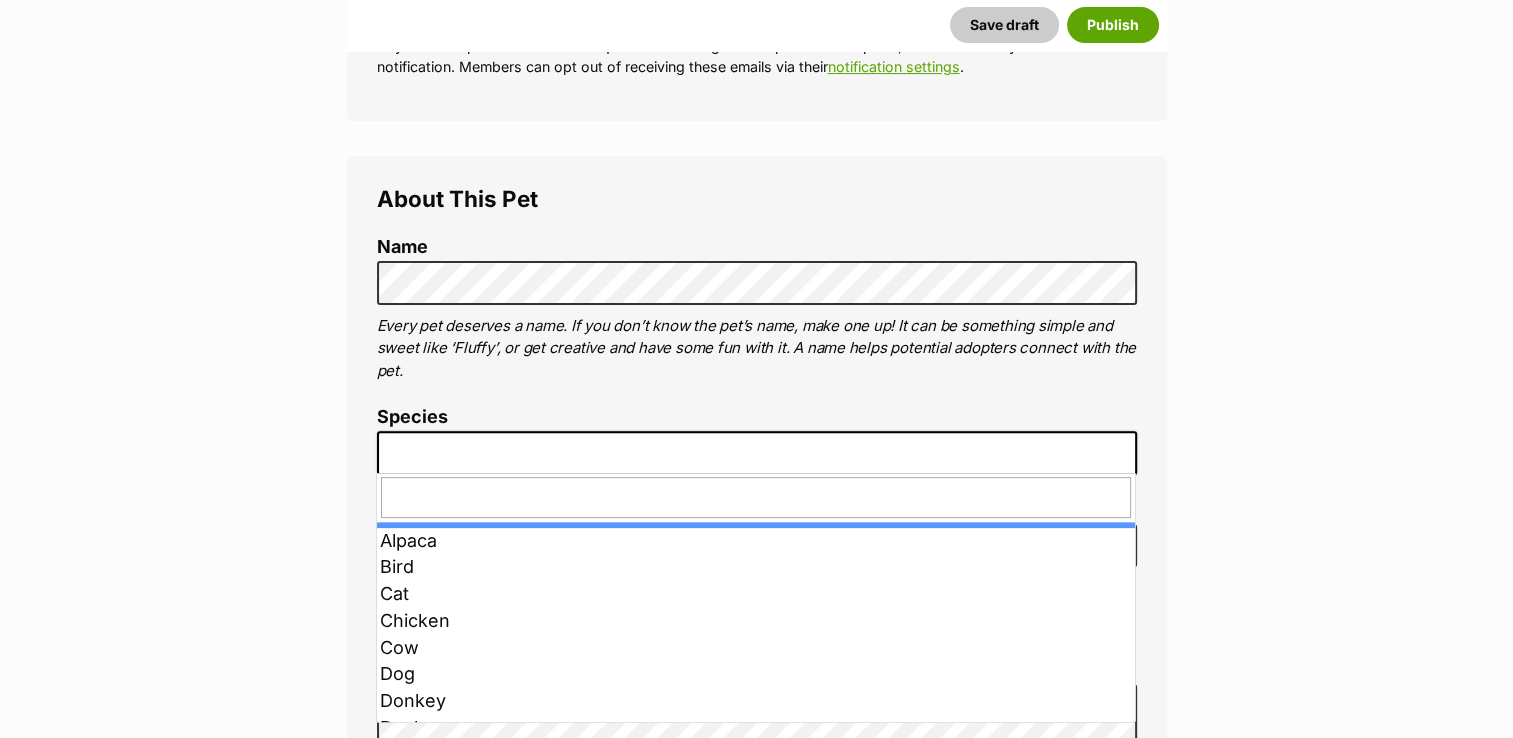 click at bounding box center (757, 453) 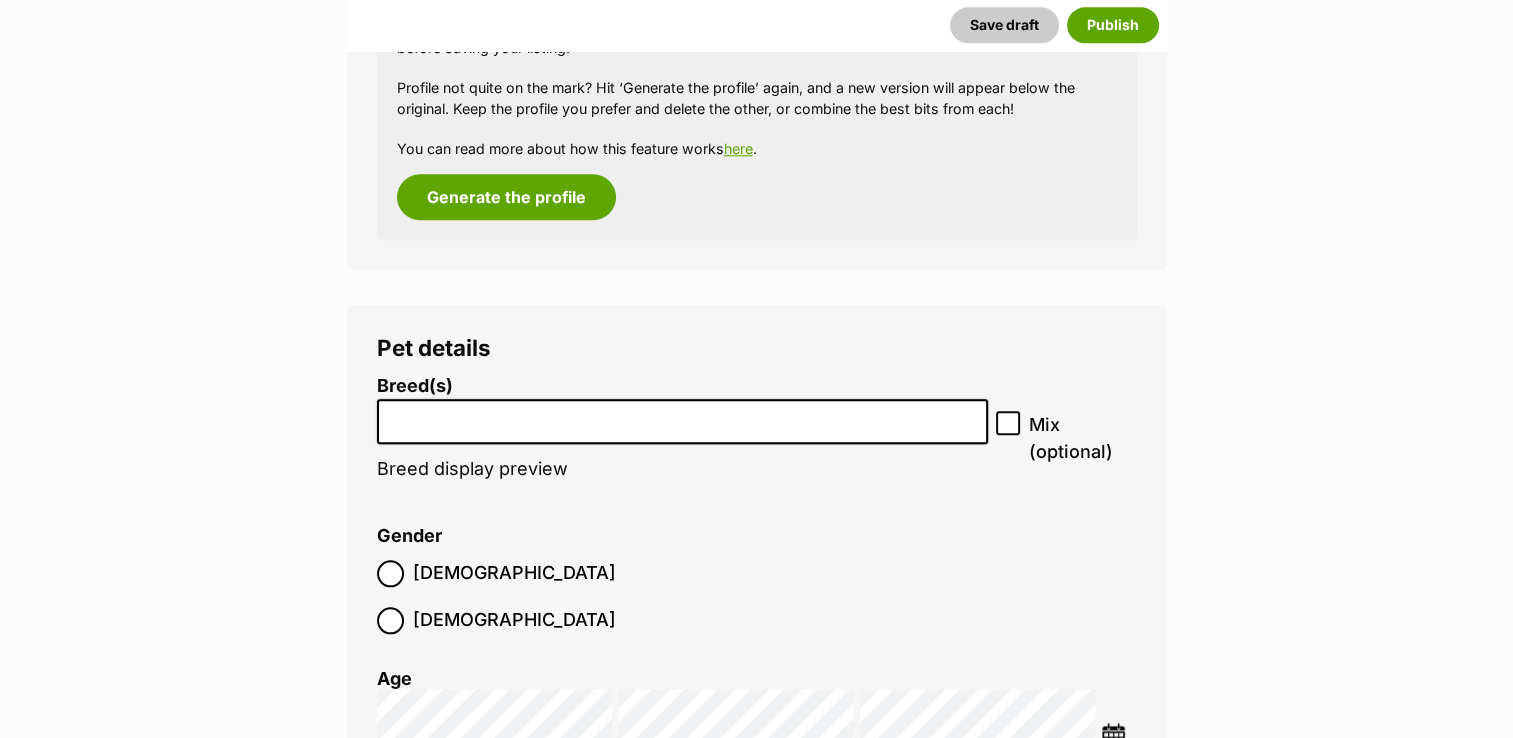 scroll, scrollTop: 2164, scrollLeft: 0, axis: vertical 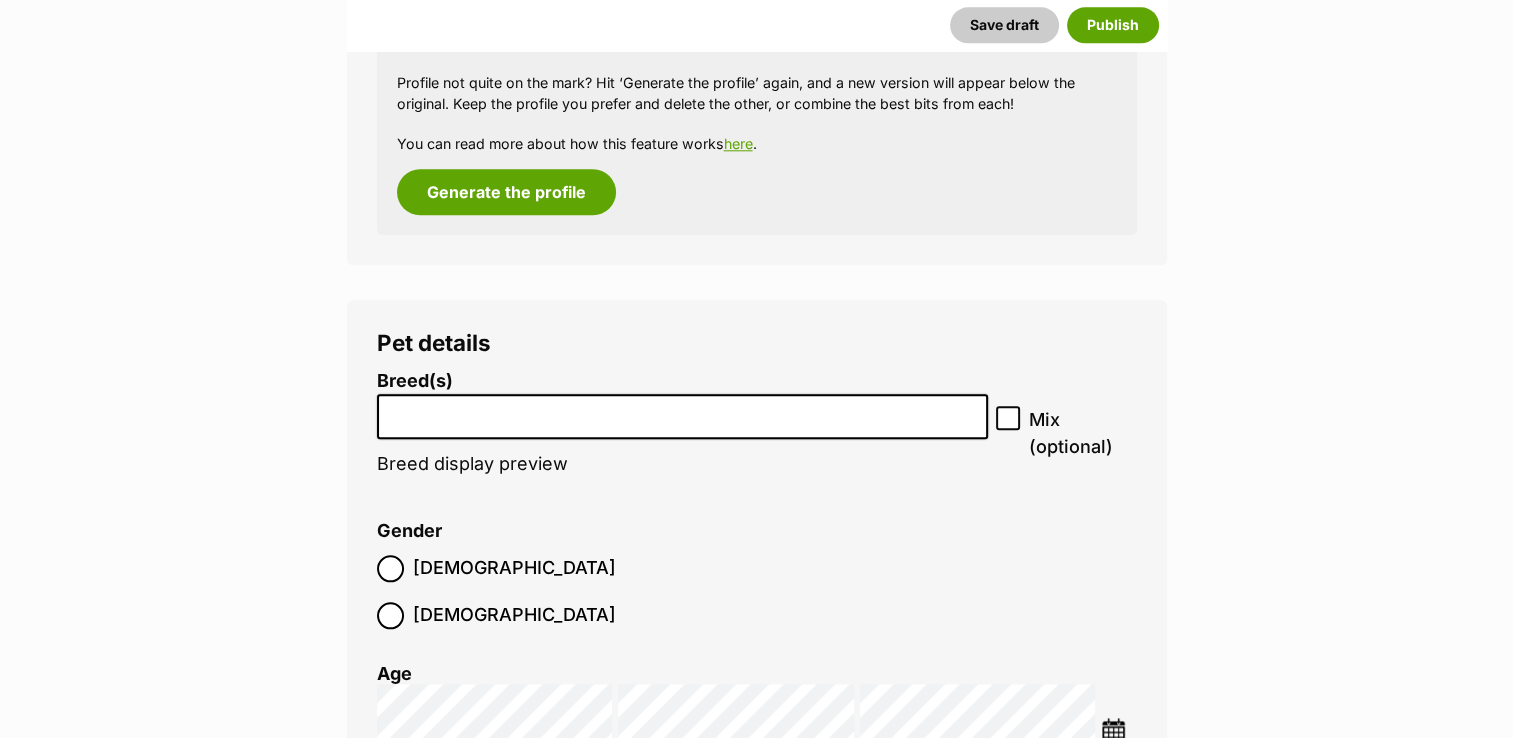 click at bounding box center (683, 411) 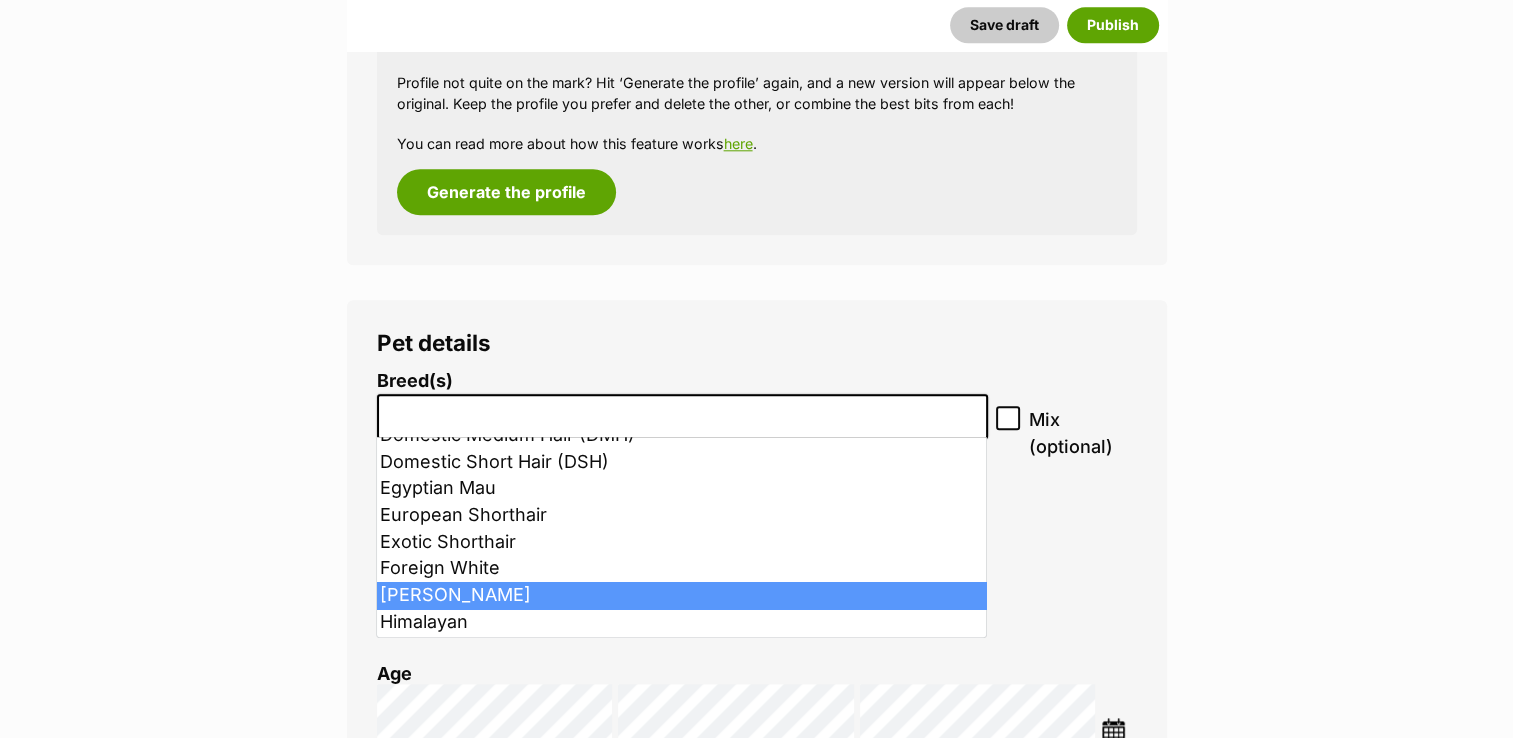 scroll, scrollTop: 600, scrollLeft: 0, axis: vertical 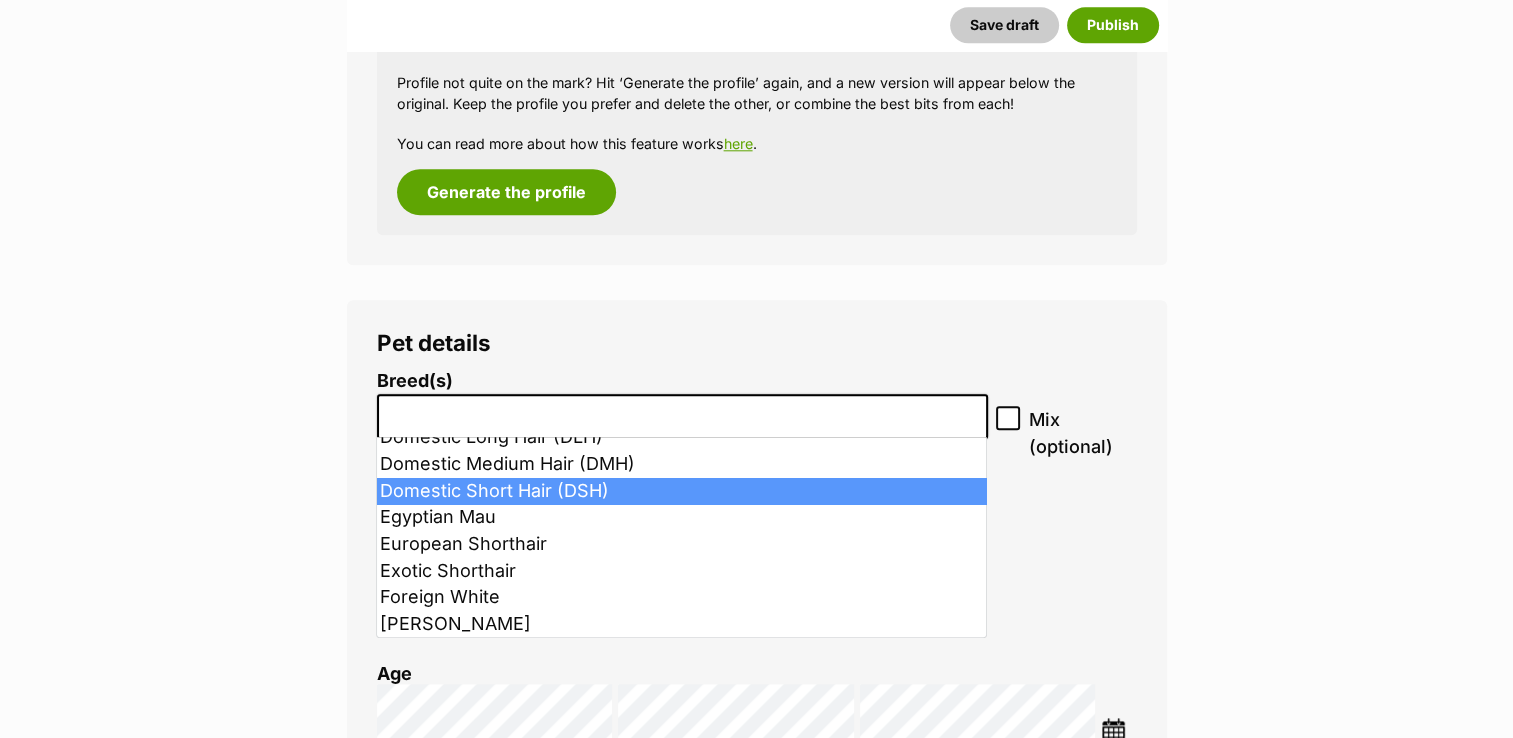 select on "252102" 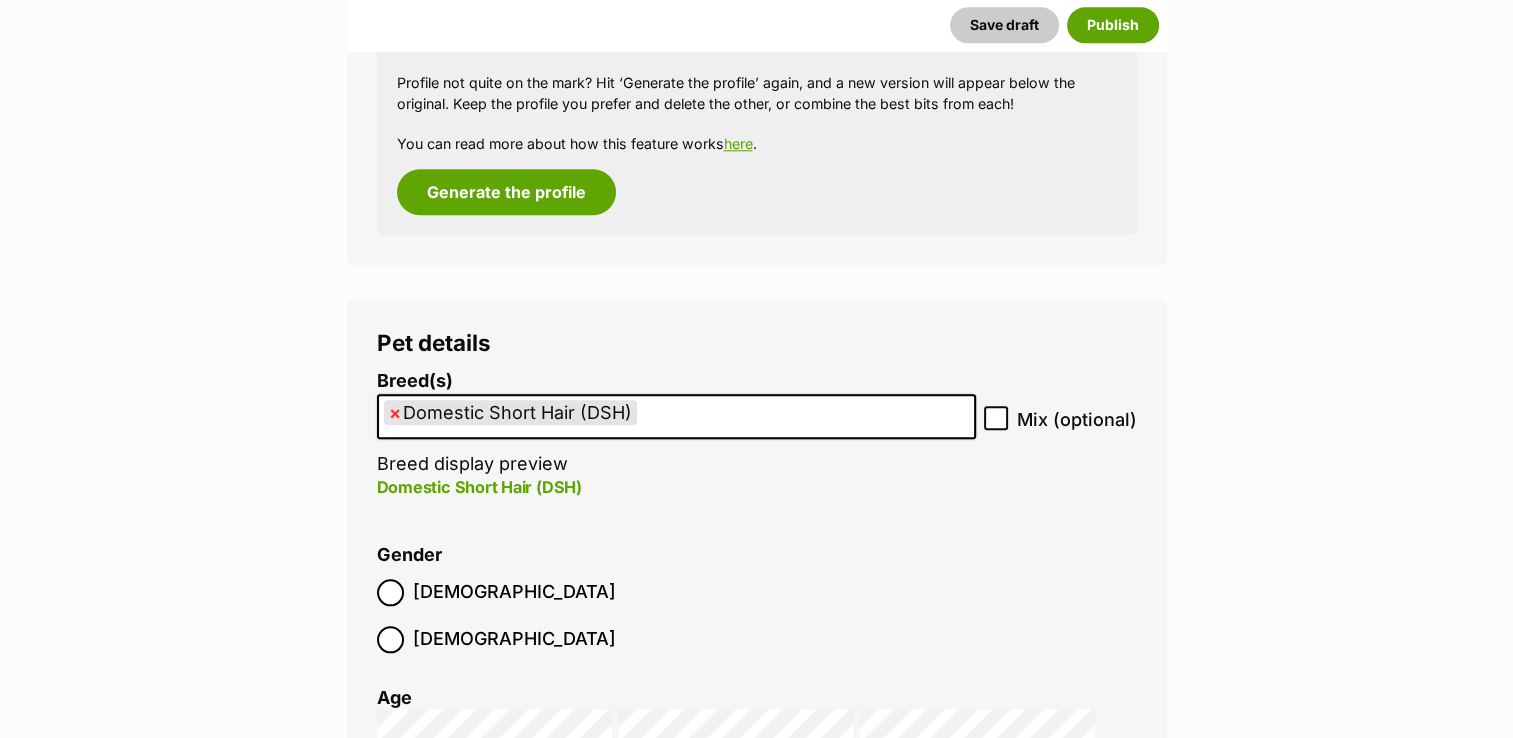 click at bounding box center [1113, 755] 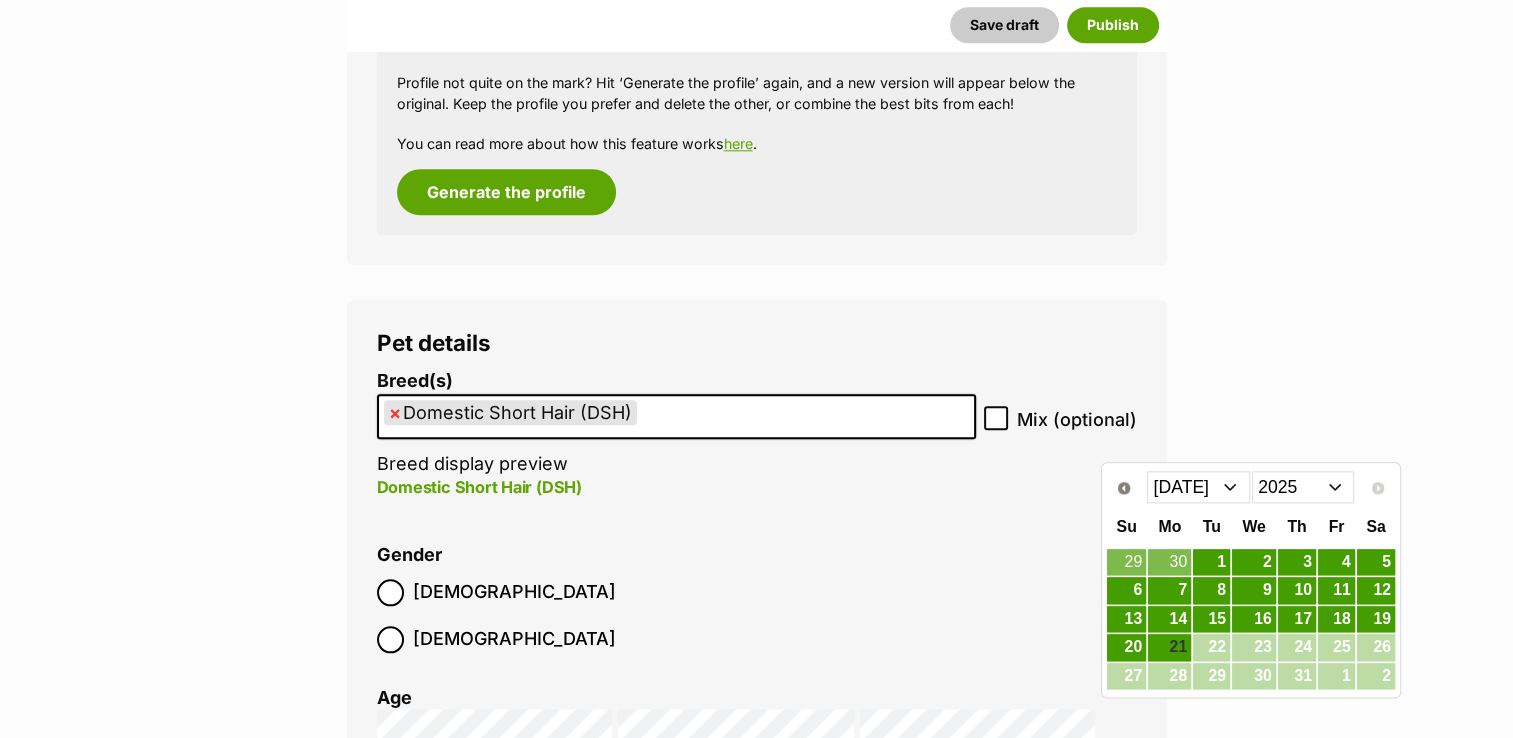 click on "2015 2016 2017 2018 2019 2020 2021 2022 2023 2024 2025" at bounding box center [1303, 487] 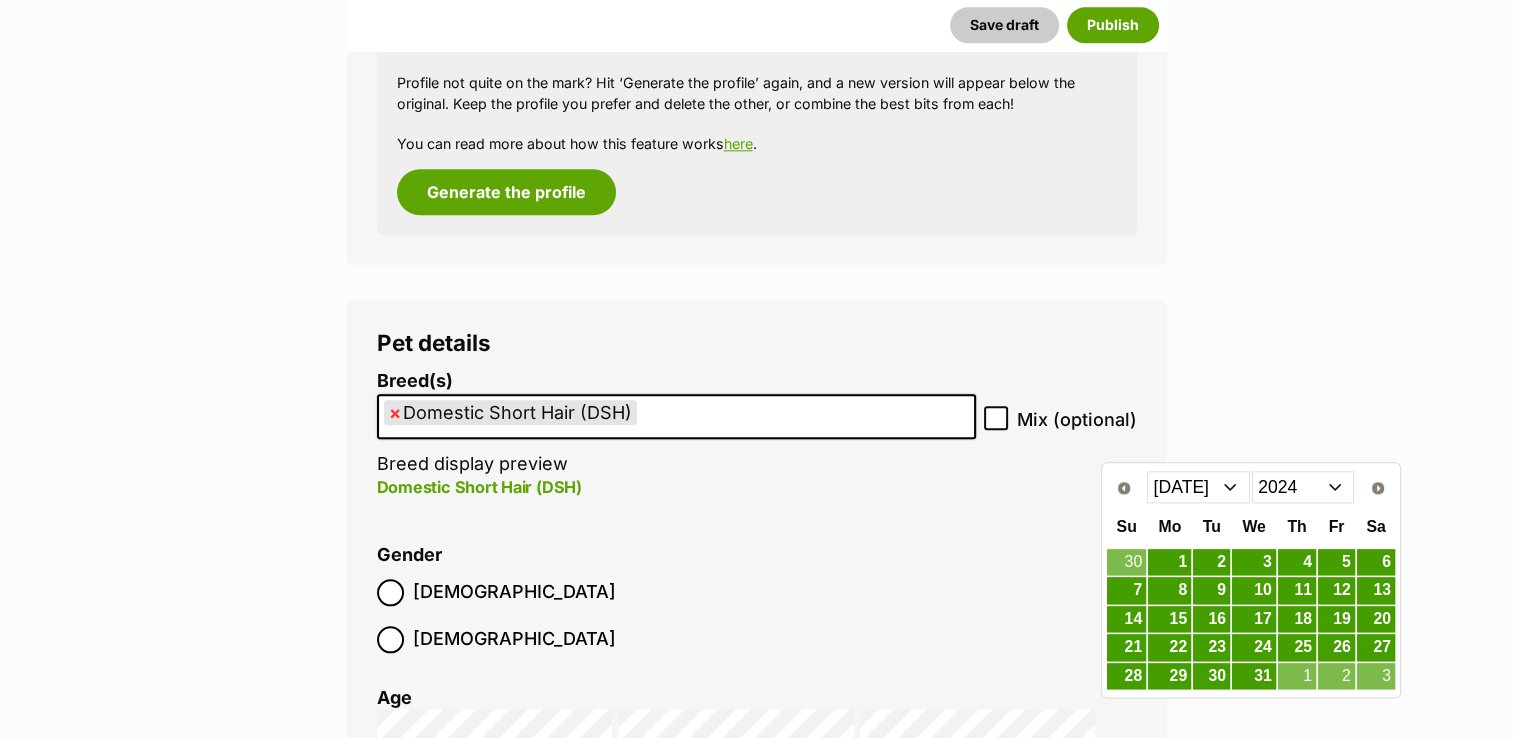 drag, startPoint x: 1222, startPoint y: 483, endPoint x: 1222, endPoint y: 470, distance: 13 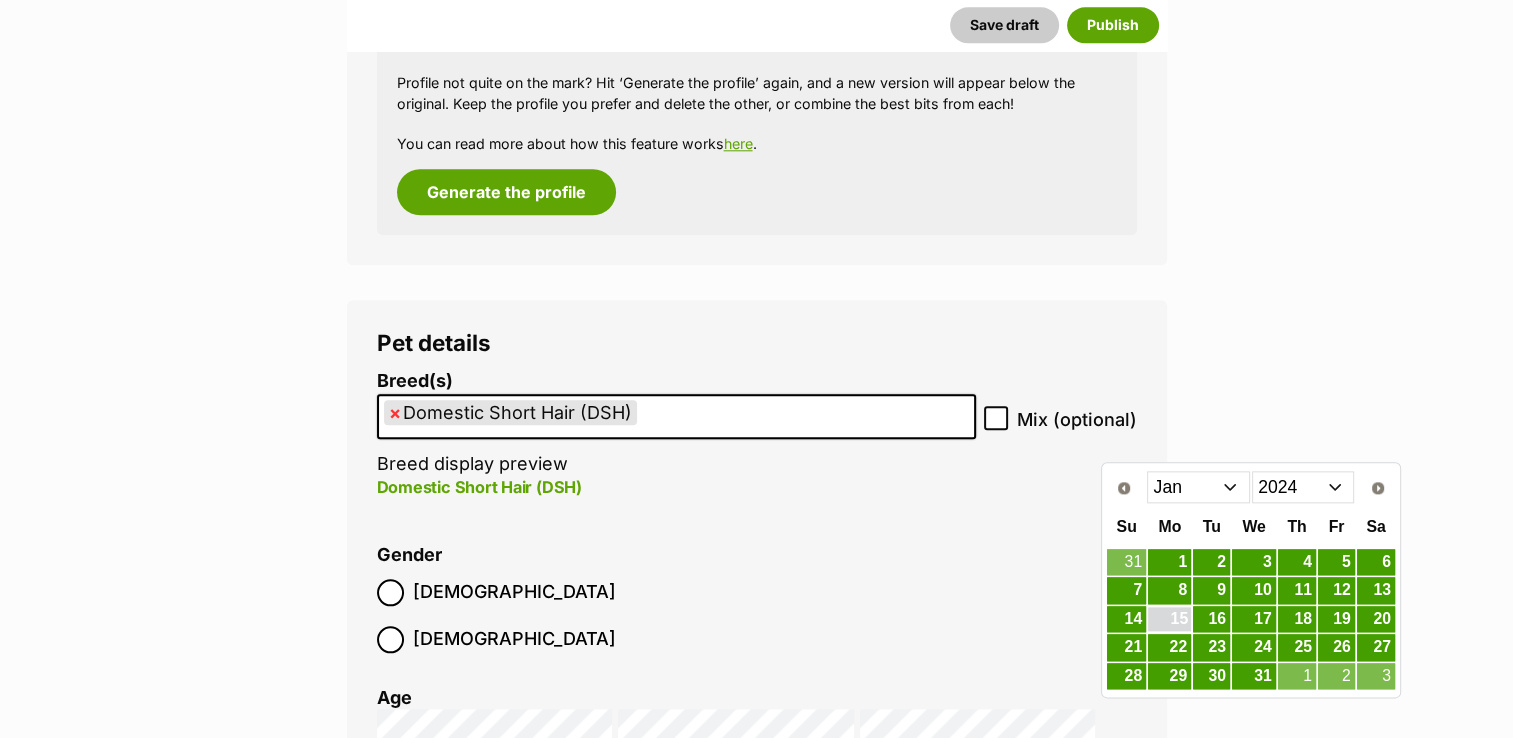 click on "15" at bounding box center (1169, 619) 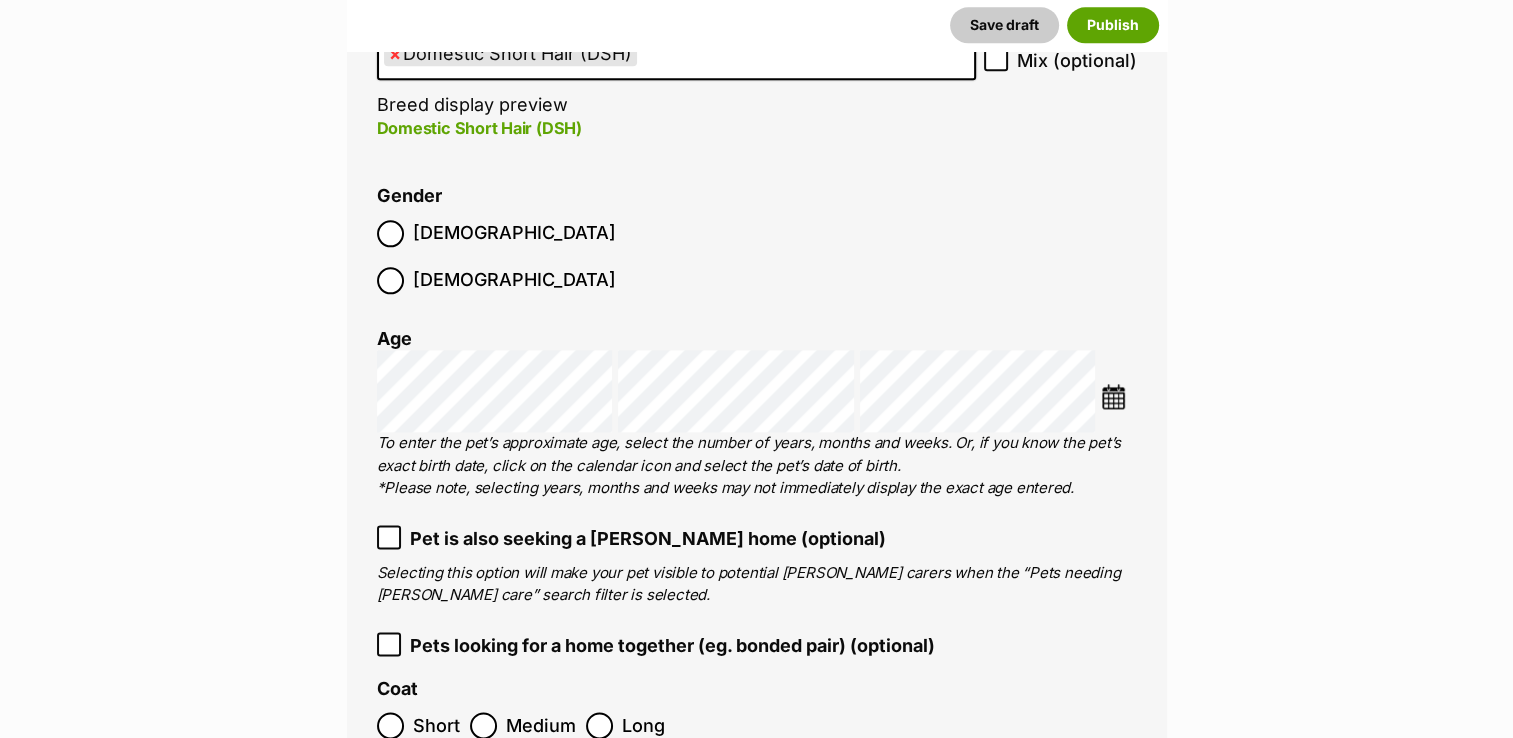 scroll, scrollTop: 2564, scrollLeft: 0, axis: vertical 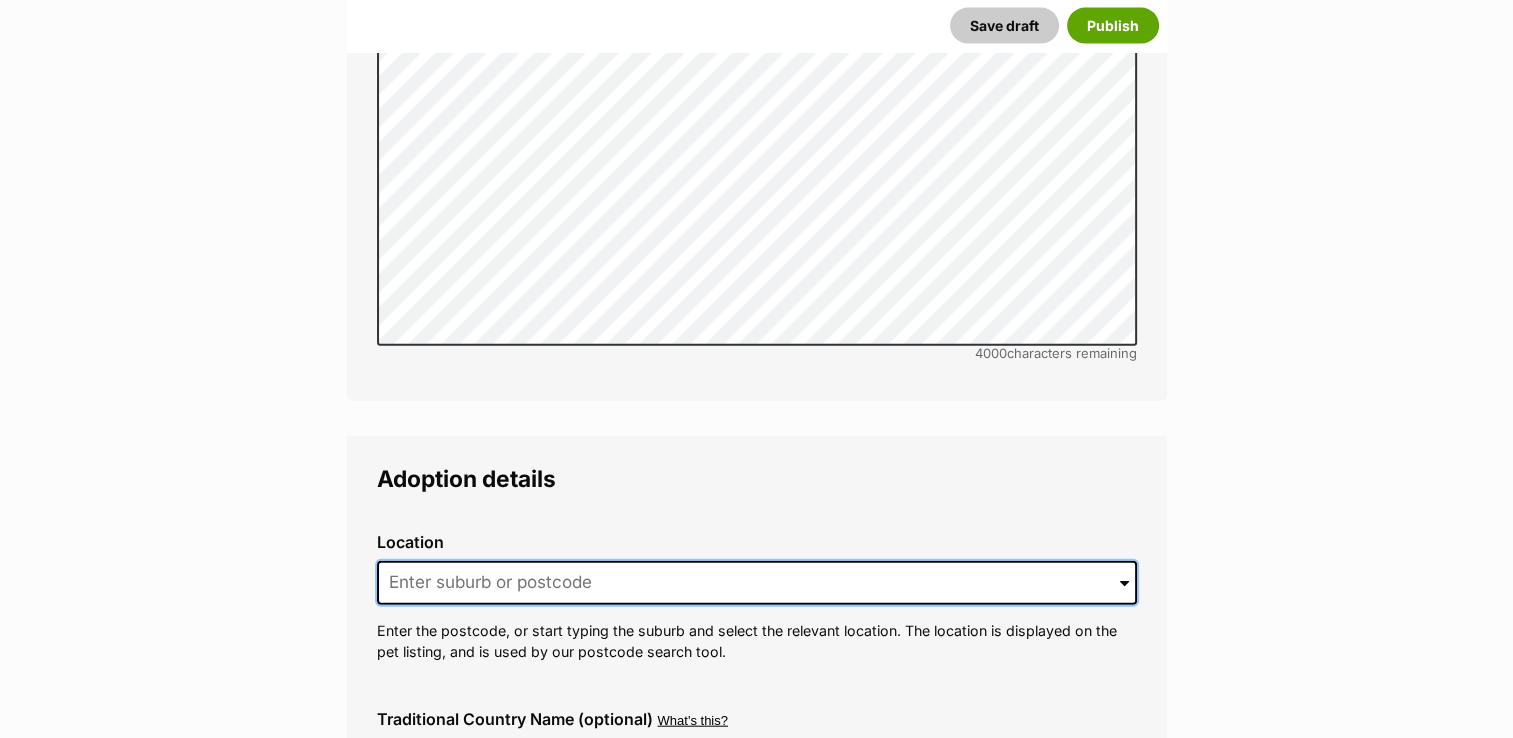 click at bounding box center (757, 583) 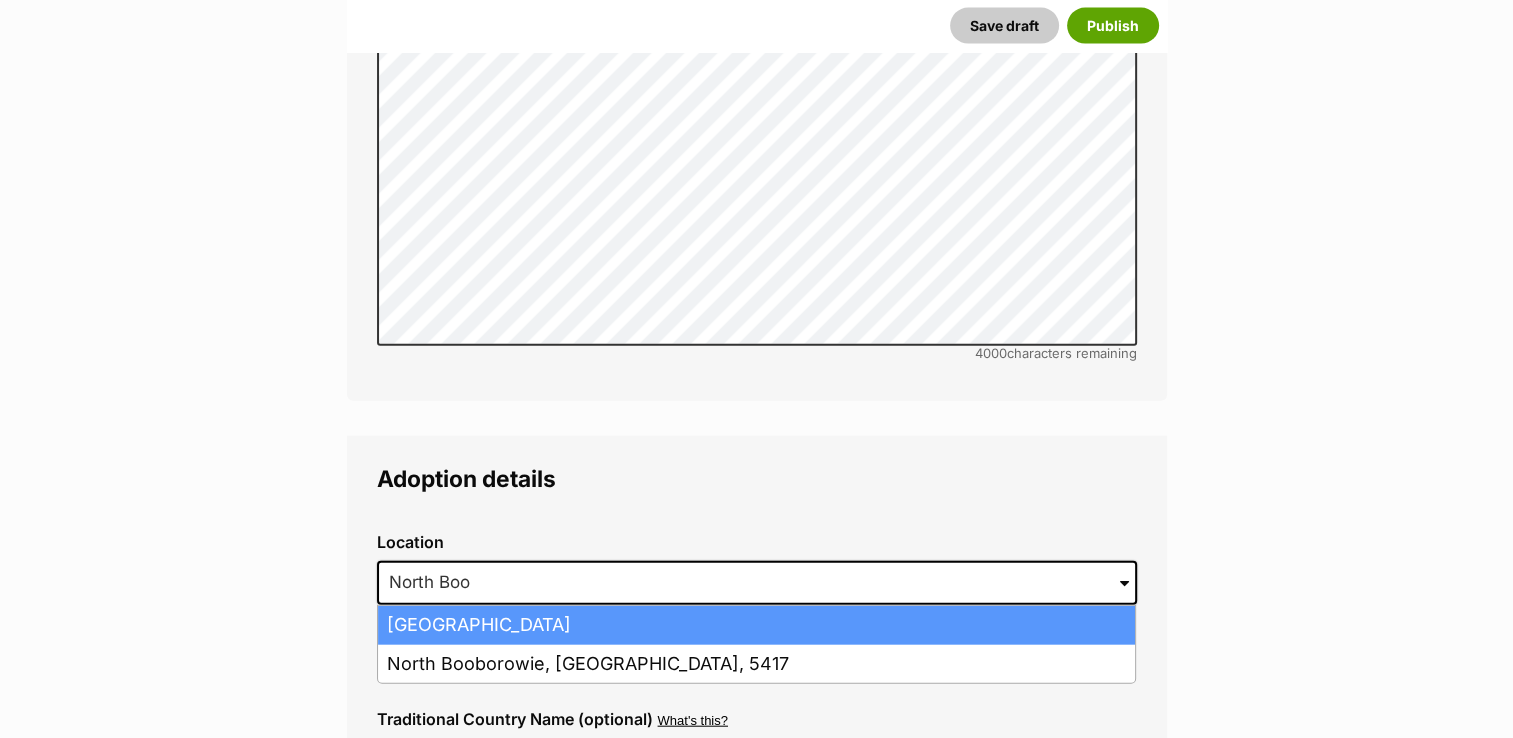 click on "North Booval, Queensland, 4304" at bounding box center [756, 625] 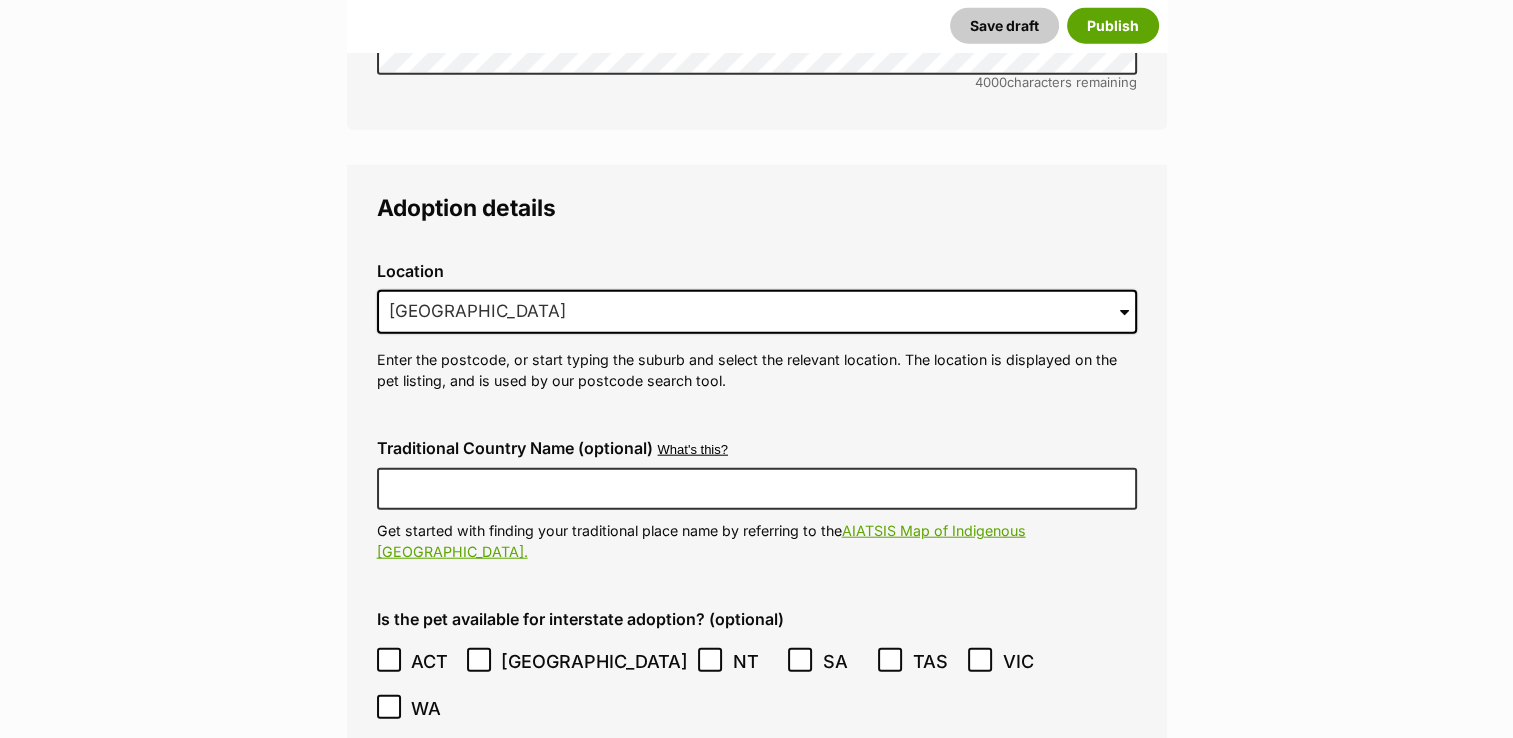 scroll, scrollTop: 4864, scrollLeft: 0, axis: vertical 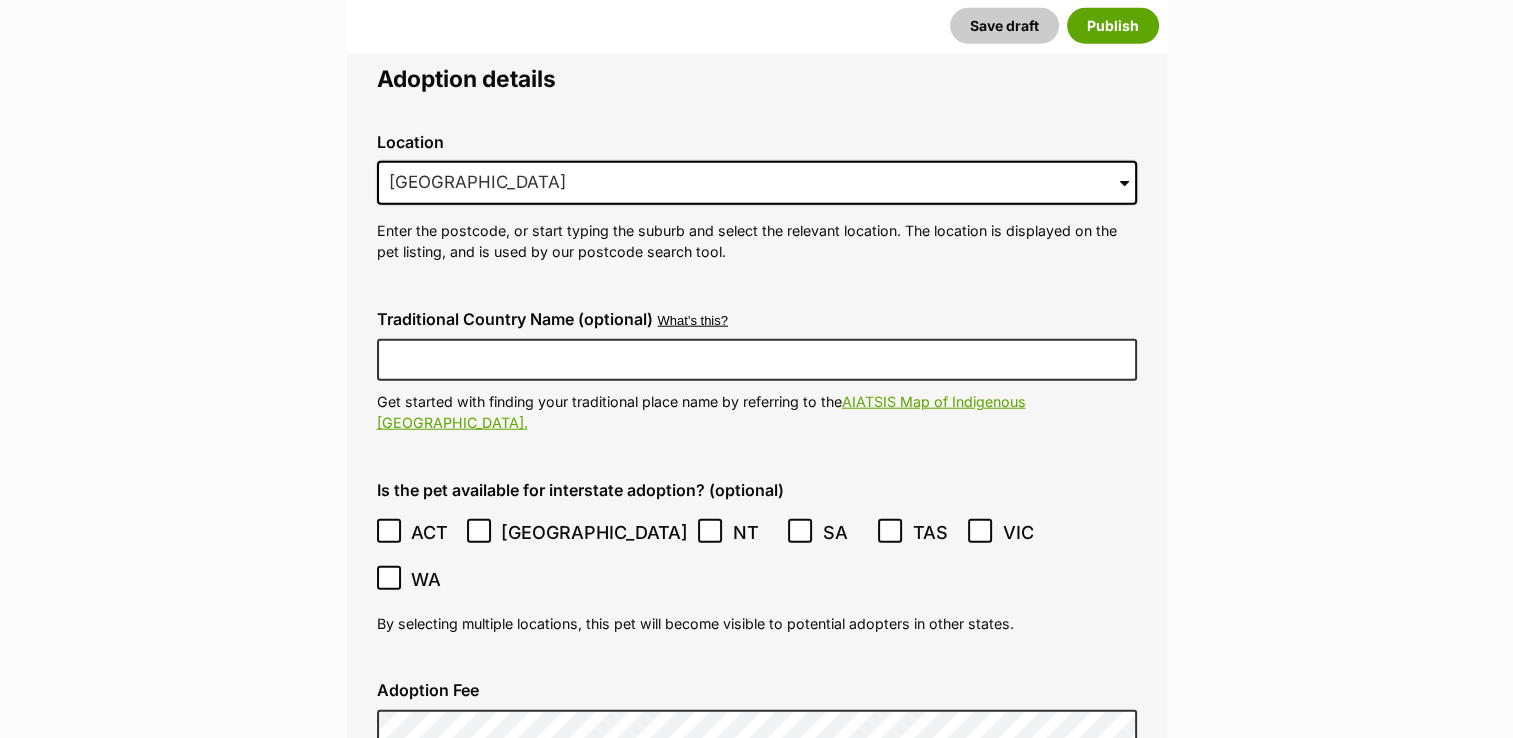 click on "This is an indoor-only cat (optional)" at bounding box center (389, 811) 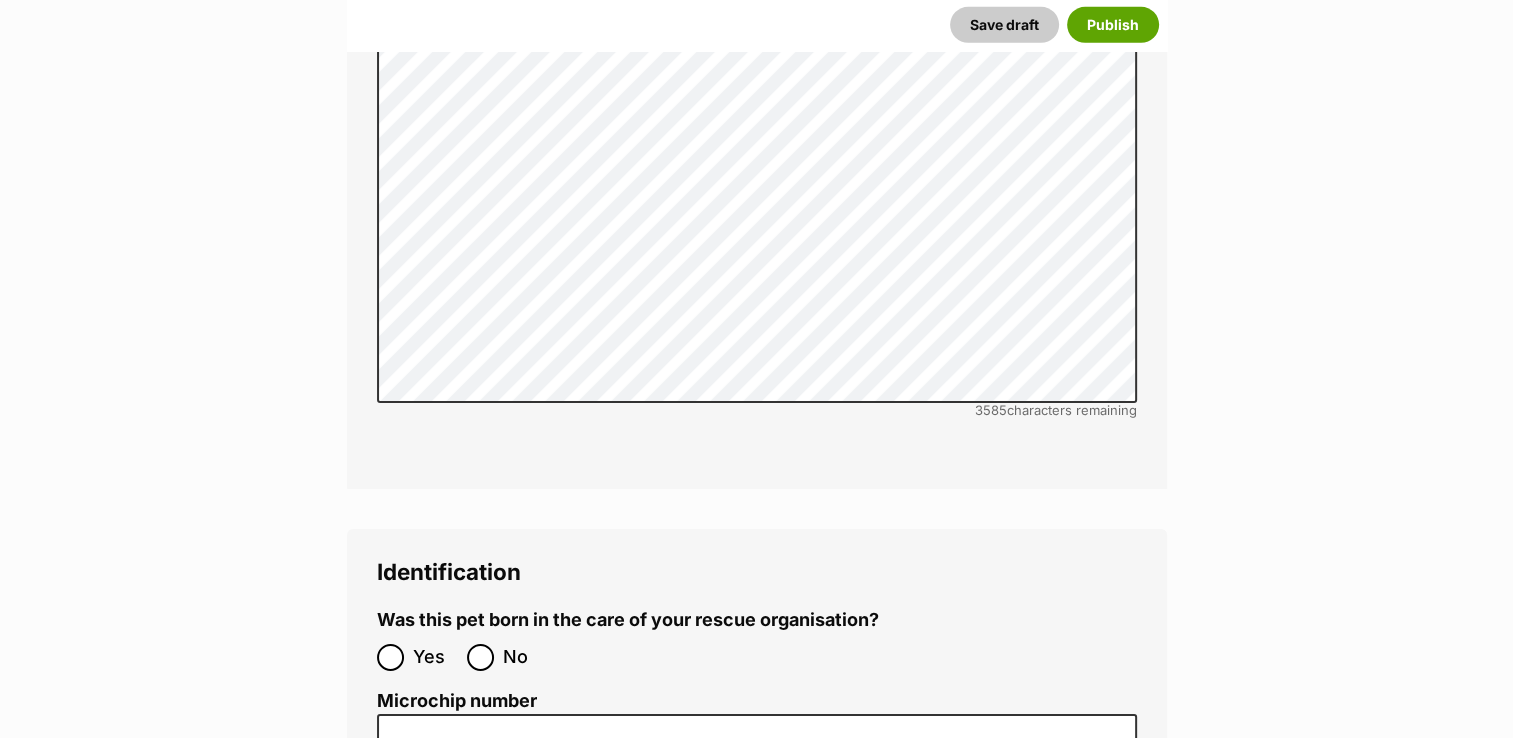 scroll, scrollTop: 6364, scrollLeft: 0, axis: vertical 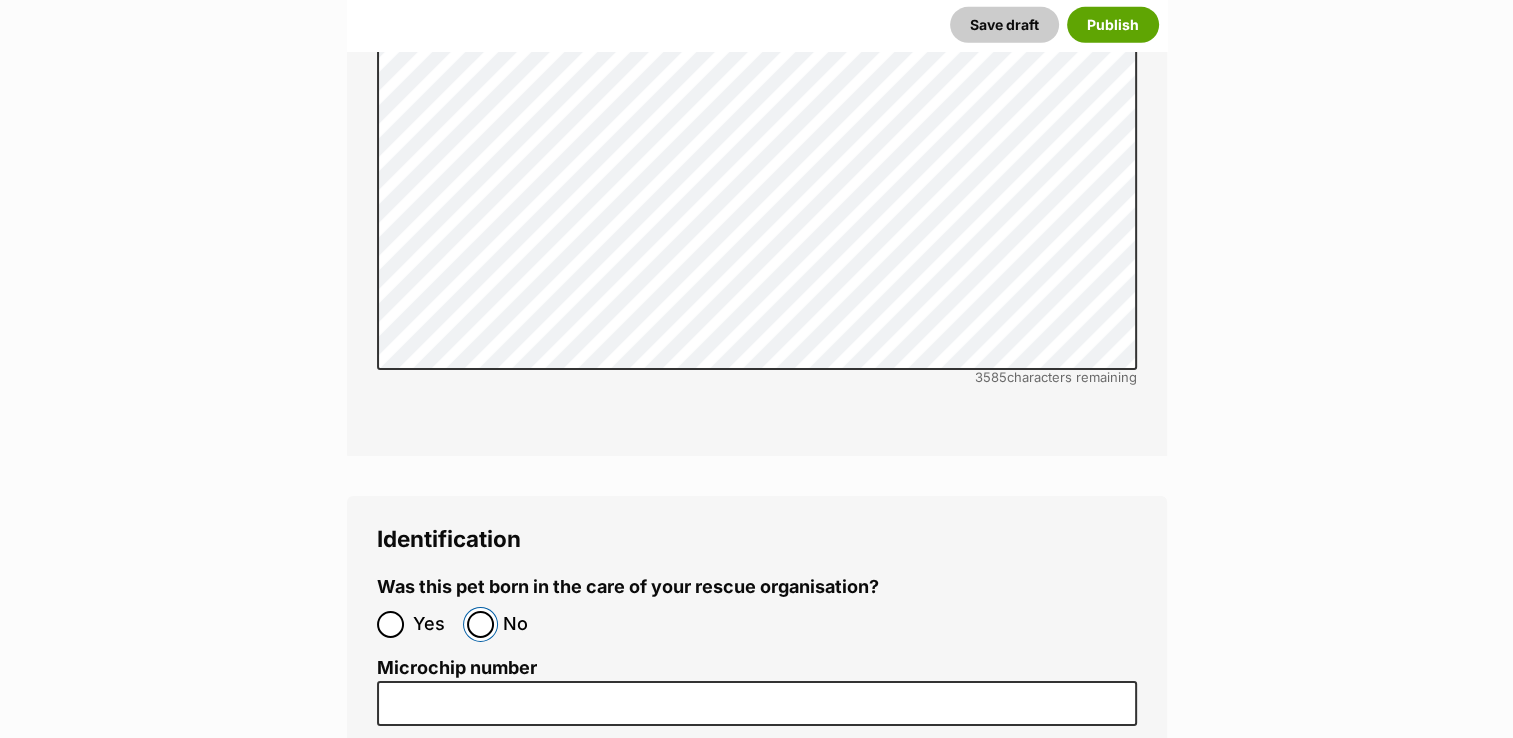 click on "No" at bounding box center [480, 624] 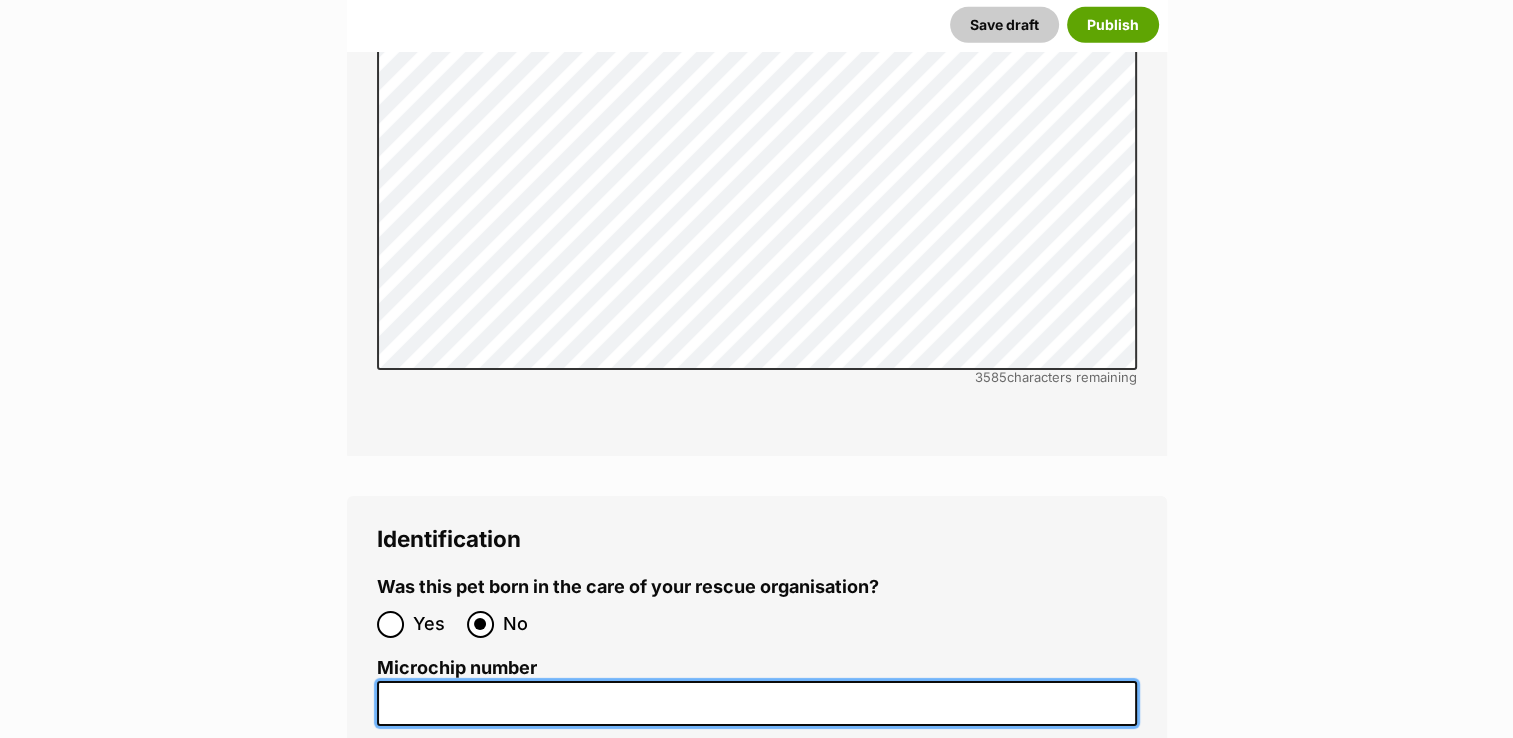 click on "Microchip number" at bounding box center [757, 703] 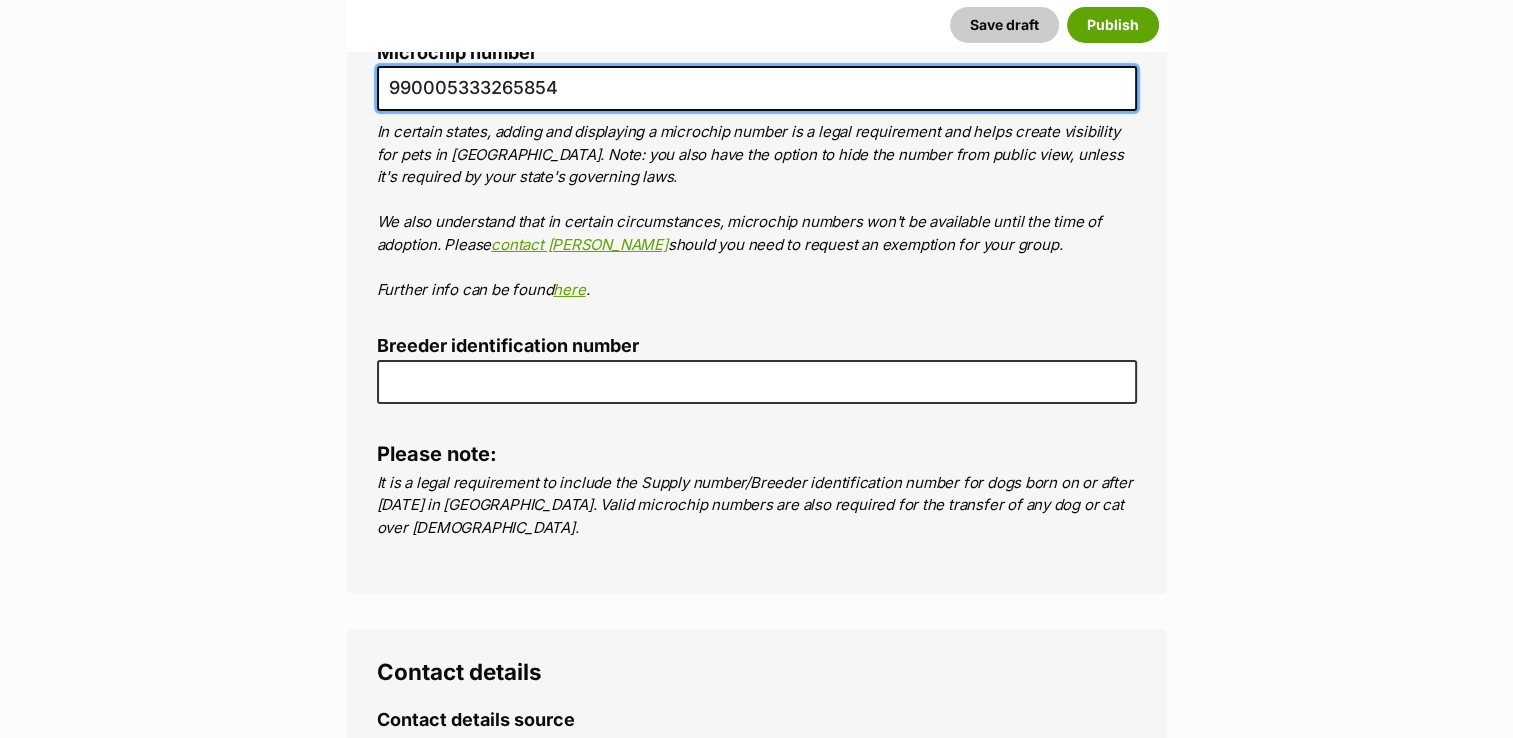 scroll, scrollTop: 7064, scrollLeft: 0, axis: vertical 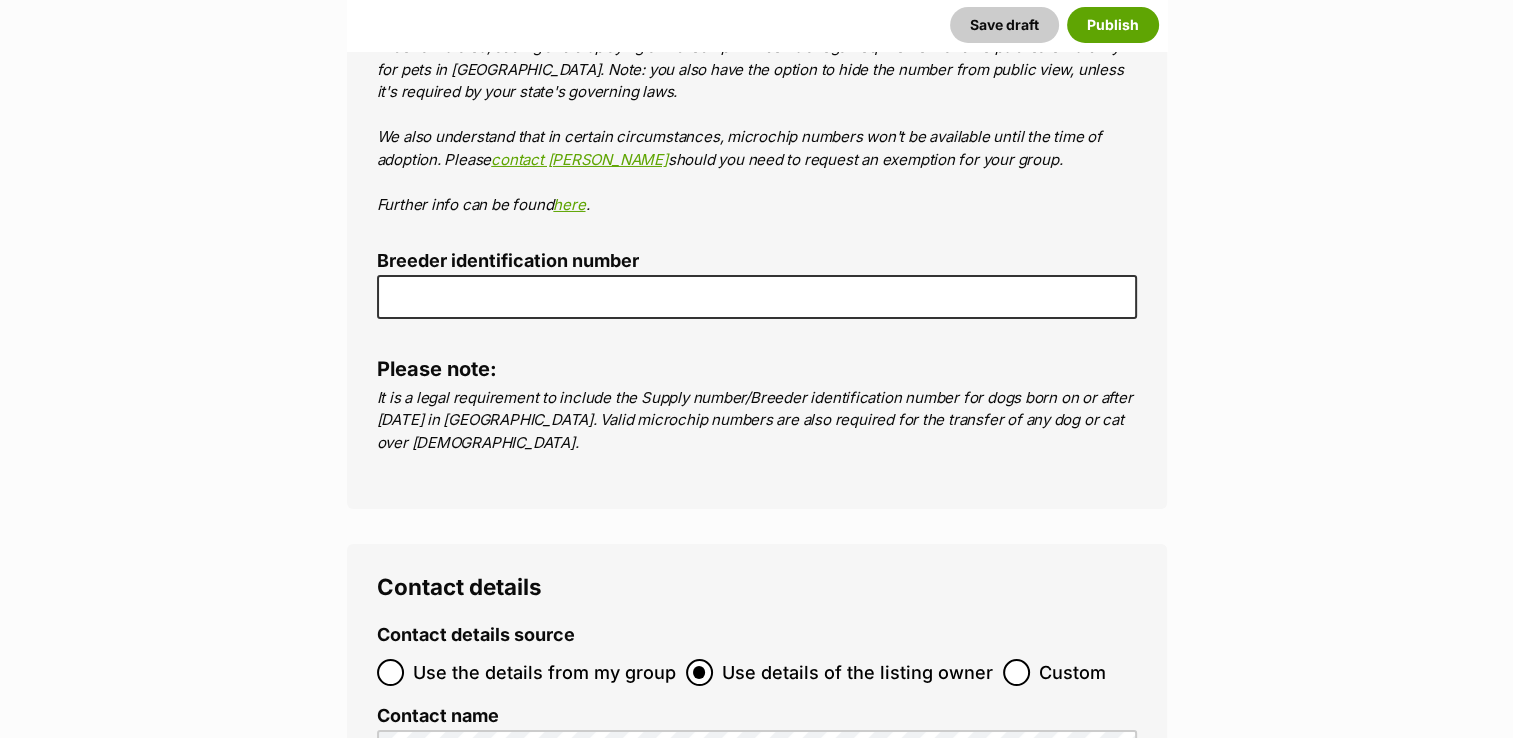 type on "990005333265854" 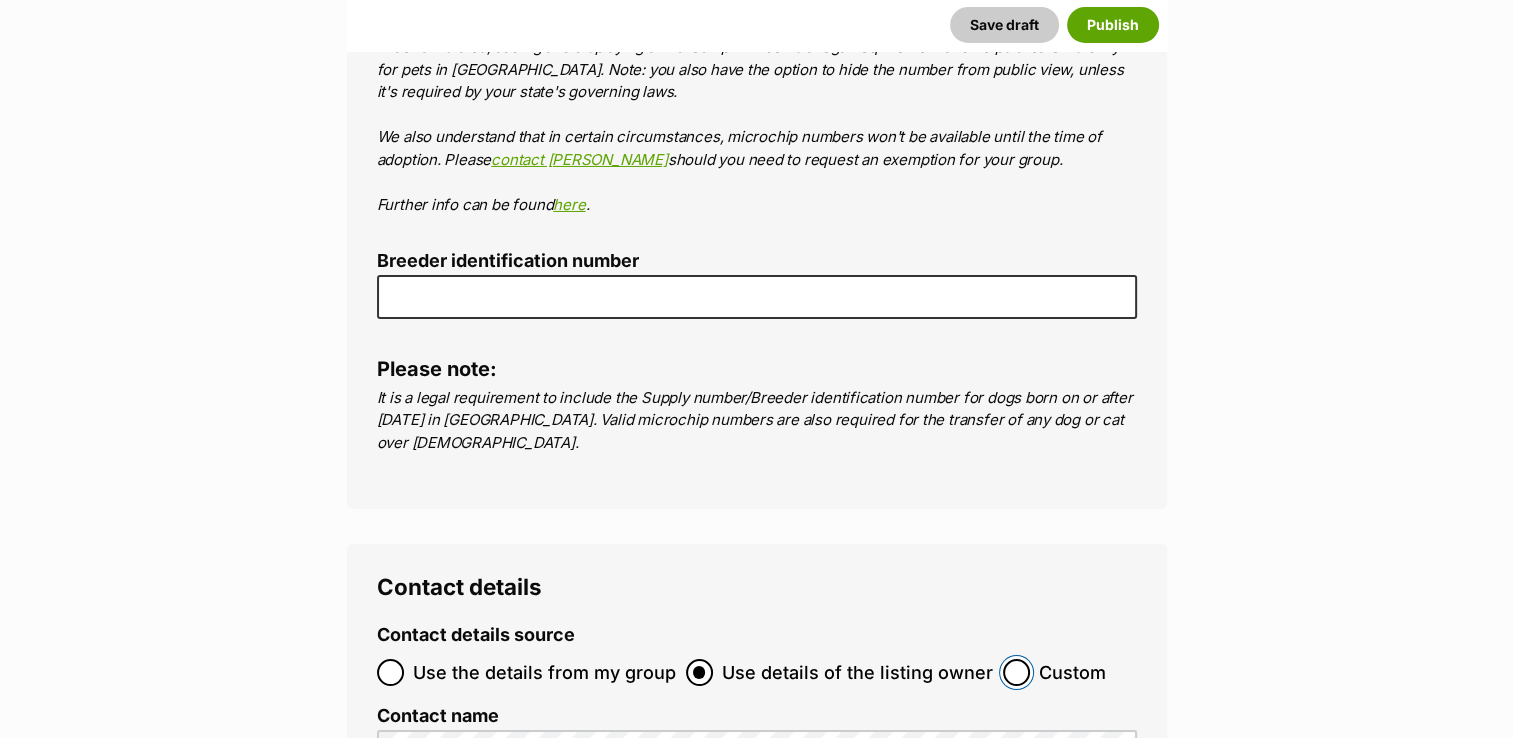 click on "Custom" at bounding box center (1016, 672) 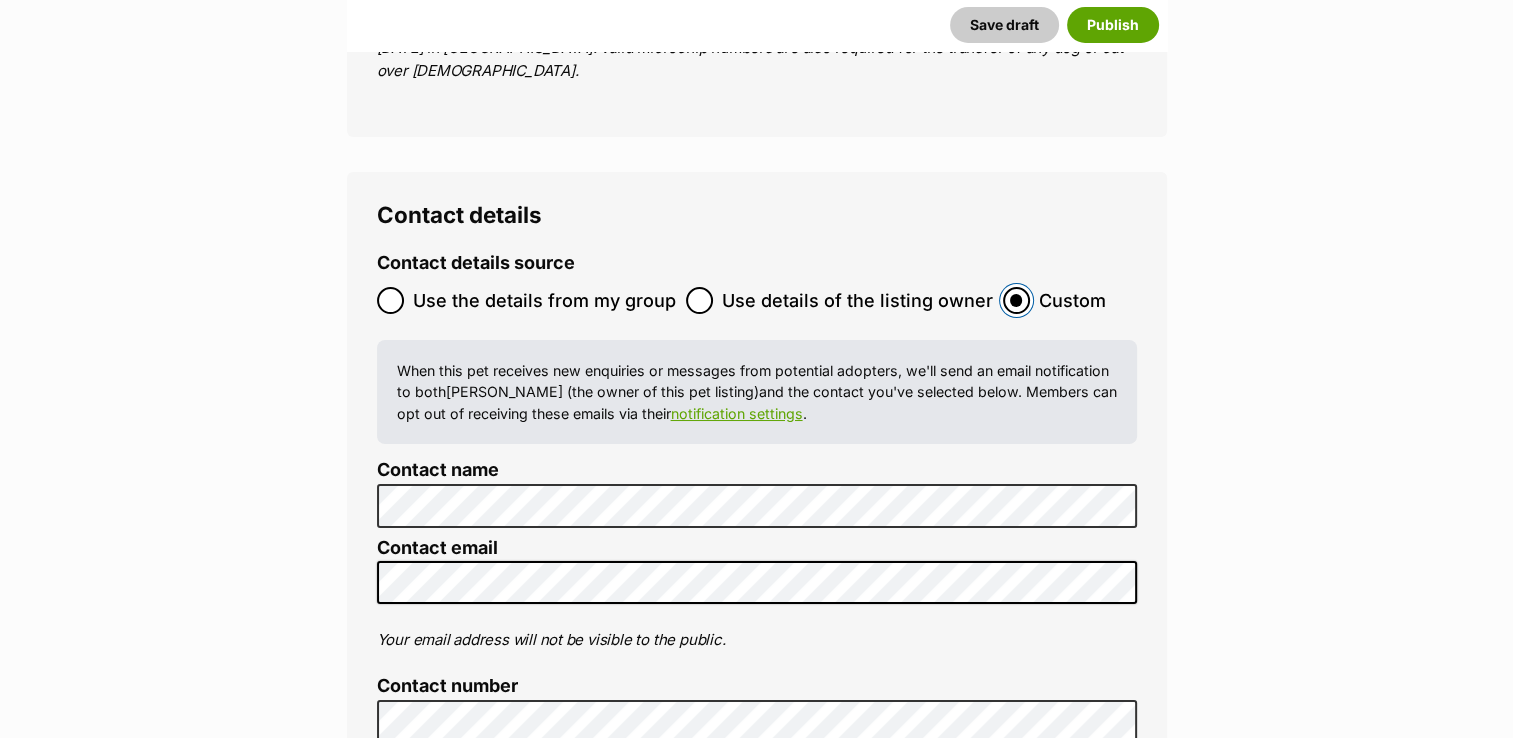 scroll, scrollTop: 7464, scrollLeft: 0, axis: vertical 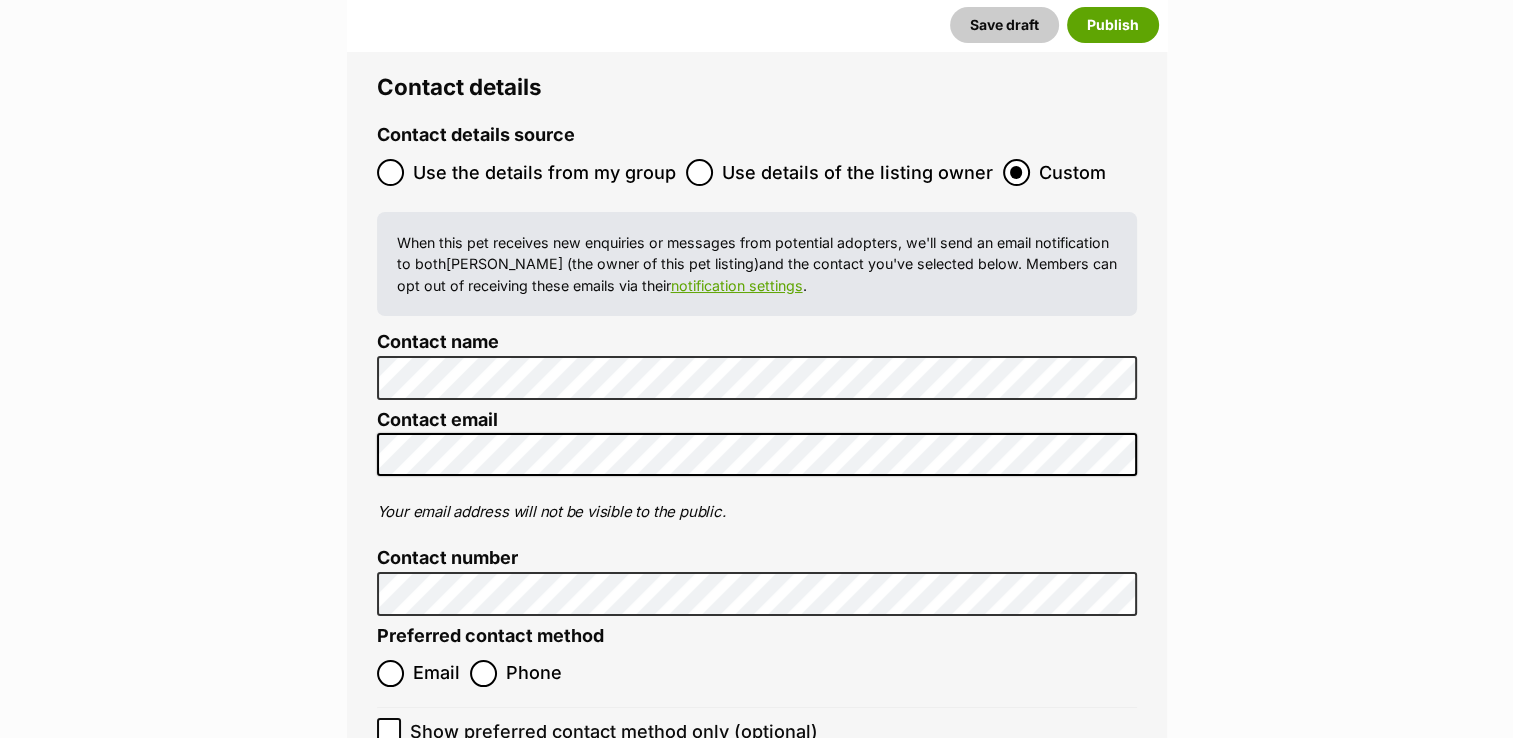 type on "Australia" 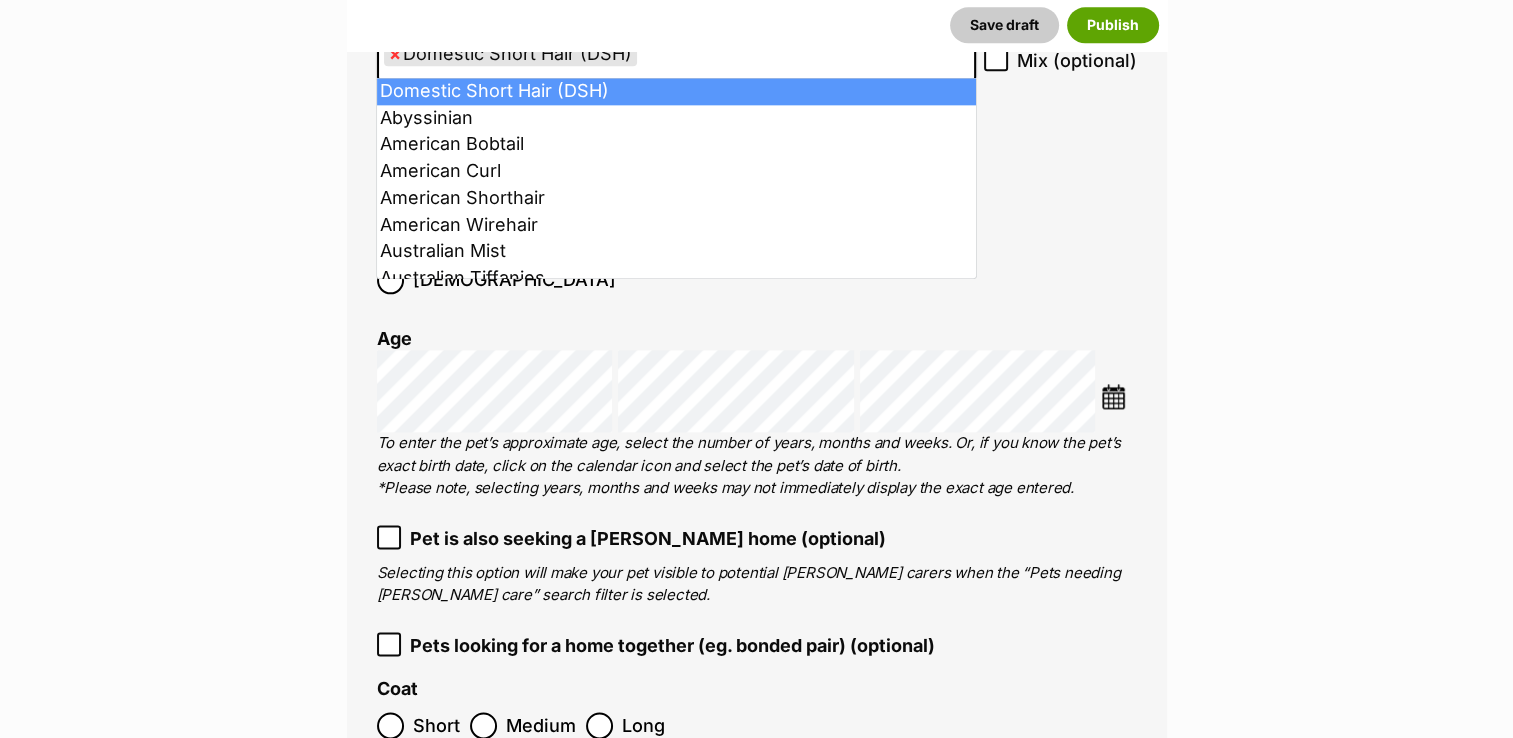 scroll, scrollTop: 2500, scrollLeft: 0, axis: vertical 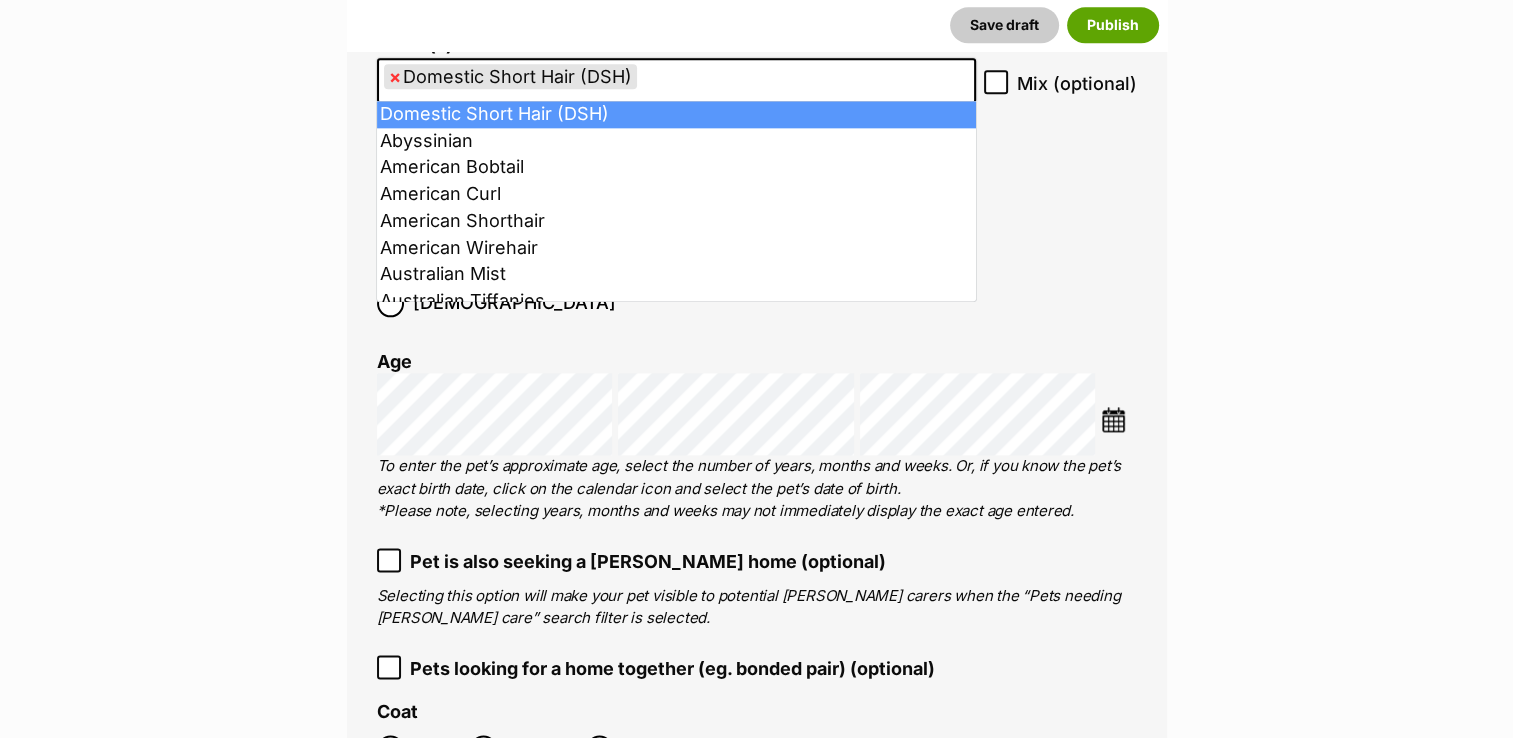 select 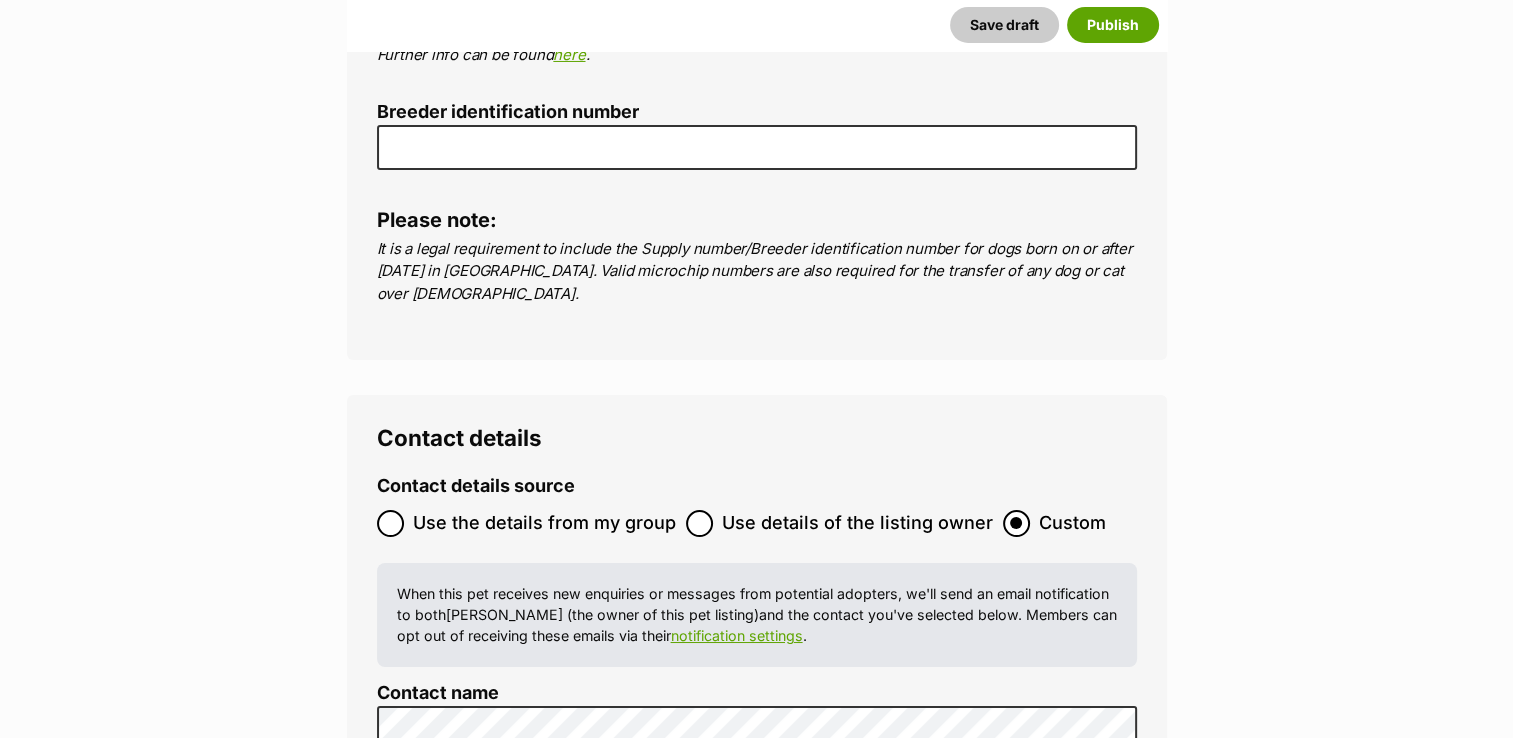 scroll, scrollTop: 7600, scrollLeft: 0, axis: vertical 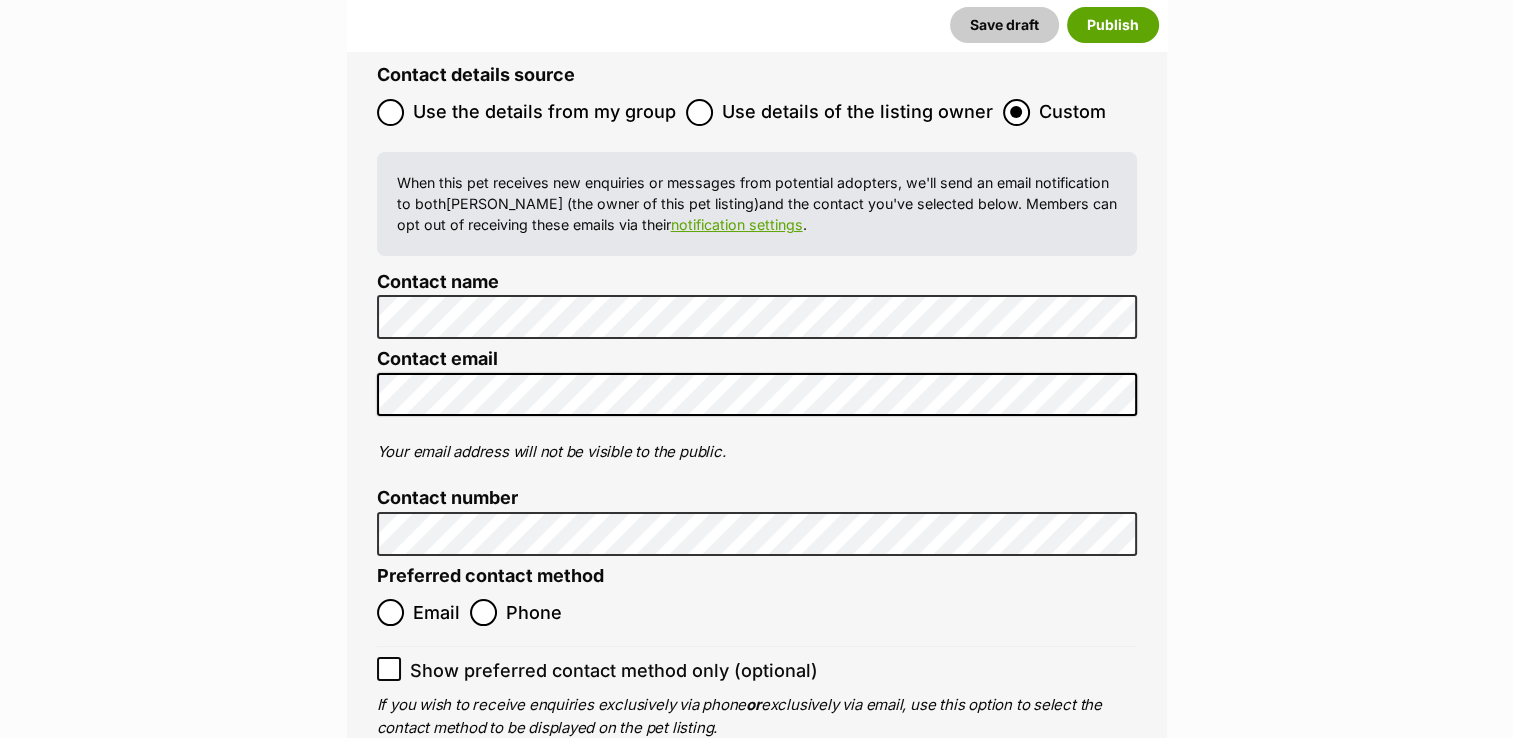 click on "Contact details source
Use the details from my group
Use details of the listing owner
Custom
When this pet receives new enquiries or messages from potential adopters, we'll send an email notification to both
Caroline Bearne (the owner of this pet listing)
and the contact you've selected below. Members can opt out of receiving these emails via their
notification settings .
Contact name
Contact email
Your email address will not be visible to the public.
Contact number
Preferred contact method
Email
Phone
Show preferred contact method only (optional)
If you wish to receive enquiries exclusively via phone  or  exclusively via email, use this option to select the contact method to be displayed on the pet listing." at bounding box center (757, 402) 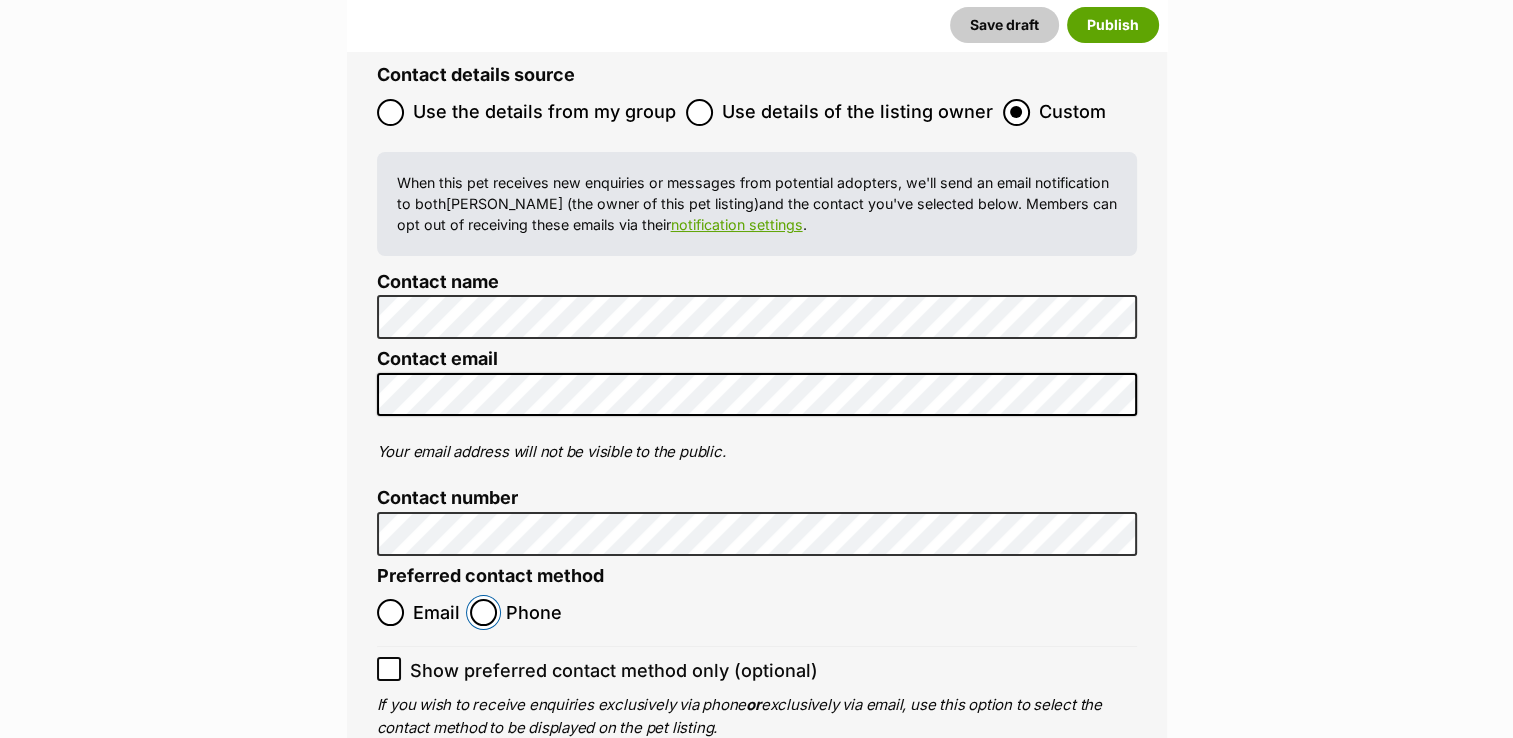 click on "Phone" at bounding box center [483, 612] 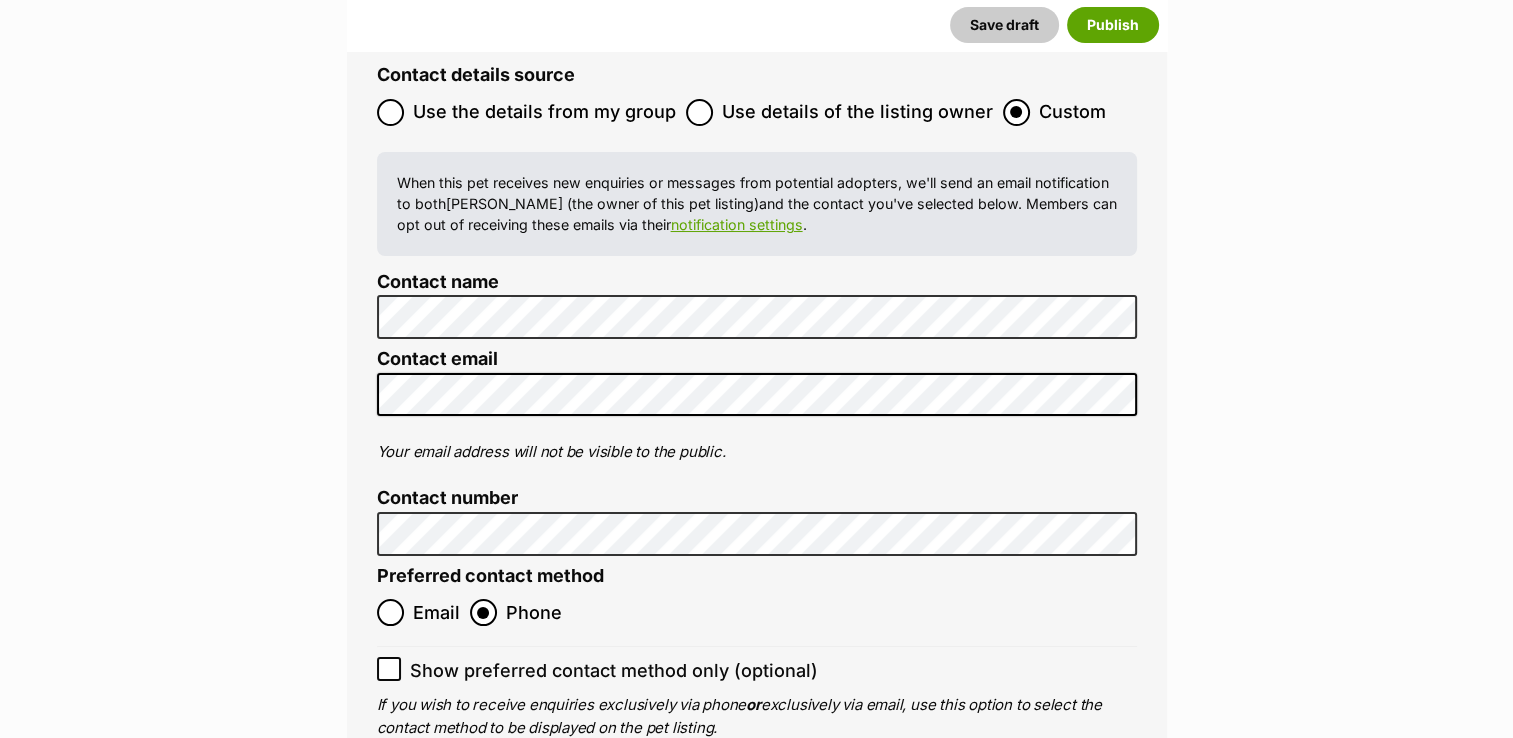 click on "Publish" at bounding box center (815, 855) 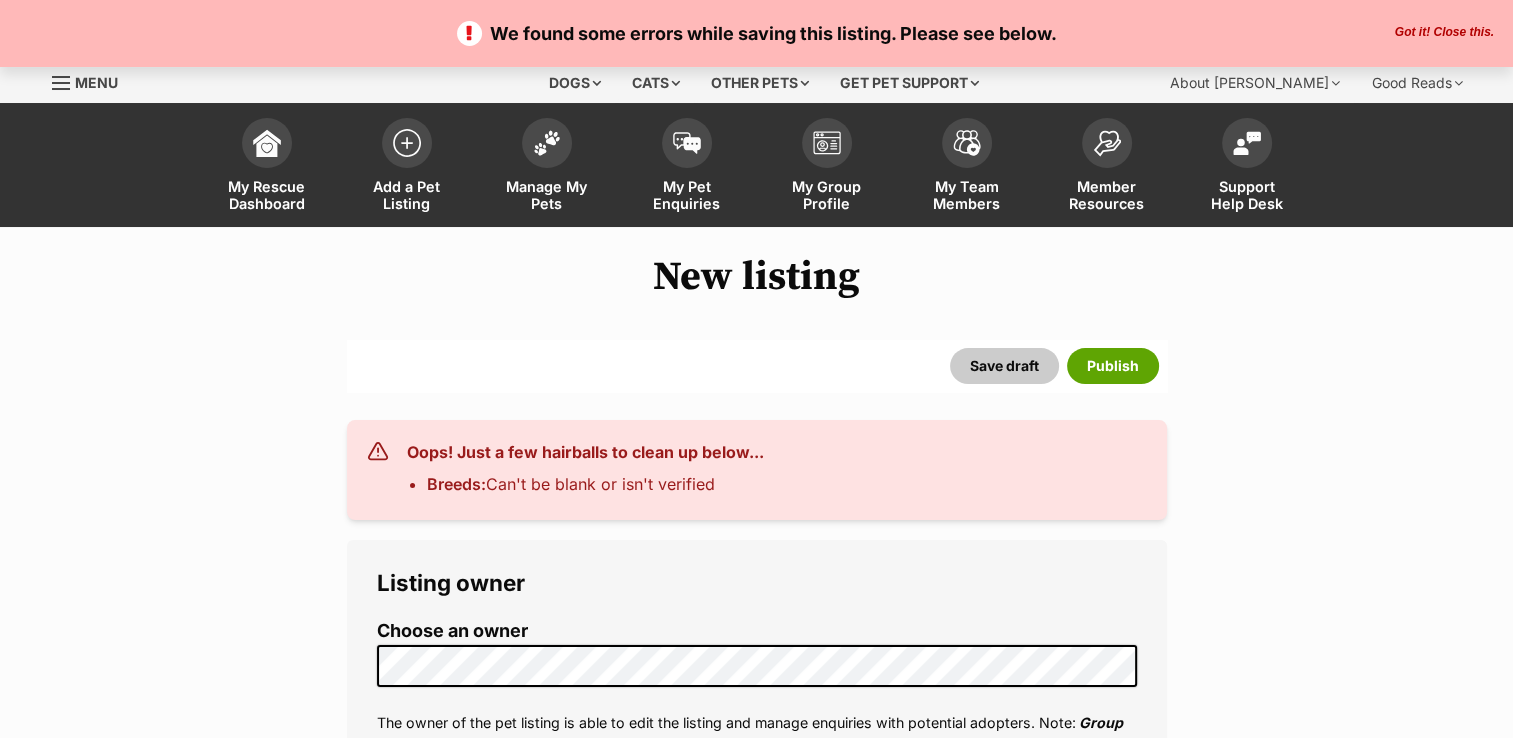scroll, scrollTop: 700, scrollLeft: 0, axis: vertical 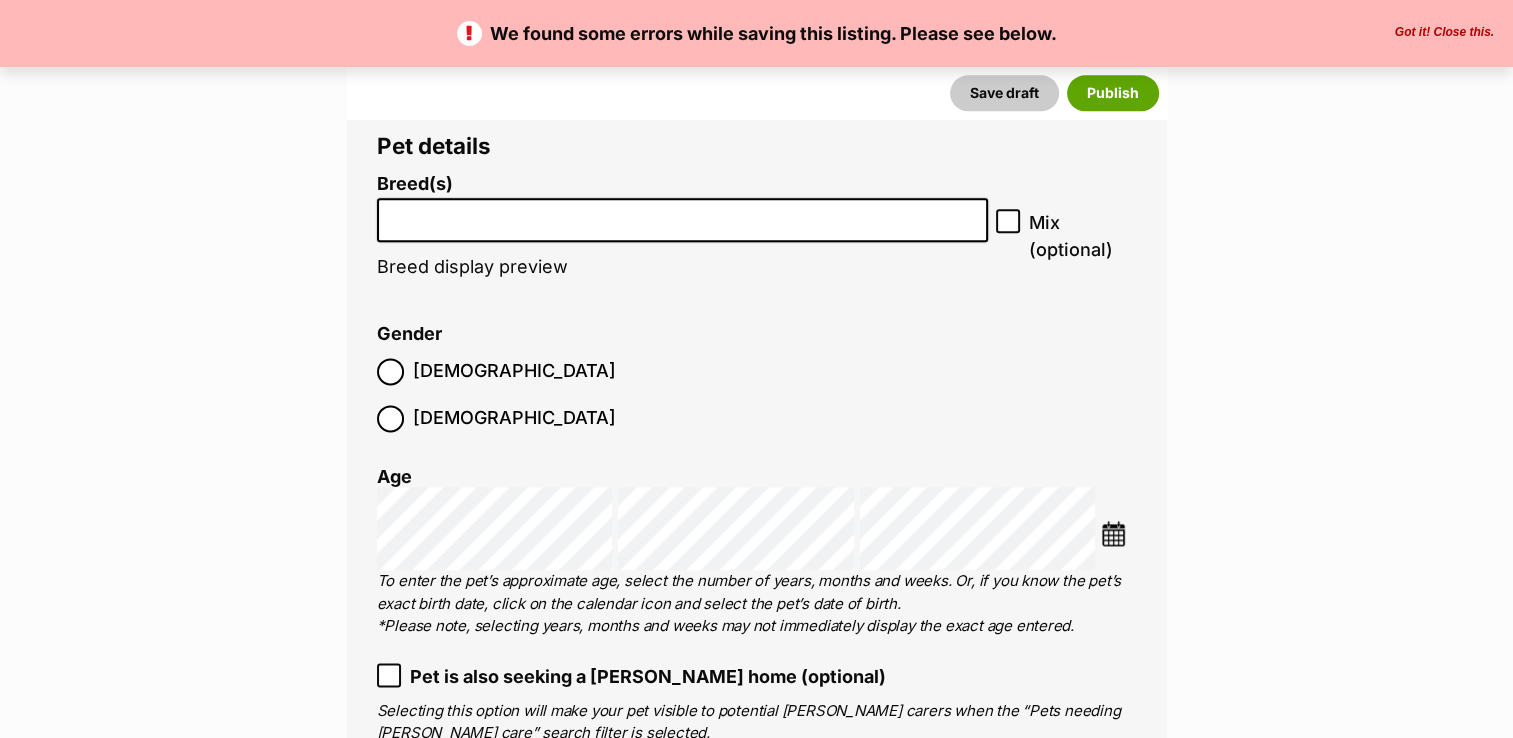 click at bounding box center [683, 220] 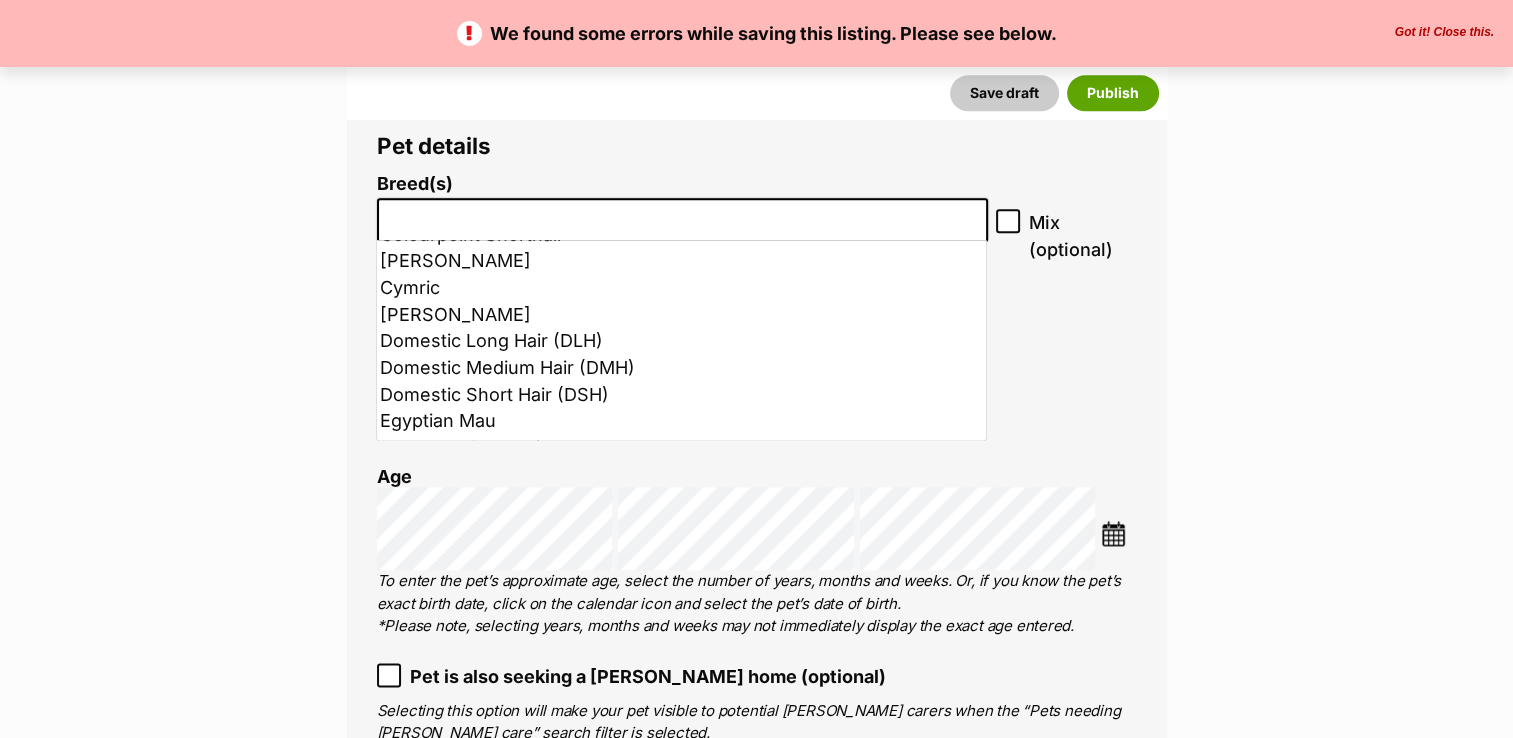 scroll, scrollTop: 500, scrollLeft: 0, axis: vertical 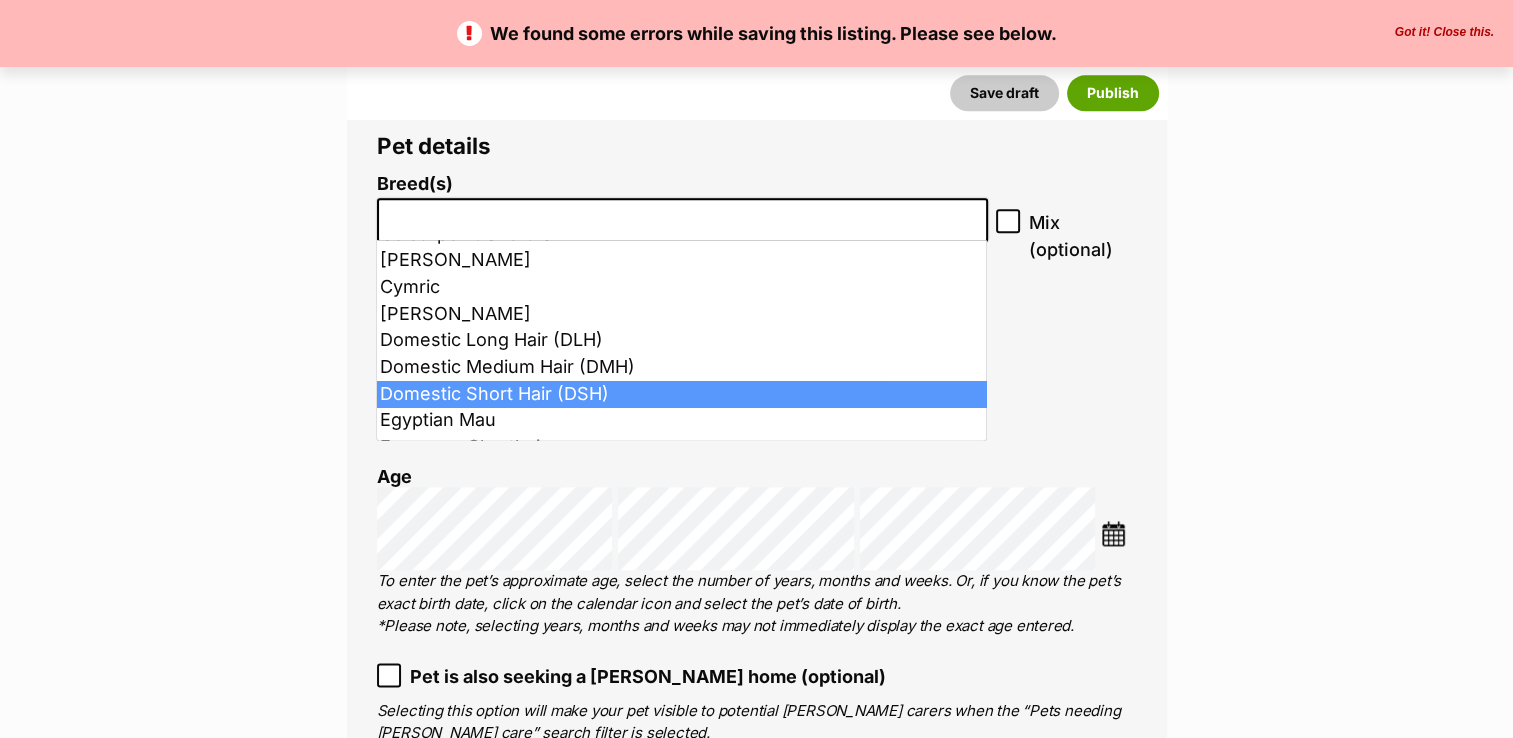 select on "252102" 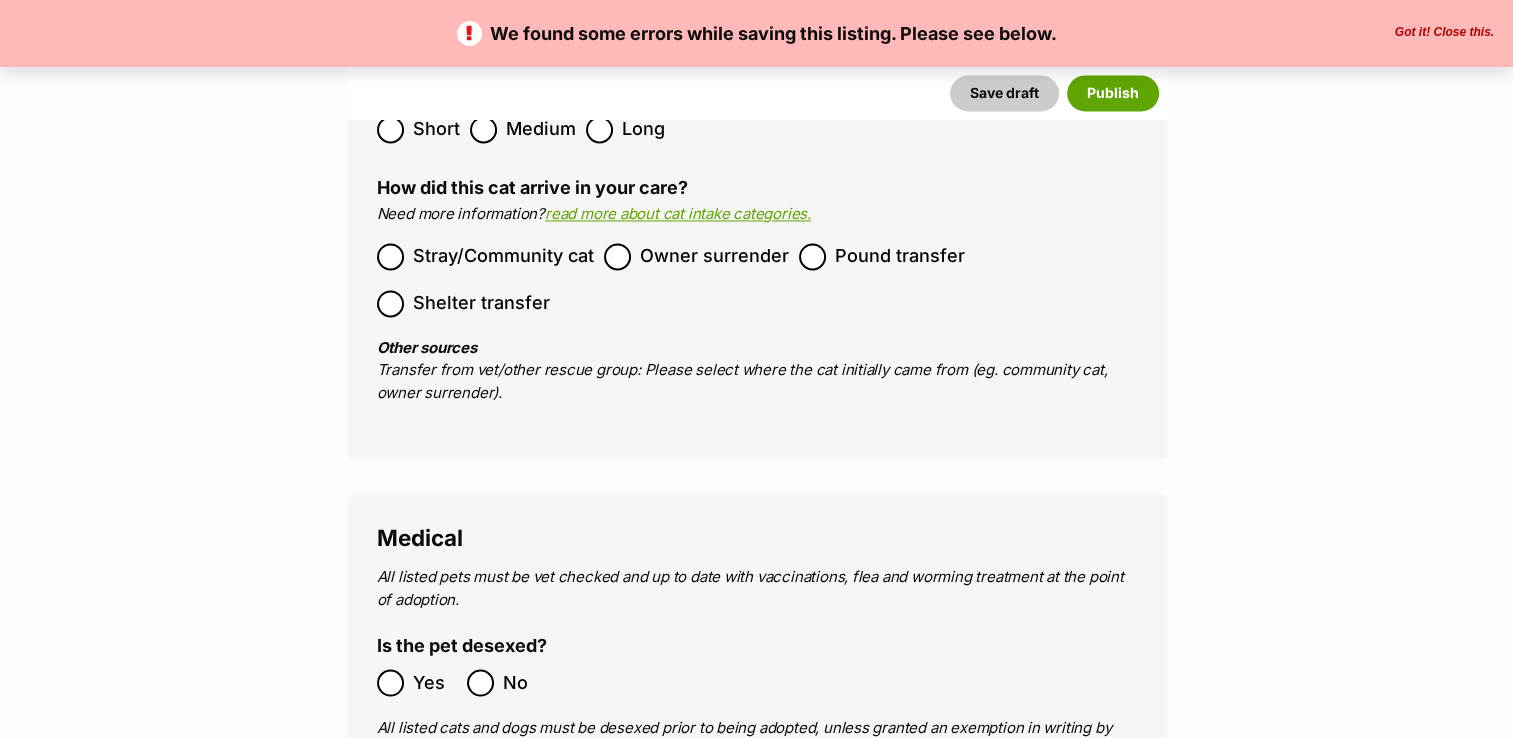 scroll, scrollTop: 3801, scrollLeft: 0, axis: vertical 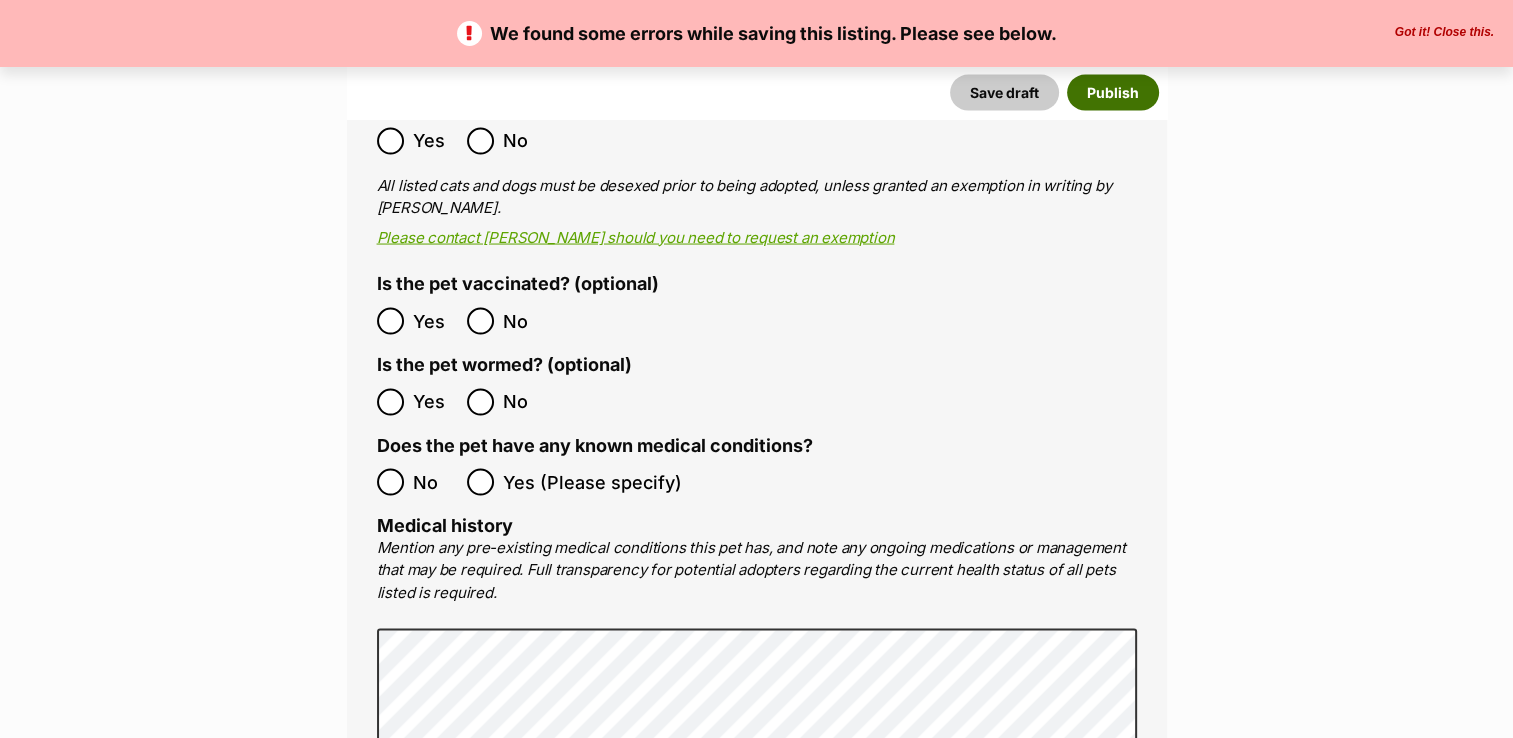 click on "Publish" at bounding box center (1113, 93) 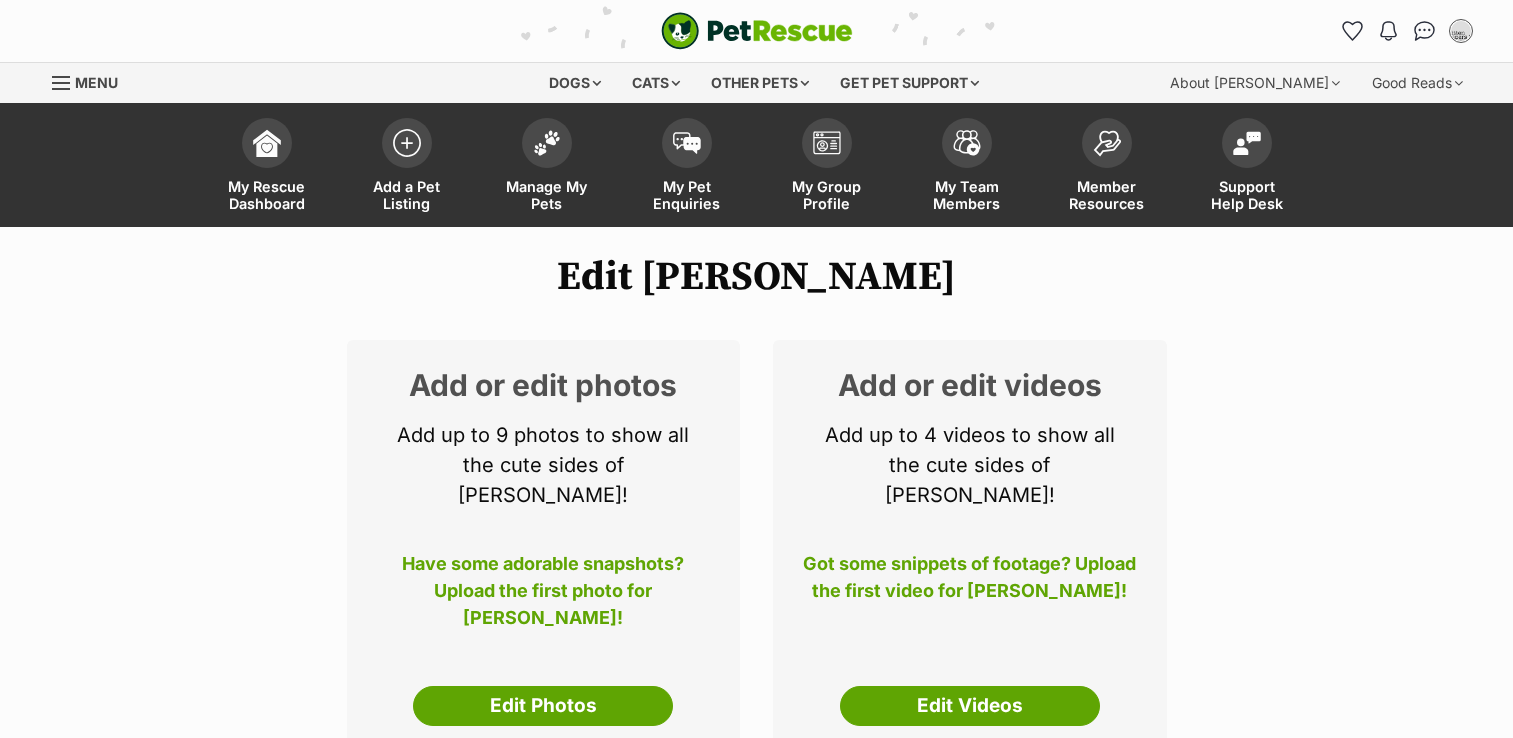 scroll, scrollTop: 0, scrollLeft: 0, axis: both 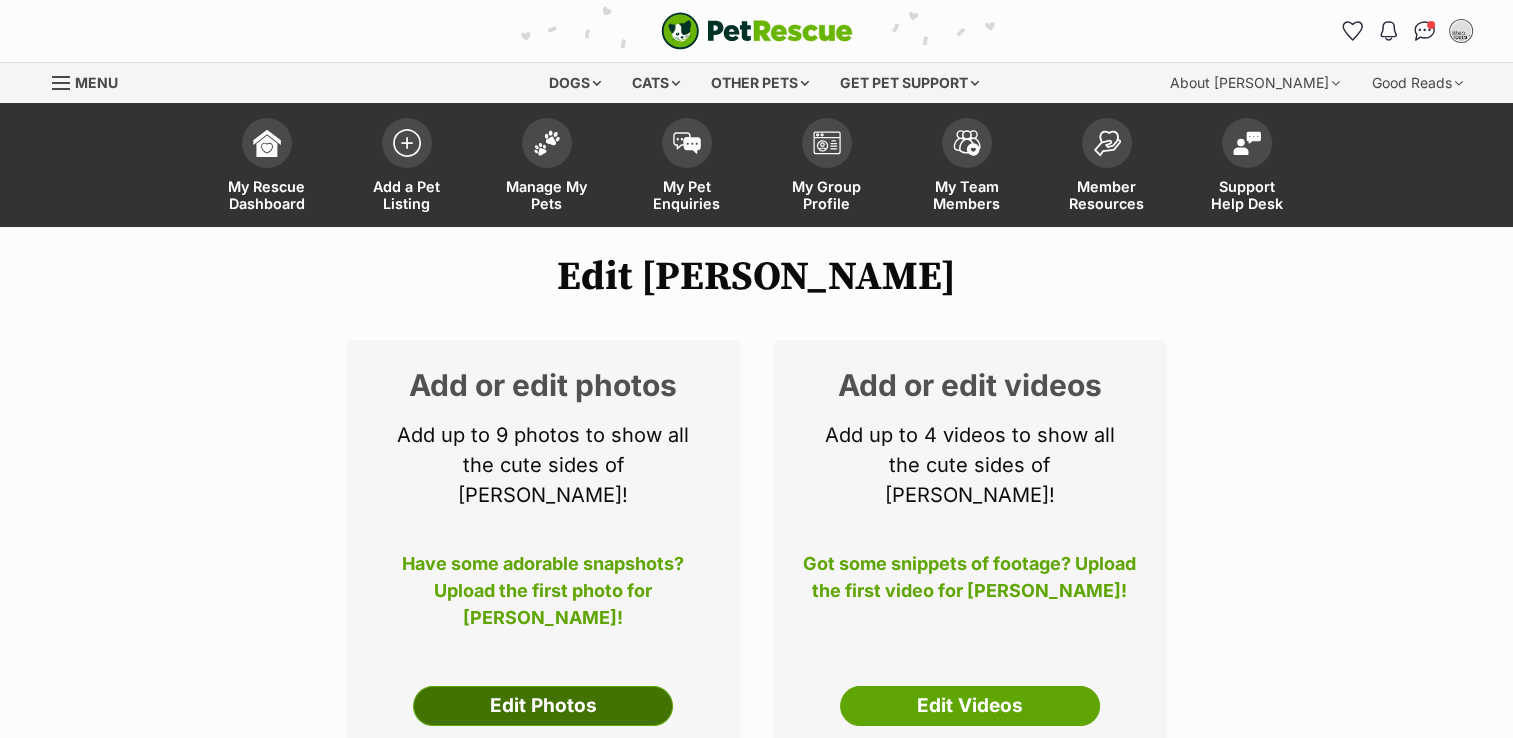 click on "Edit Photos" at bounding box center [543, 706] 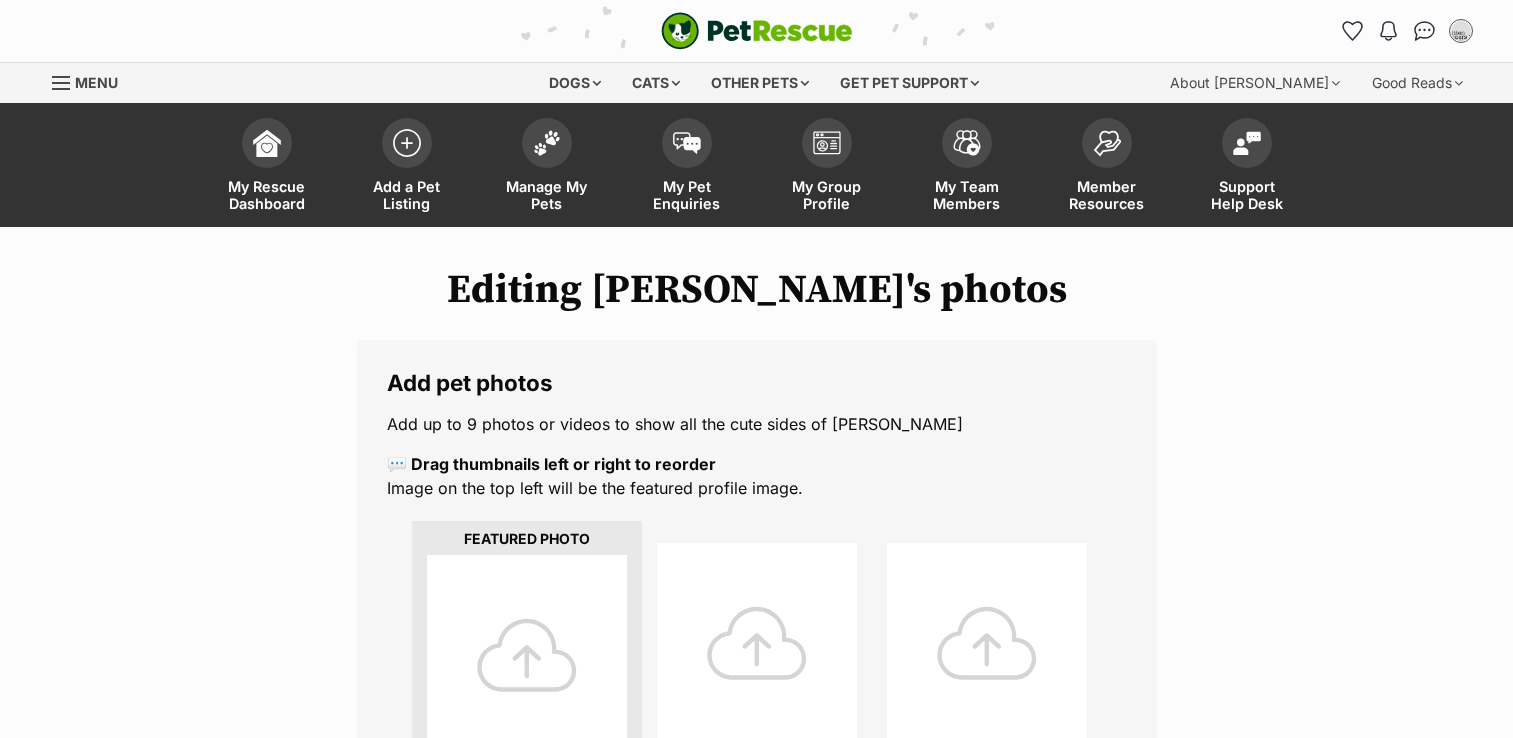 scroll, scrollTop: 0, scrollLeft: 0, axis: both 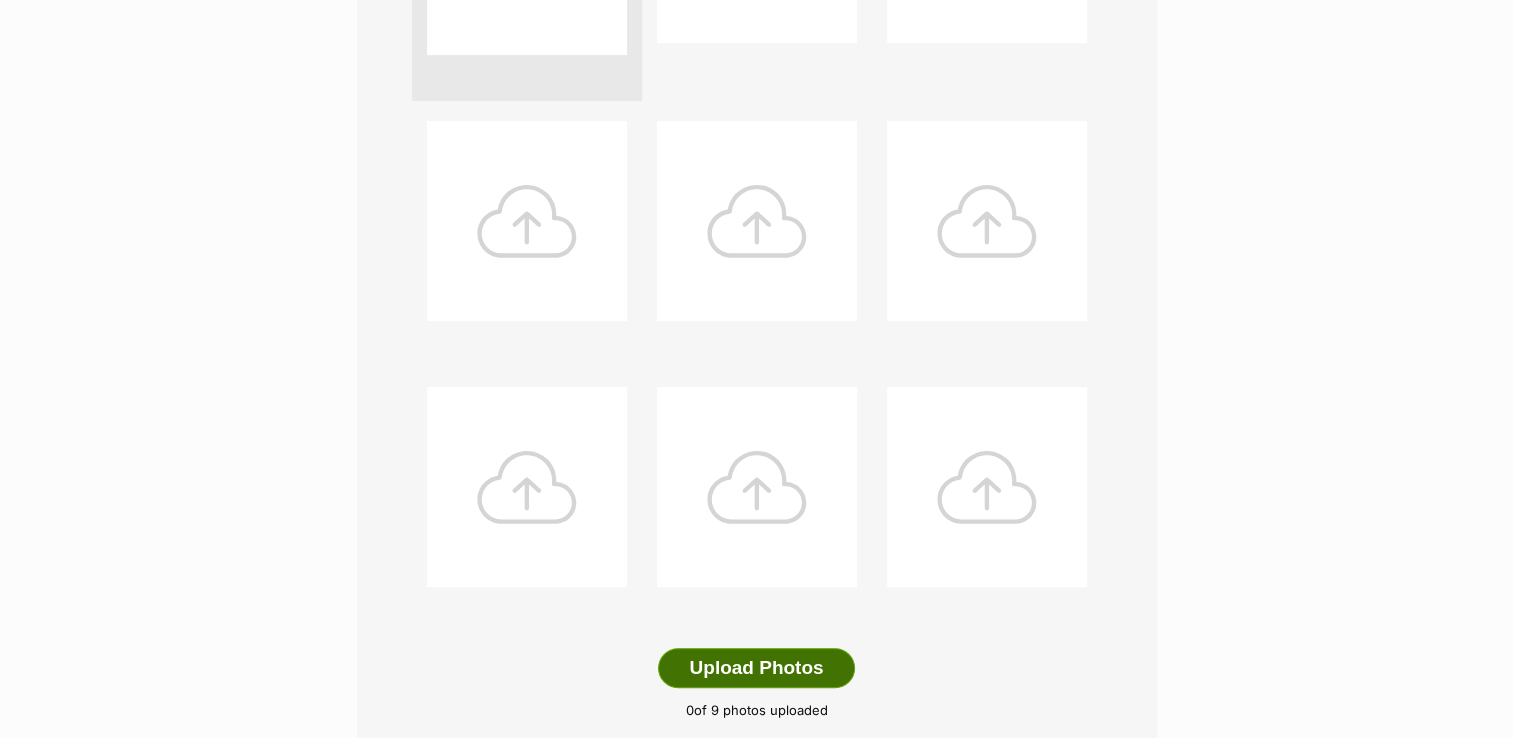 click on "Upload Photos" at bounding box center [756, 668] 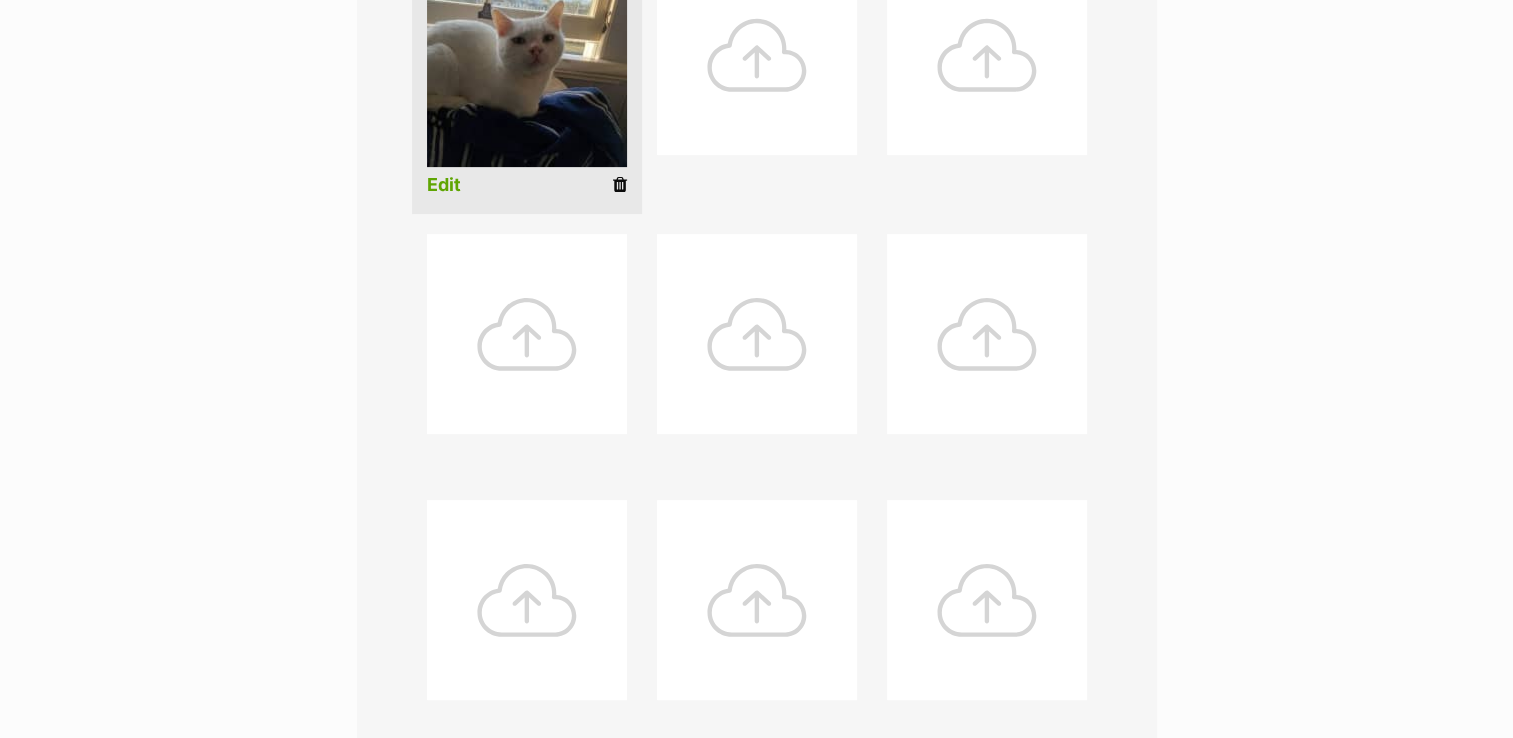 scroll, scrollTop: 600, scrollLeft: 0, axis: vertical 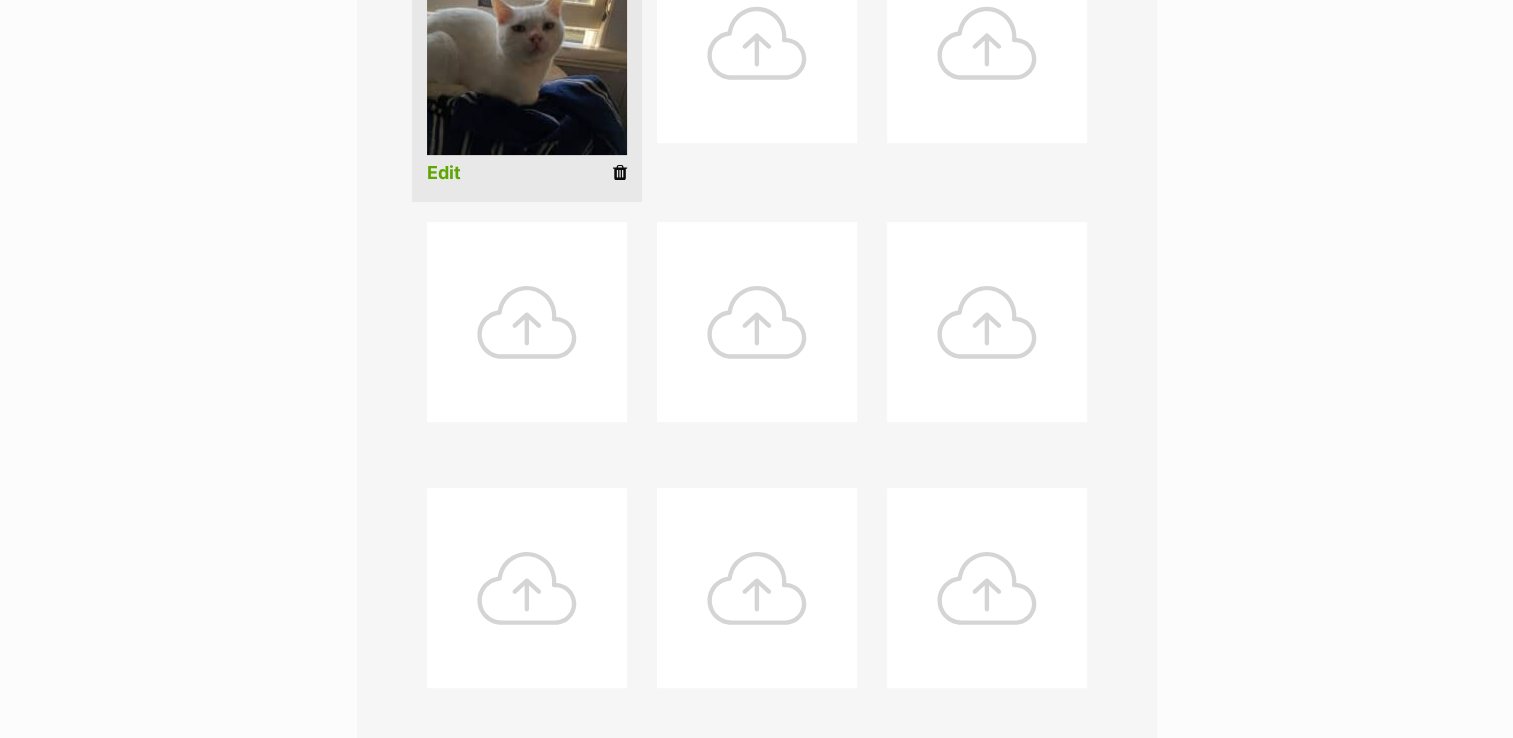 click at bounding box center (757, 43) 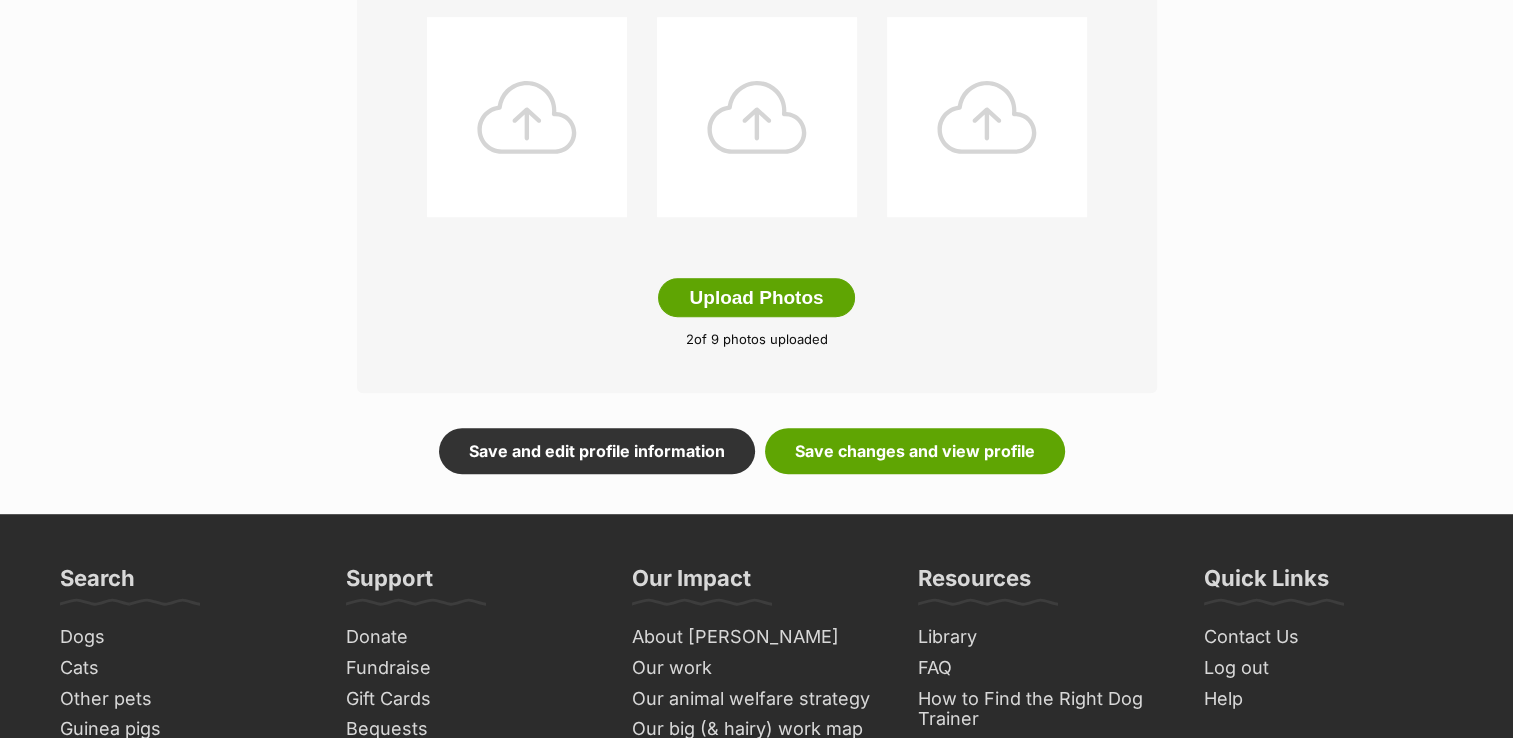 scroll, scrollTop: 1100, scrollLeft: 0, axis: vertical 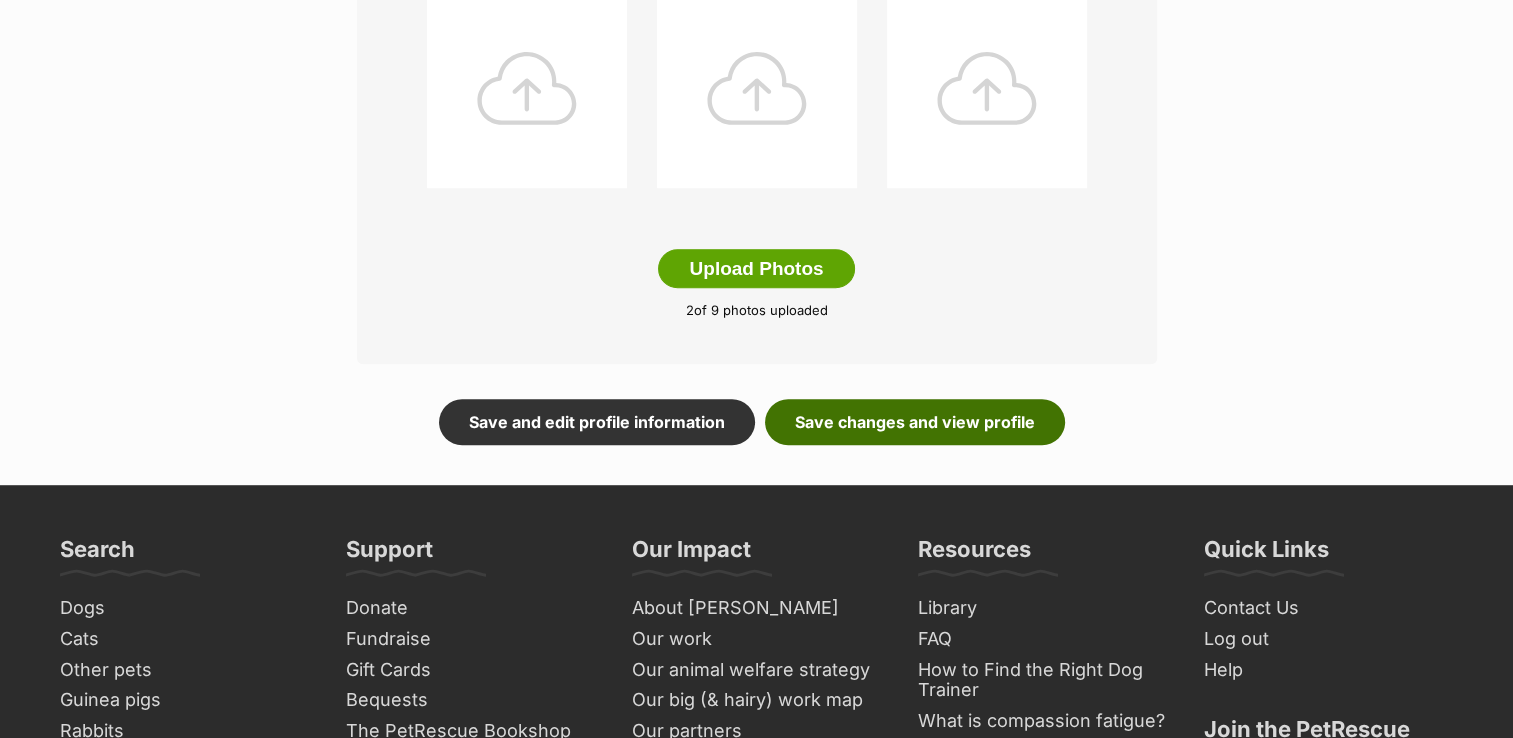 click on "Save changes and view profile" at bounding box center [915, 422] 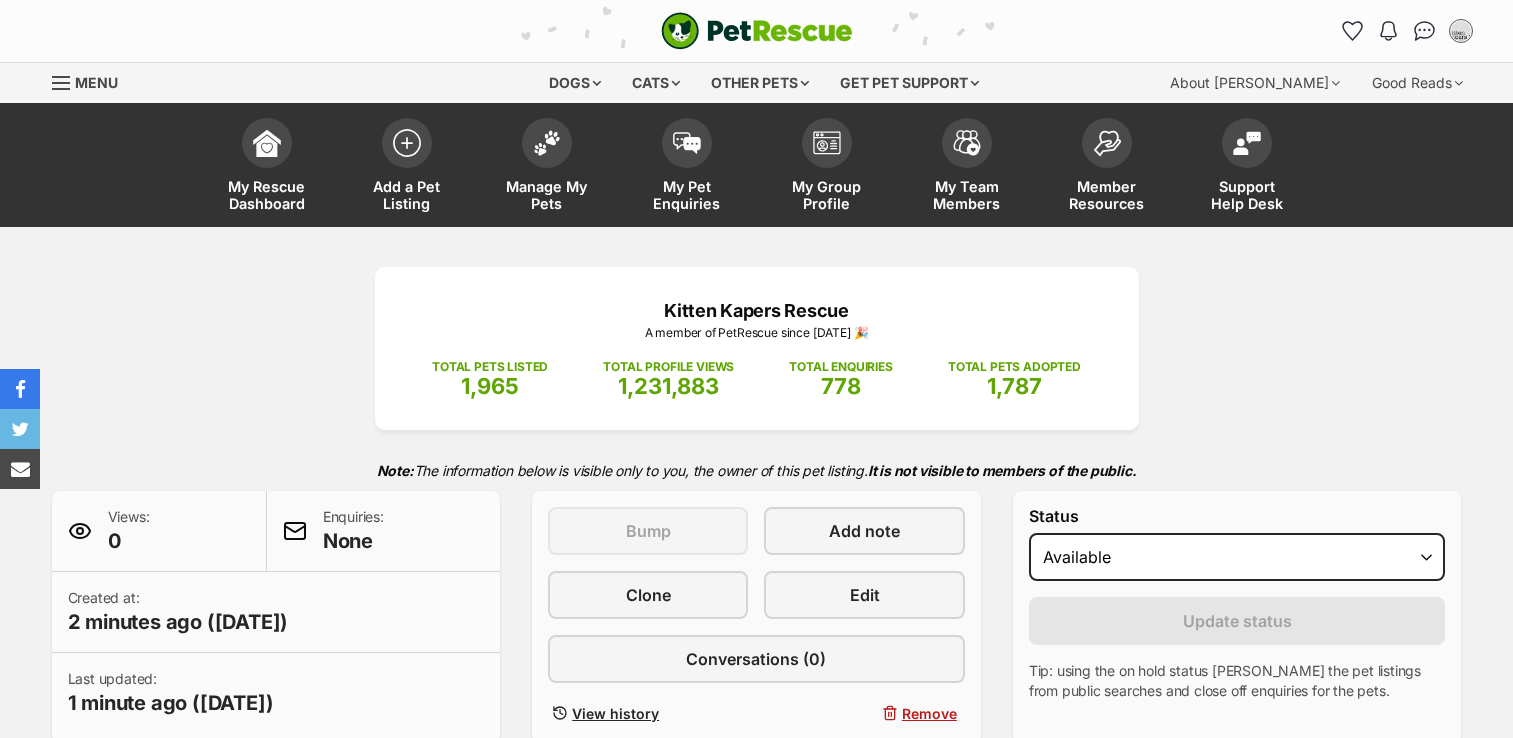 scroll, scrollTop: 0, scrollLeft: 0, axis: both 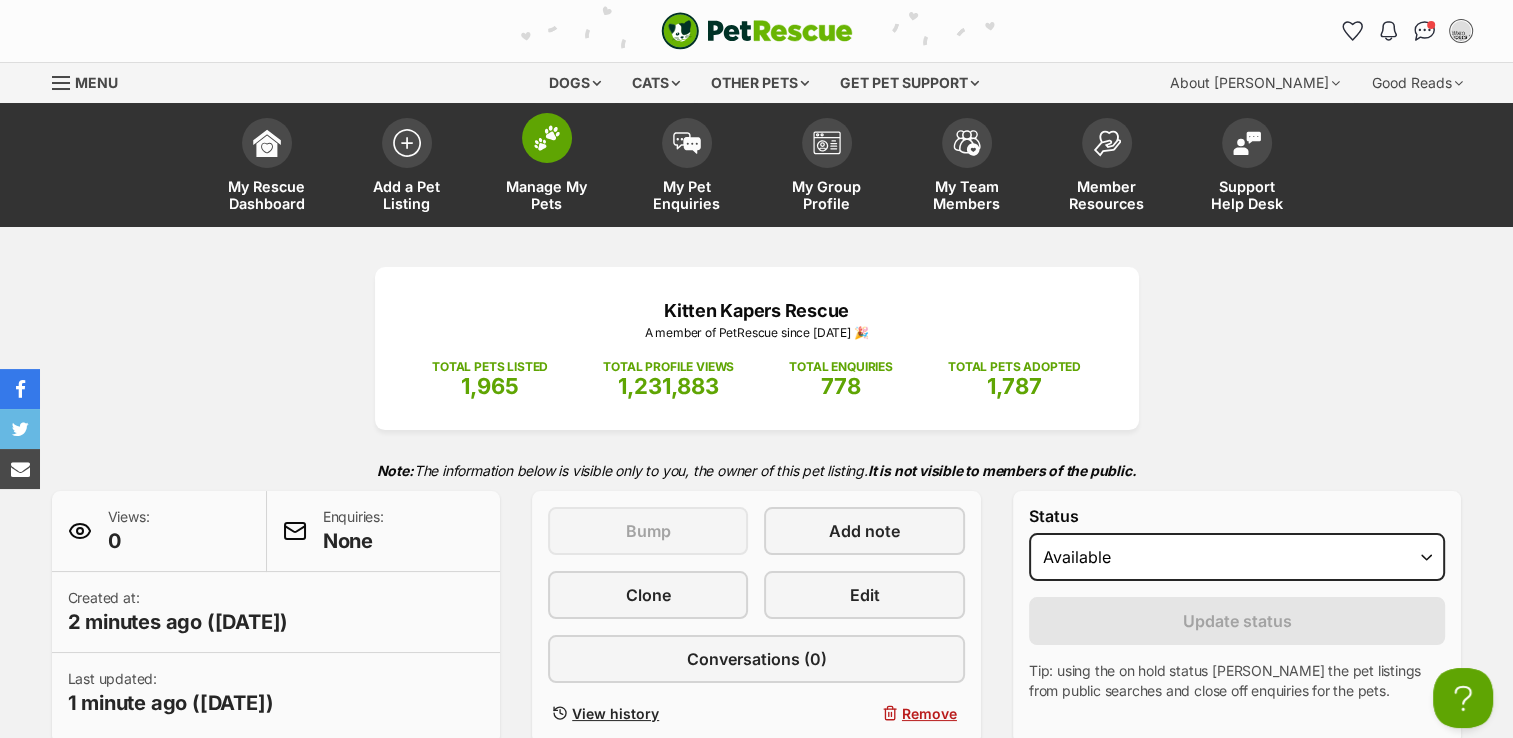 click at bounding box center (547, 138) 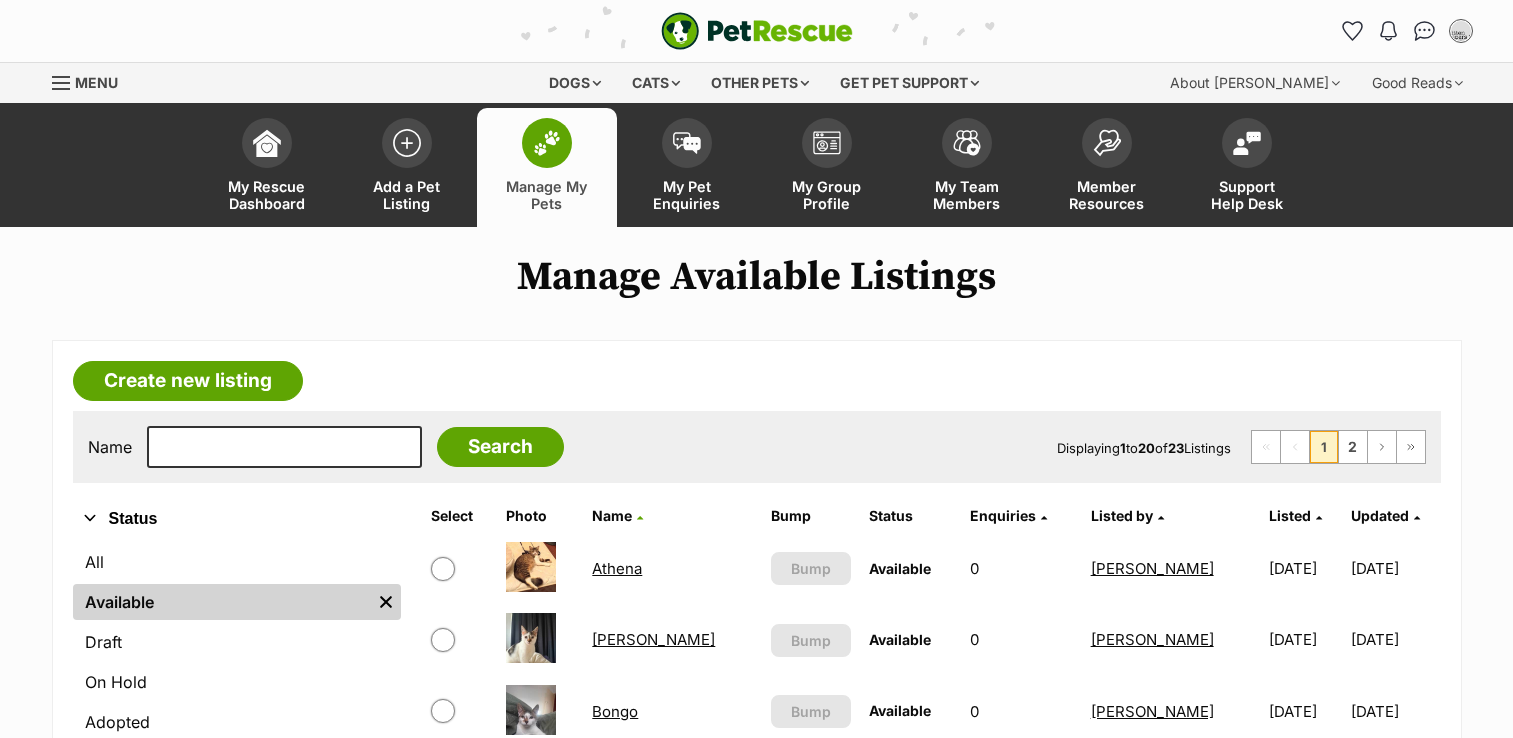 scroll, scrollTop: 500, scrollLeft: 0, axis: vertical 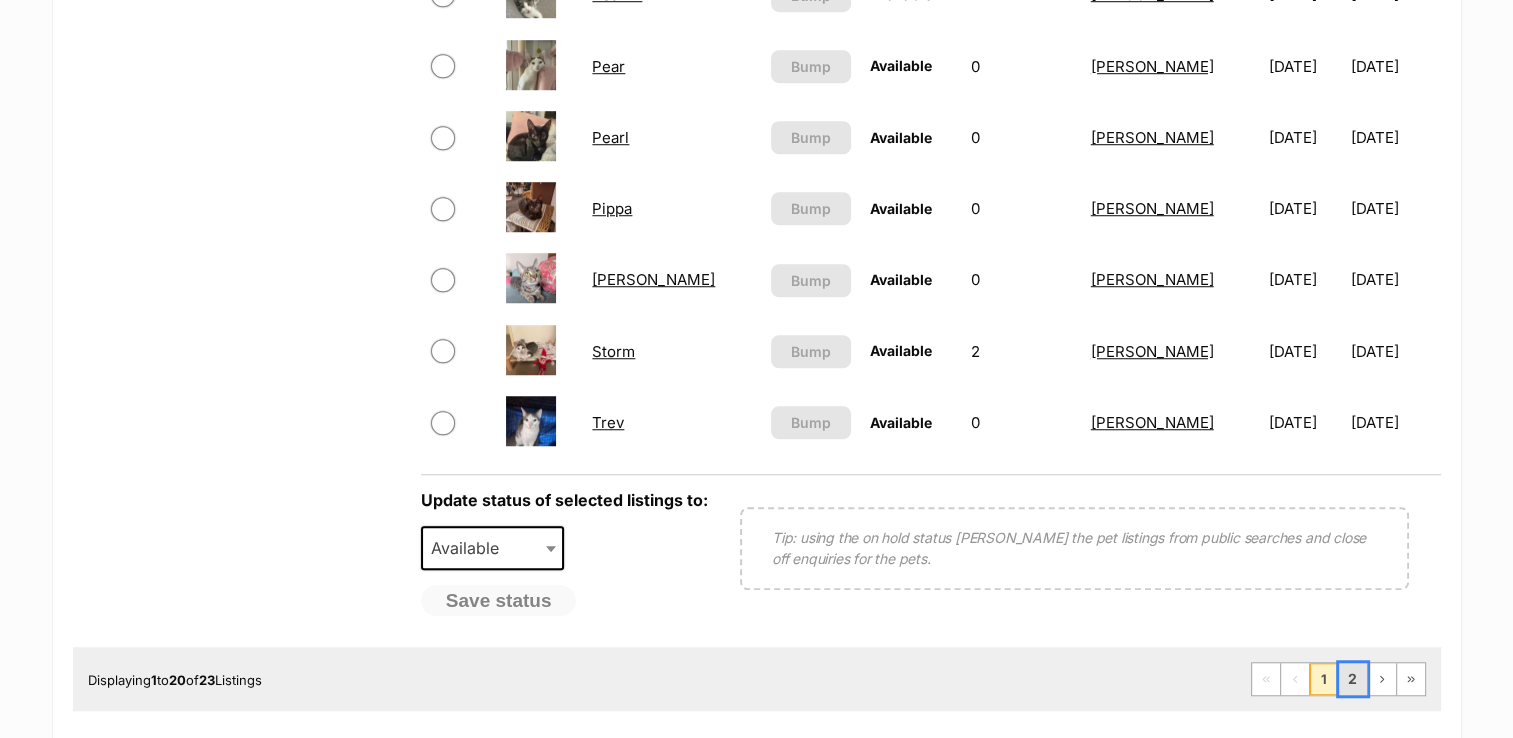 click on "2" at bounding box center (1353, 679) 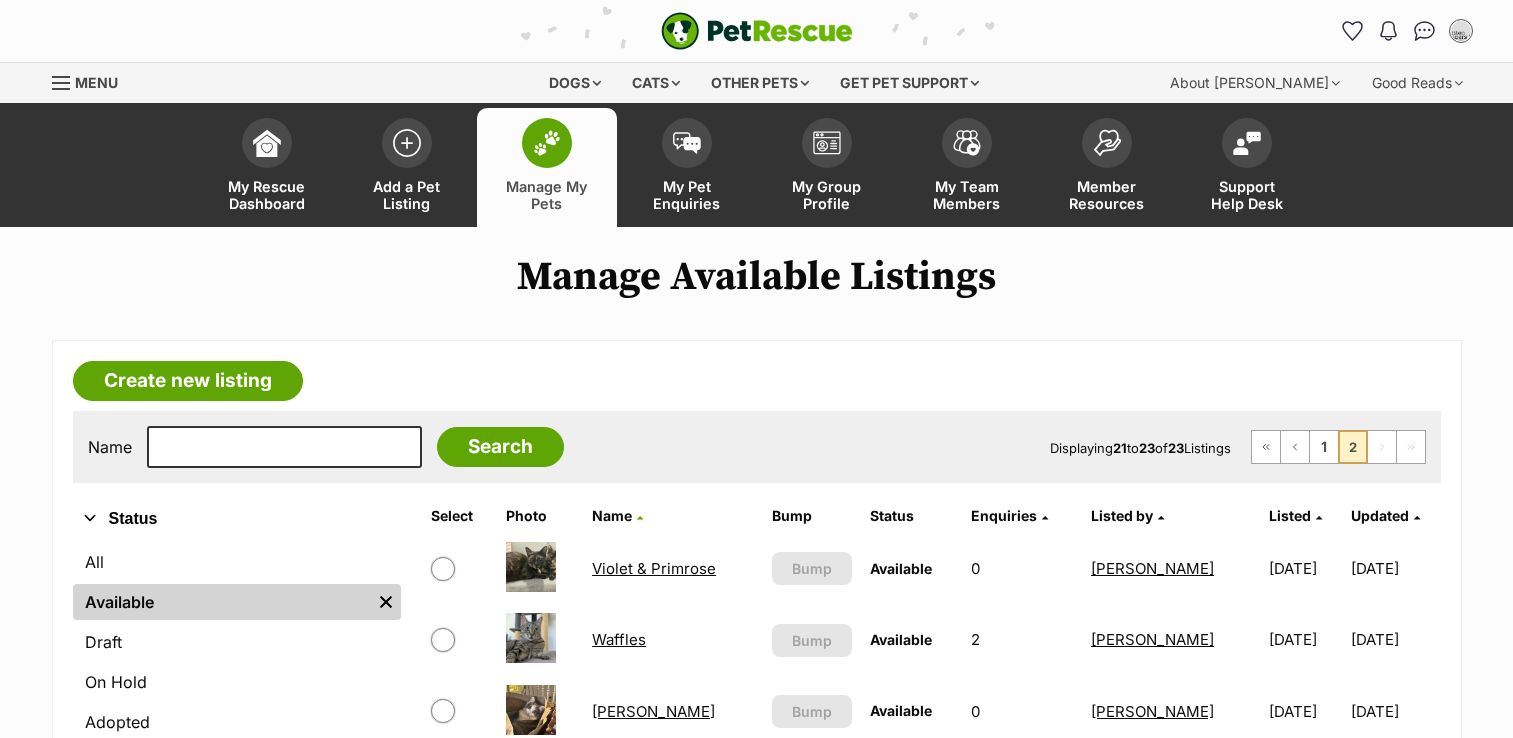 scroll, scrollTop: 0, scrollLeft: 0, axis: both 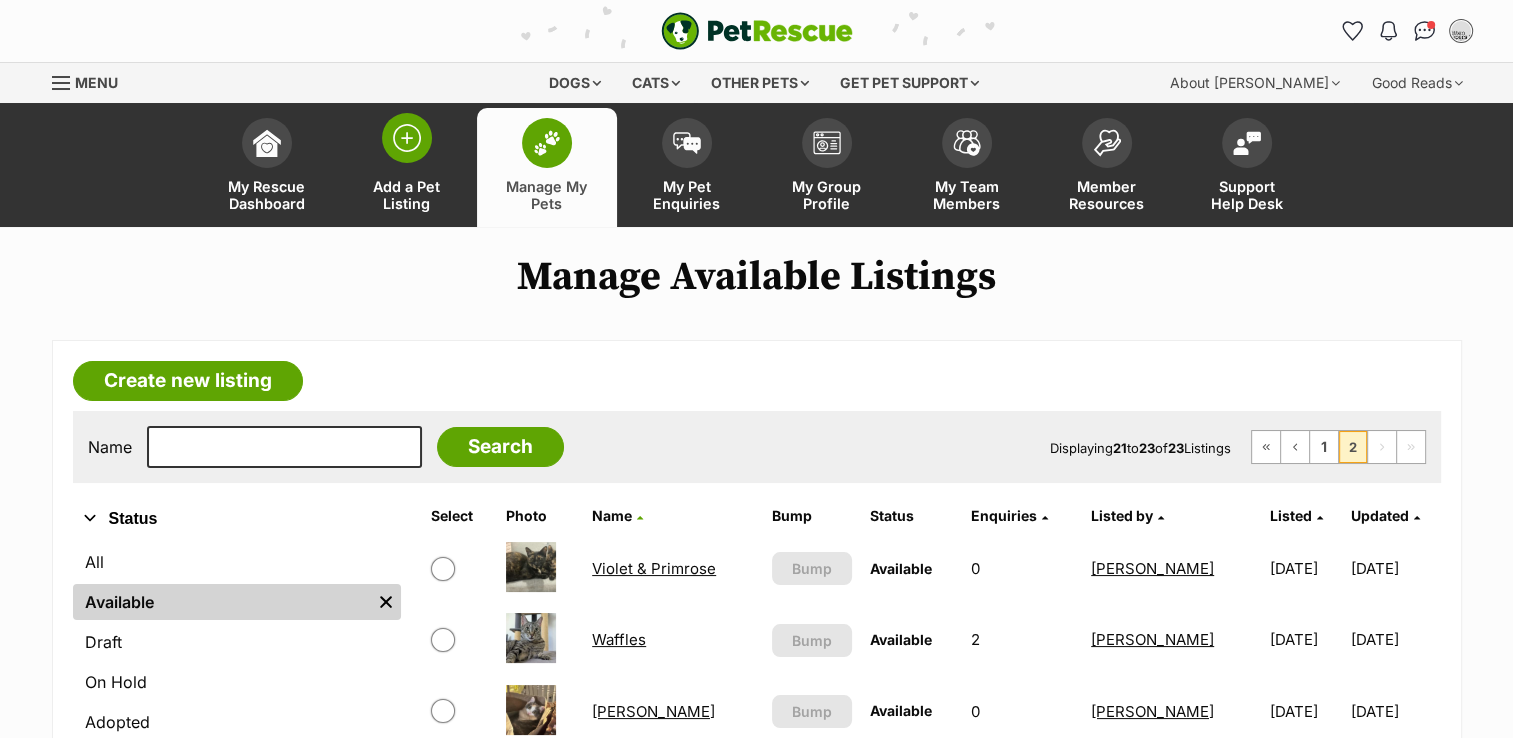 click at bounding box center (407, 138) 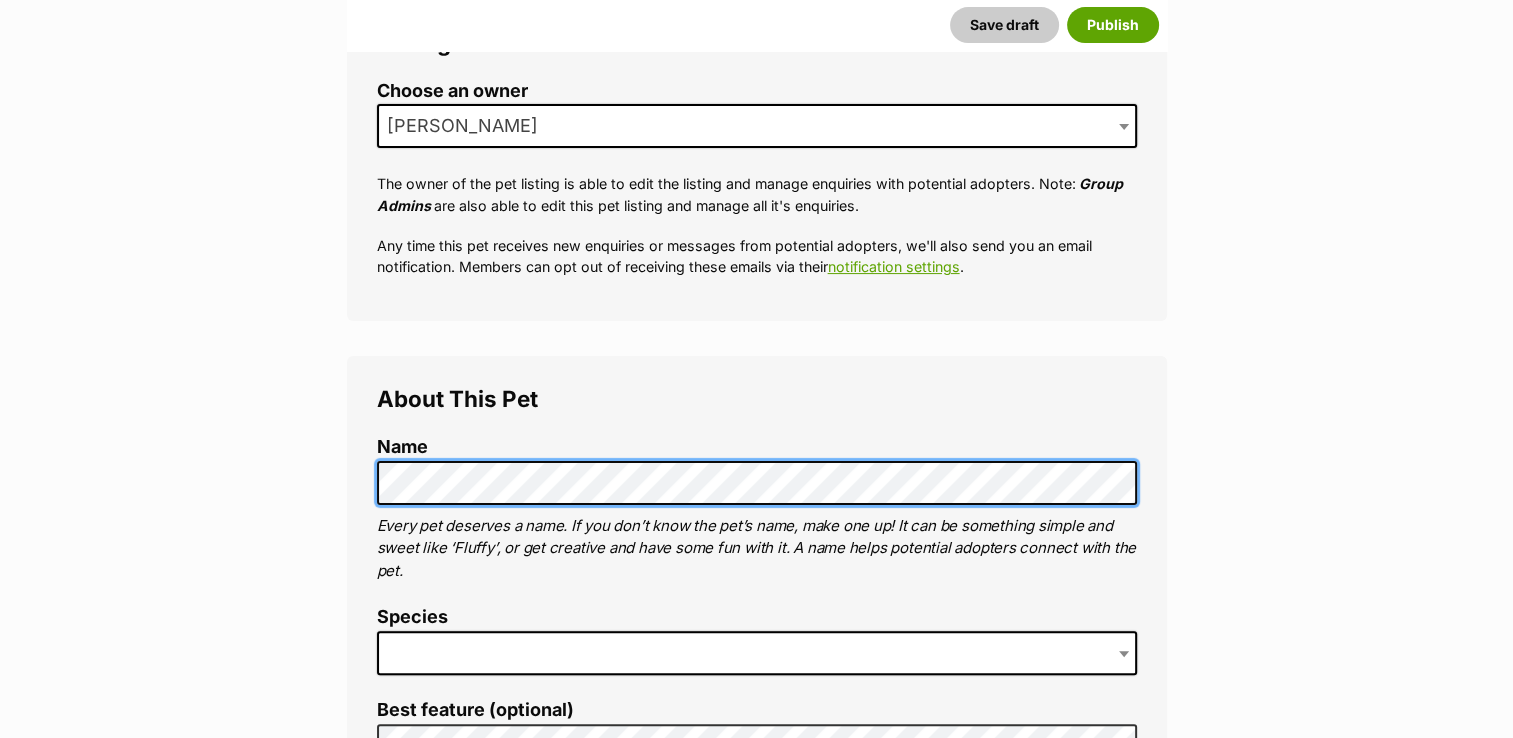 scroll, scrollTop: 400, scrollLeft: 0, axis: vertical 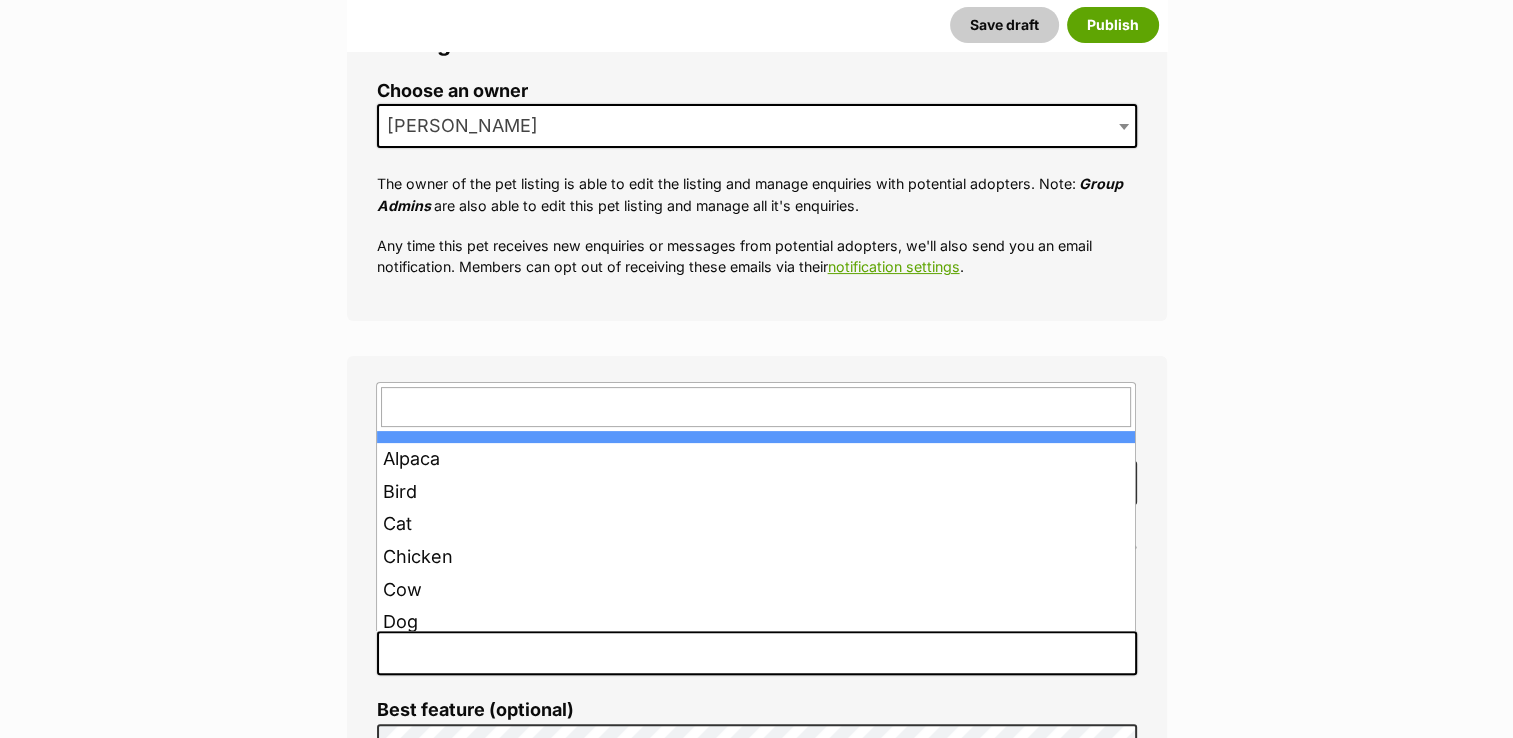 click at bounding box center (757, 653) 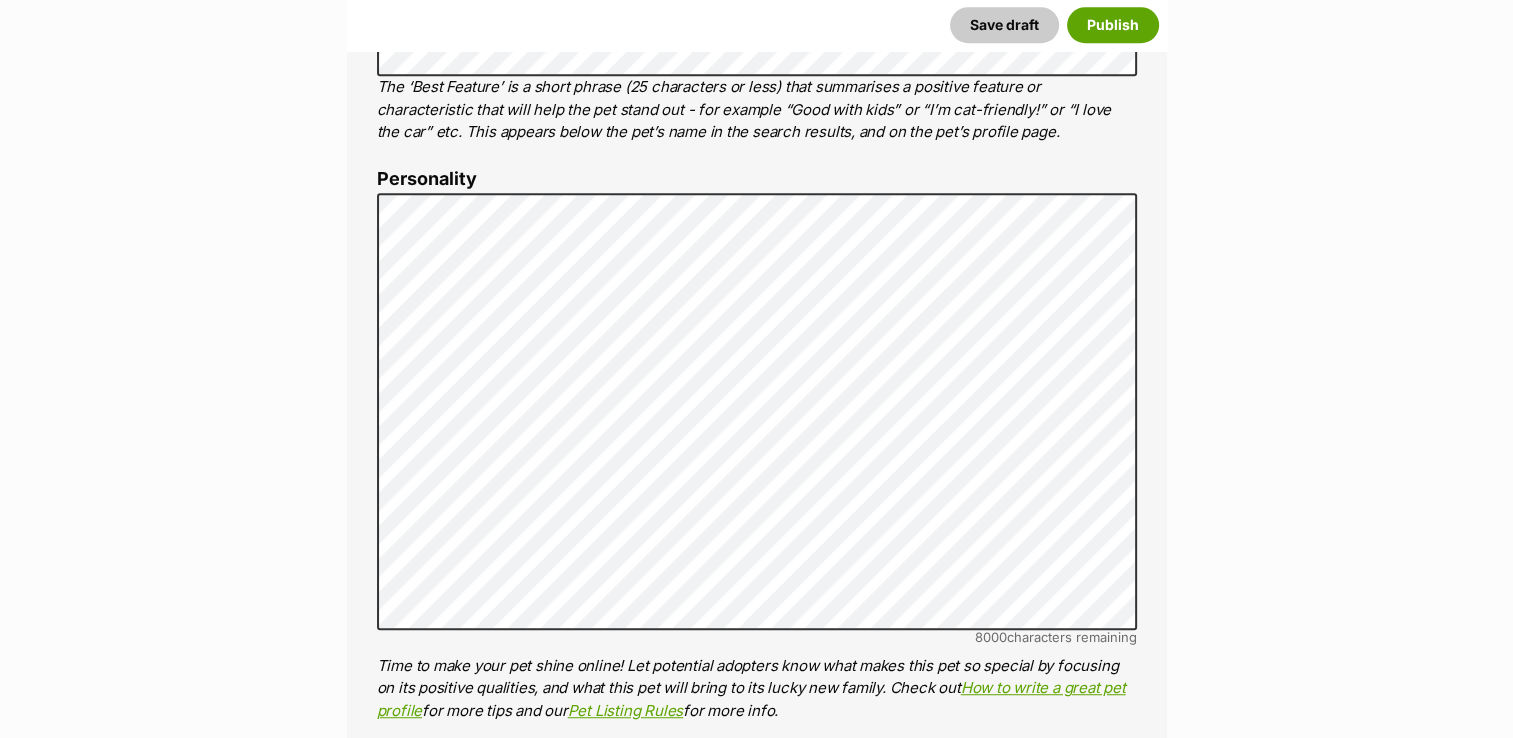 scroll, scrollTop: 1100, scrollLeft: 0, axis: vertical 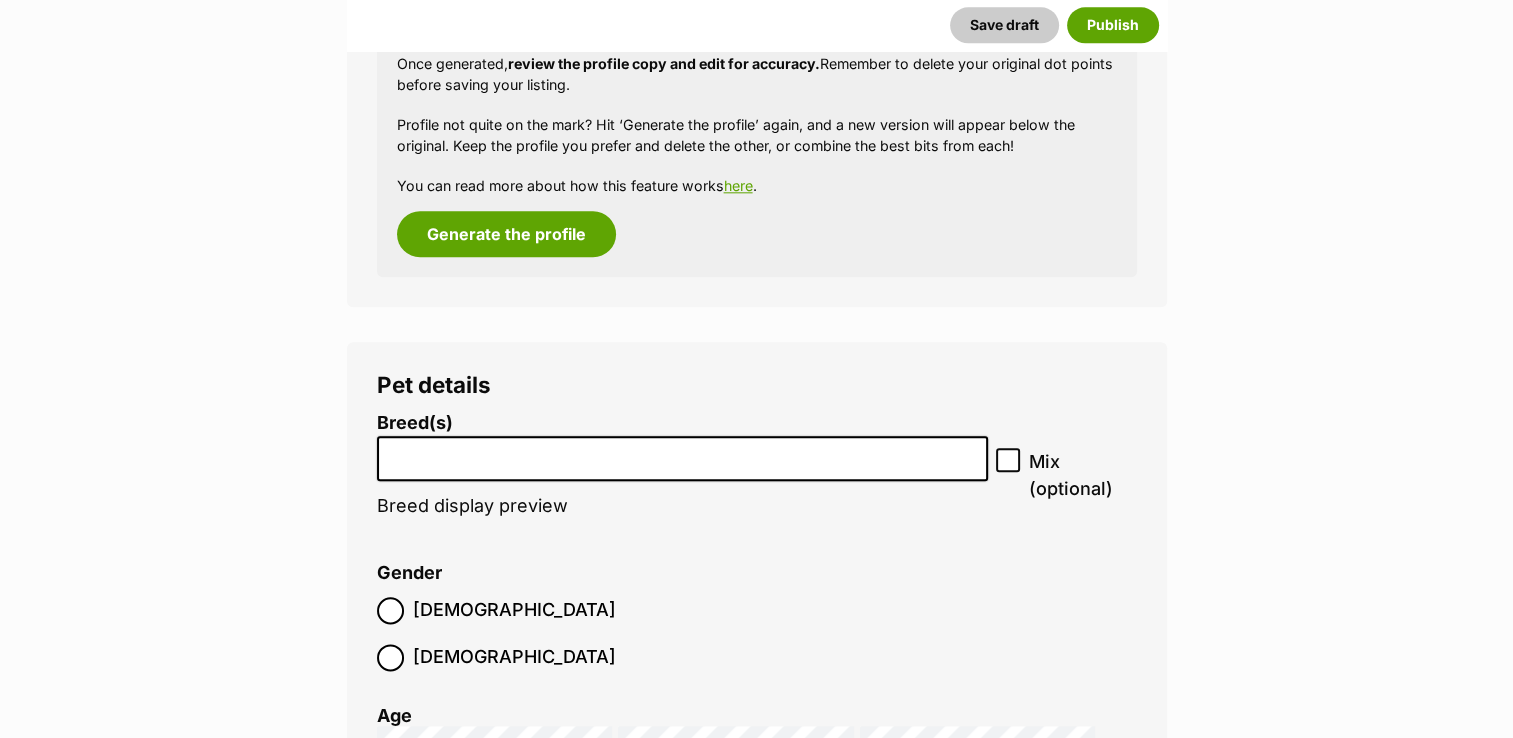 click at bounding box center (683, 458) 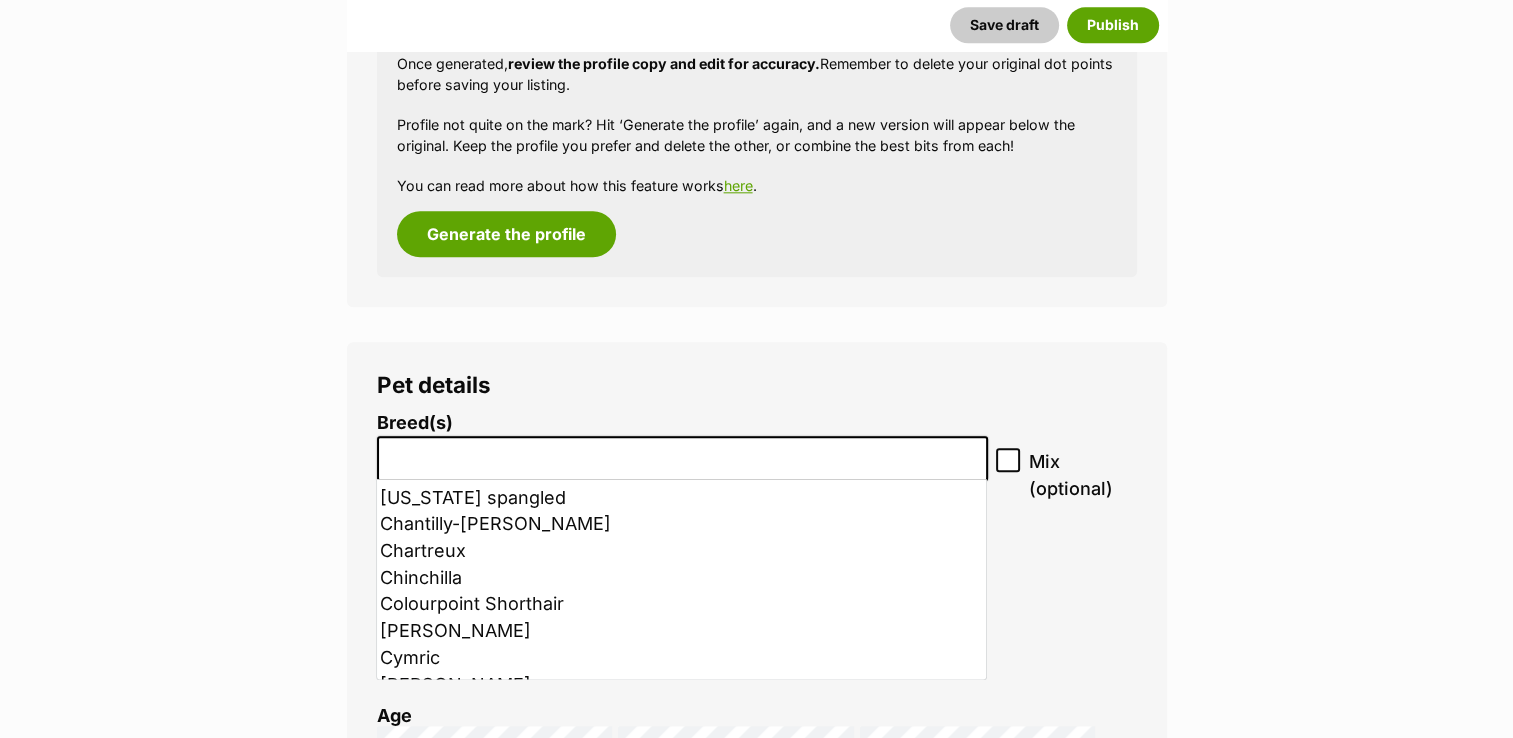 scroll, scrollTop: 400, scrollLeft: 0, axis: vertical 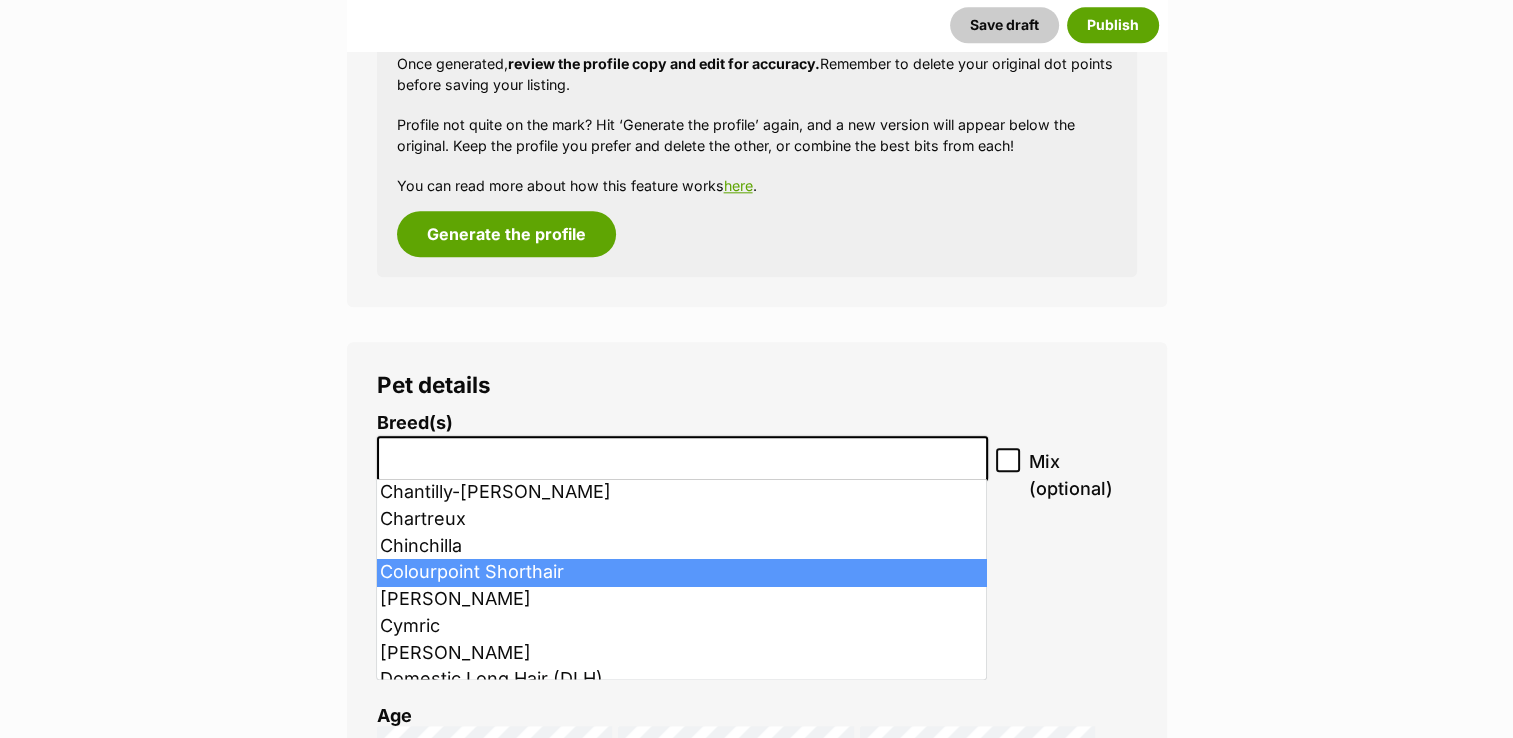 select on "252301" 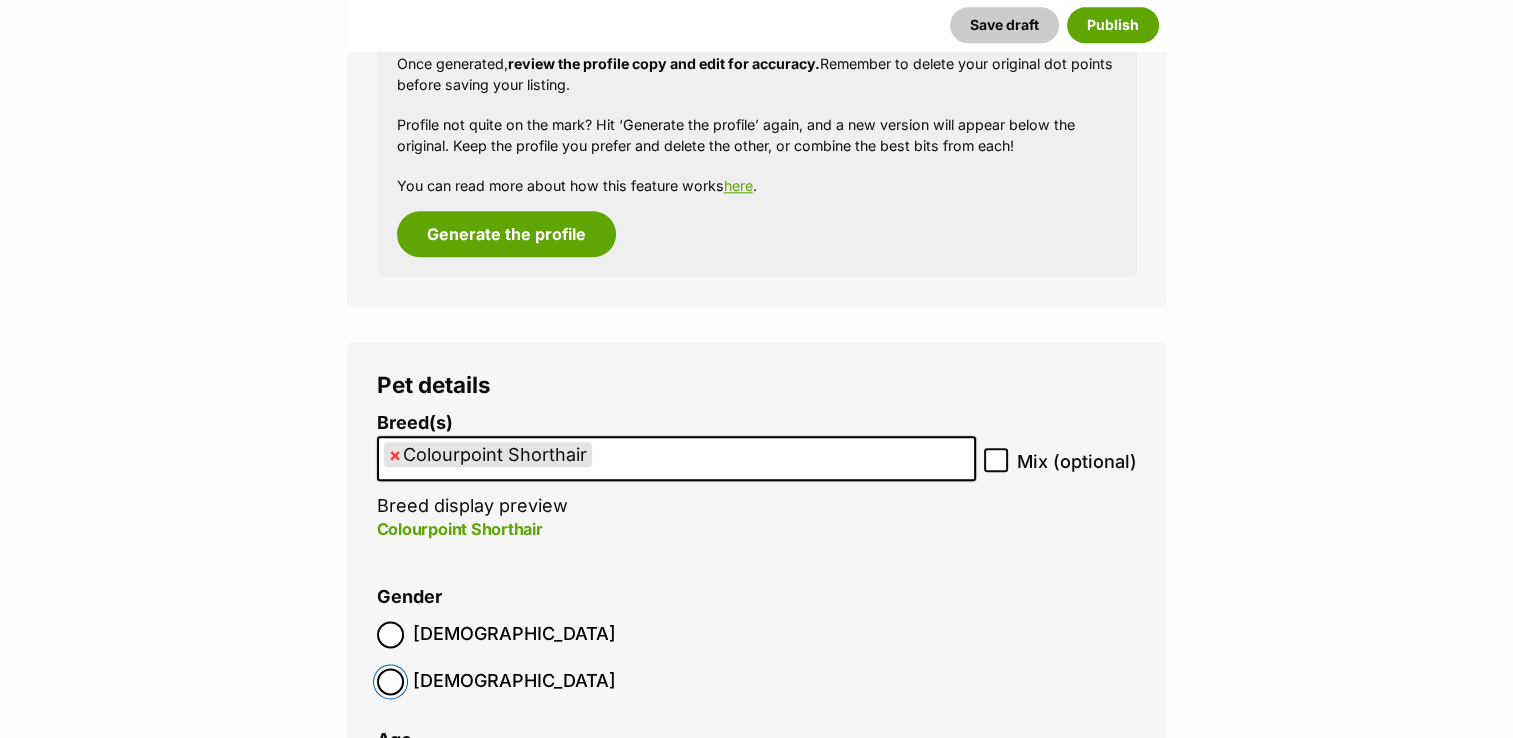 click on "Male
Female" at bounding box center [567, 658] 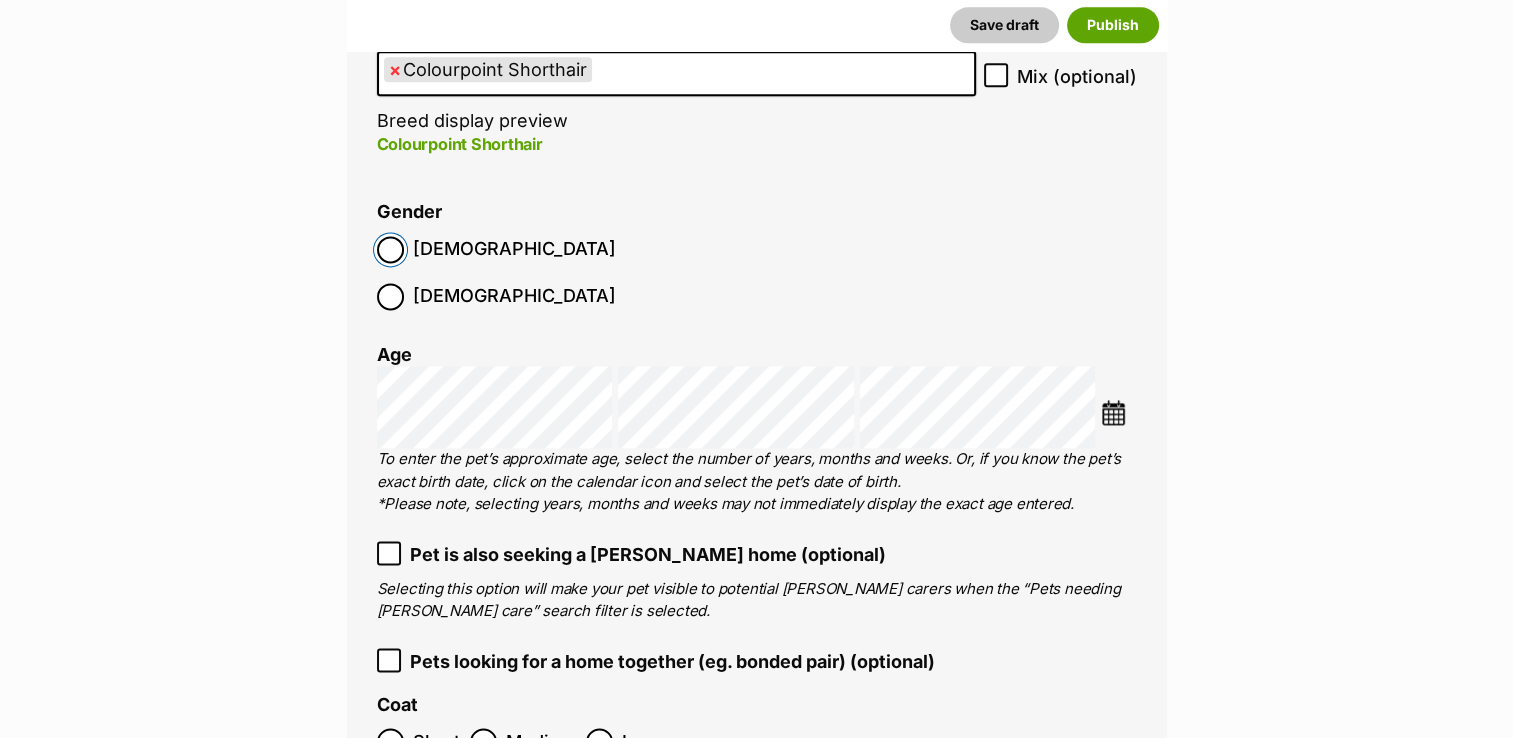 scroll, scrollTop: 2626, scrollLeft: 0, axis: vertical 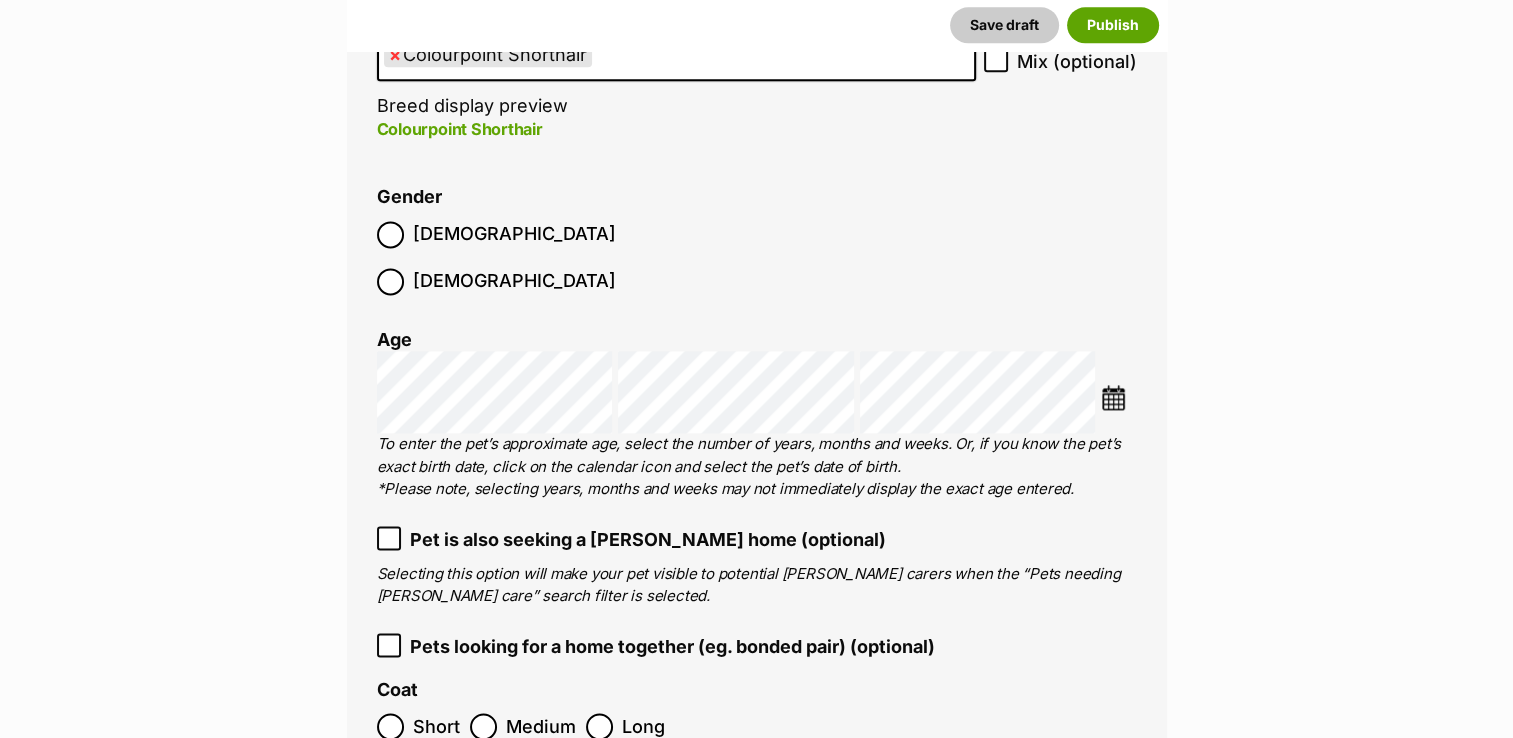 click at bounding box center [1113, 397] 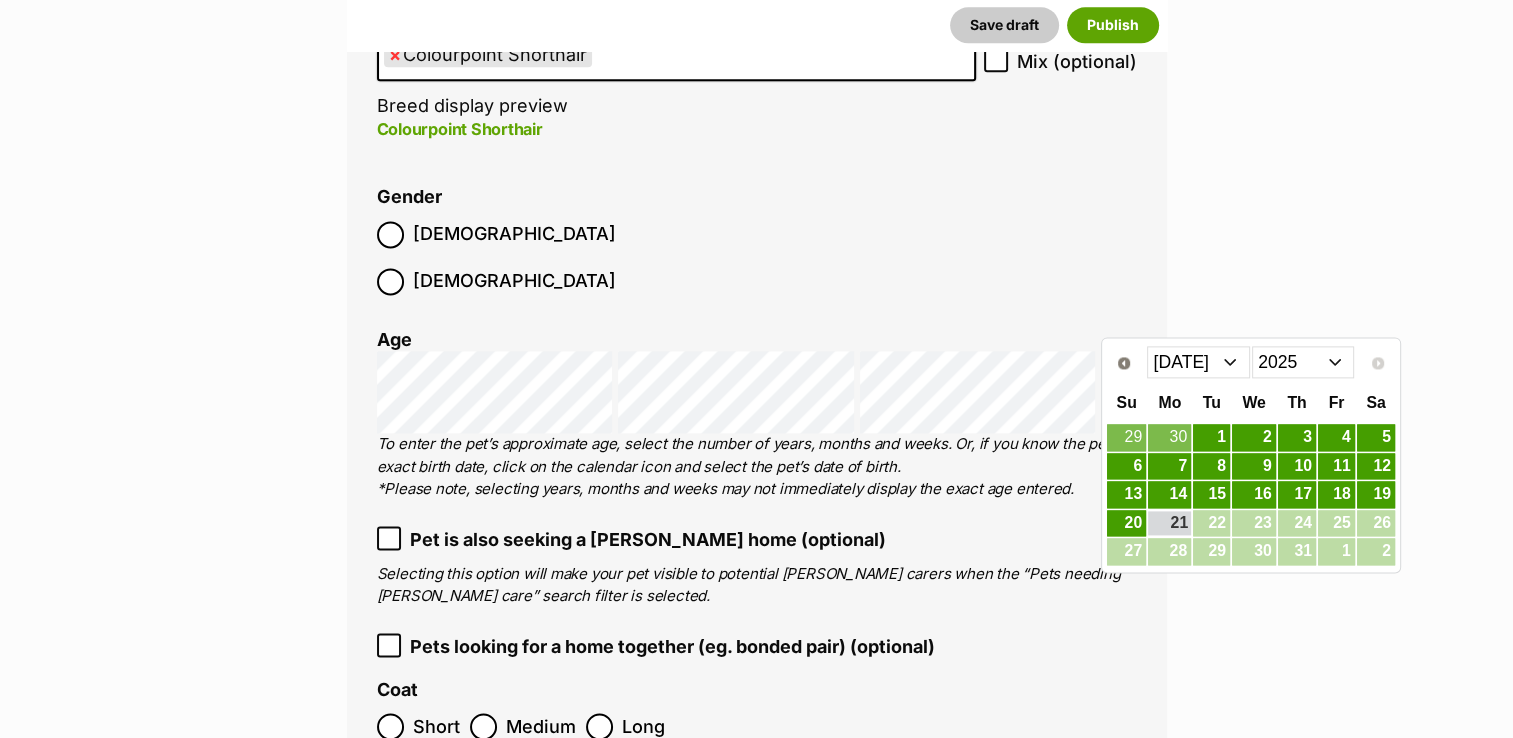 click on "2015 2016 2017 2018 2019 2020 2021 2022 2023 2024 2025" at bounding box center (1303, 362) 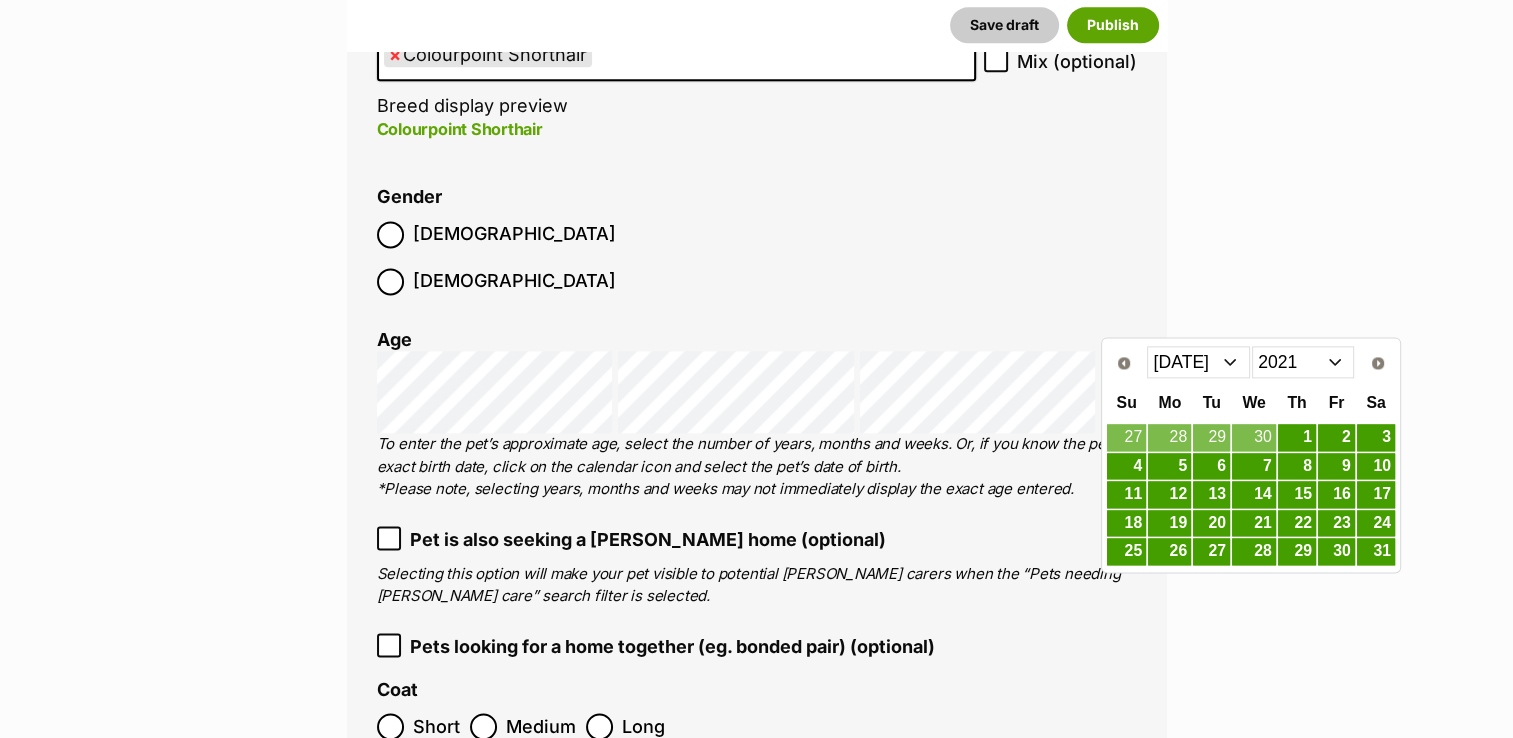 click on "Jan Feb Mar Apr May Jun Jul Aug Sep Oct Nov Dec" at bounding box center (1198, 362) 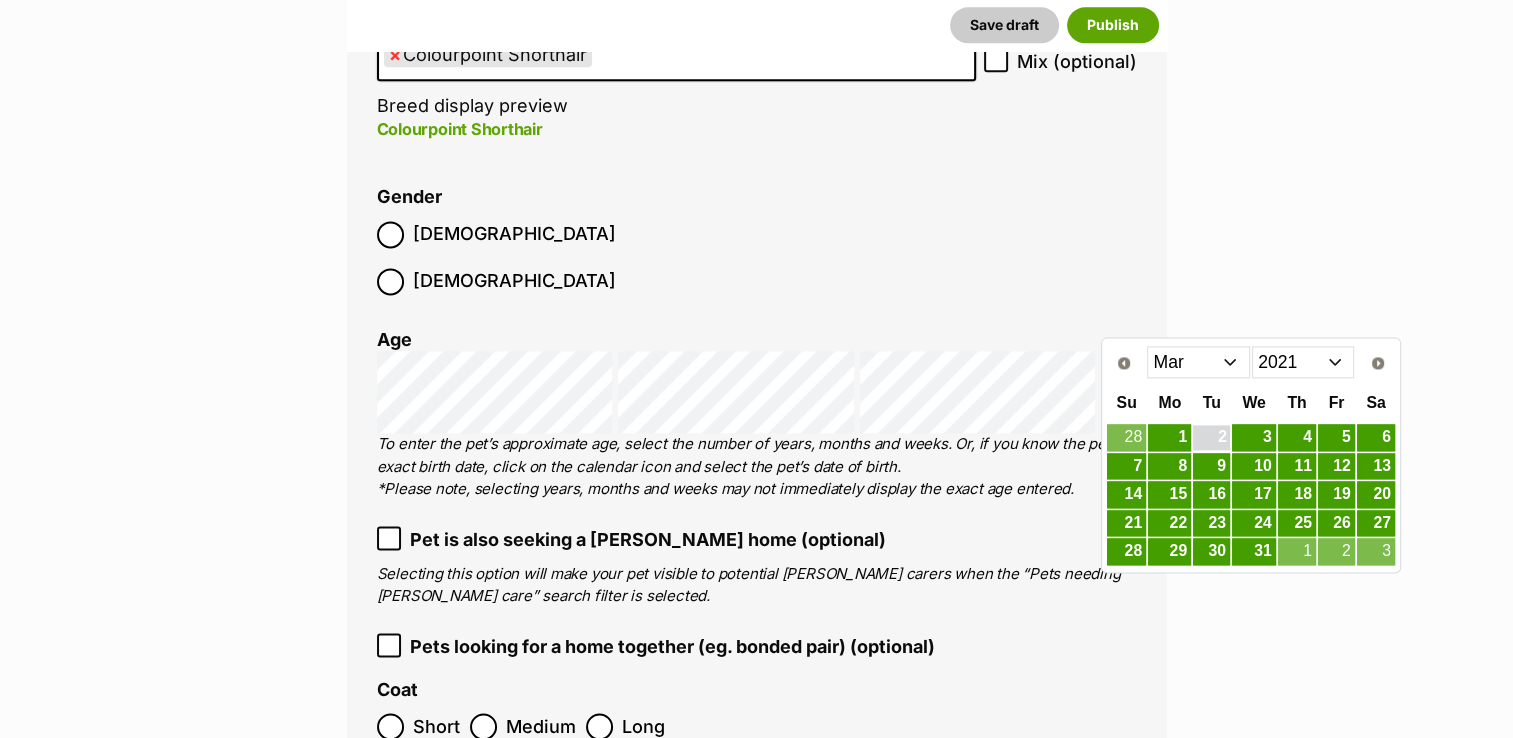 click on "2" at bounding box center [1211, 437] 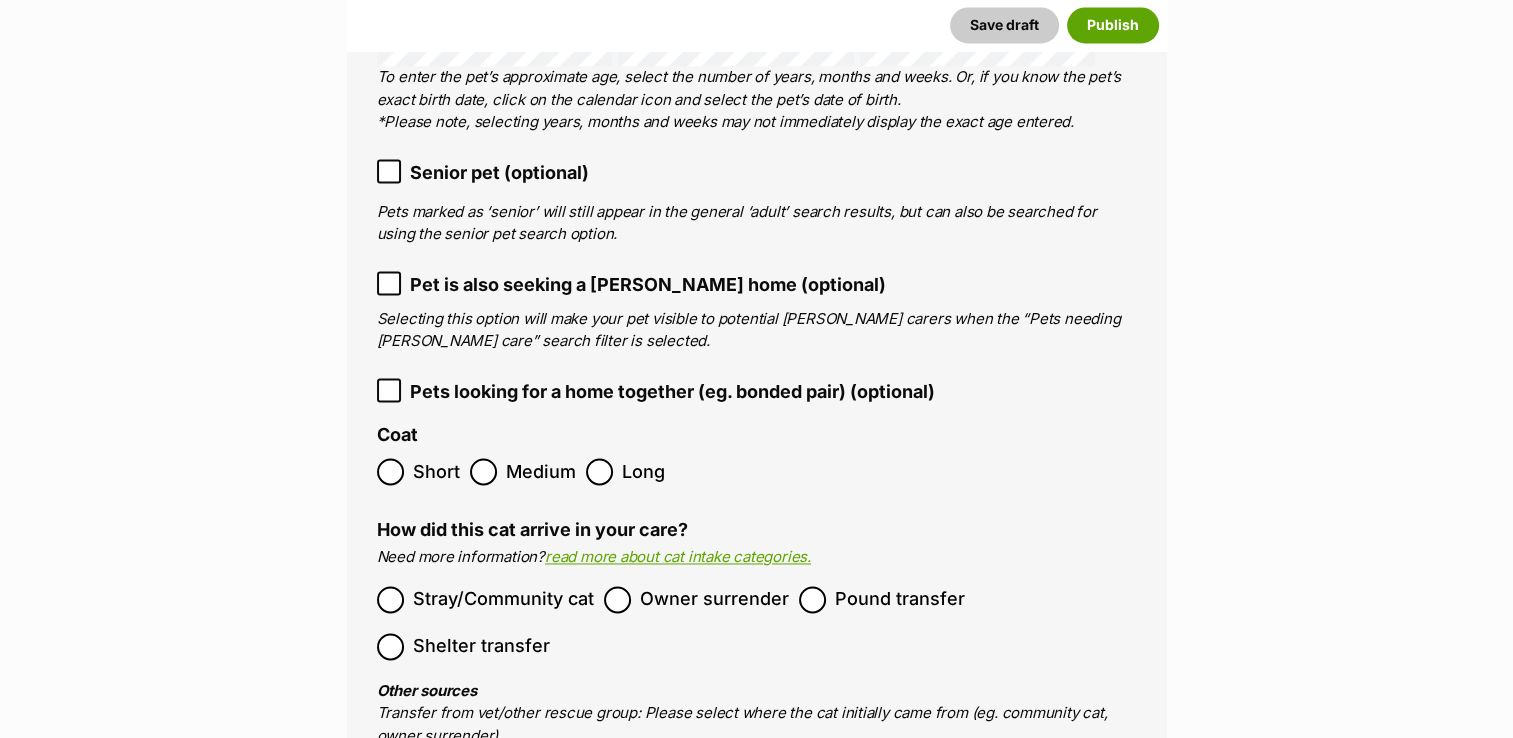 scroll, scrollTop: 3026, scrollLeft: 0, axis: vertical 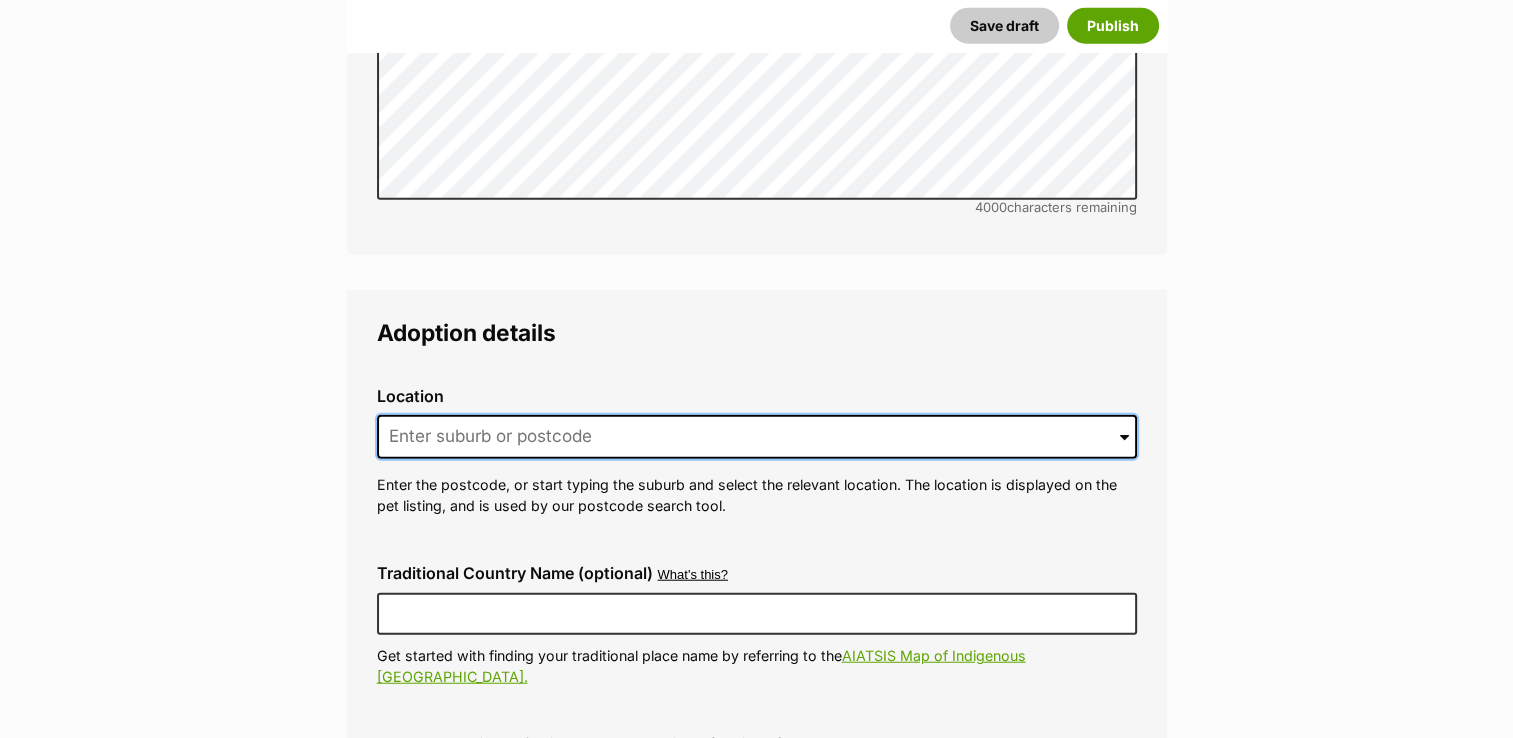 click at bounding box center (757, 437) 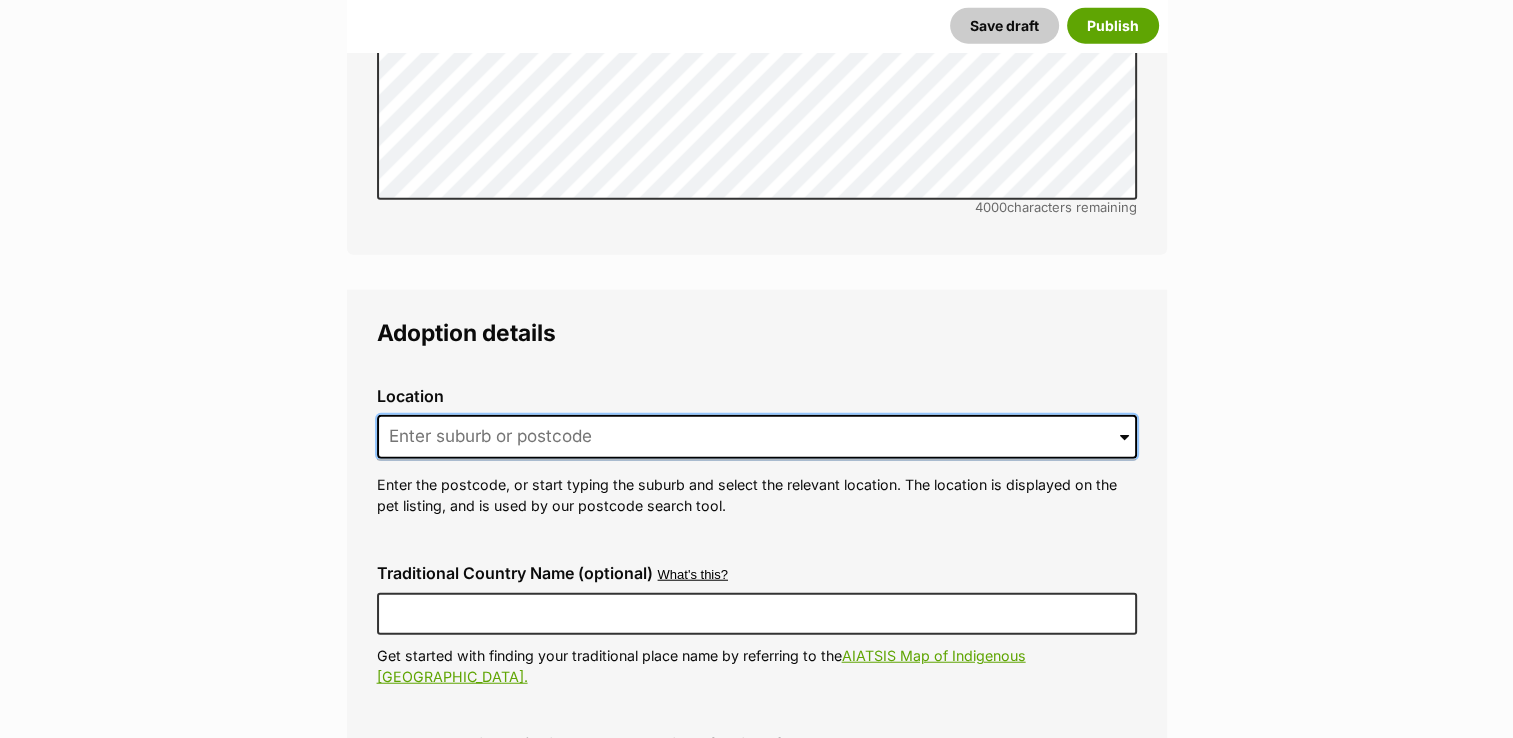 type on "5" 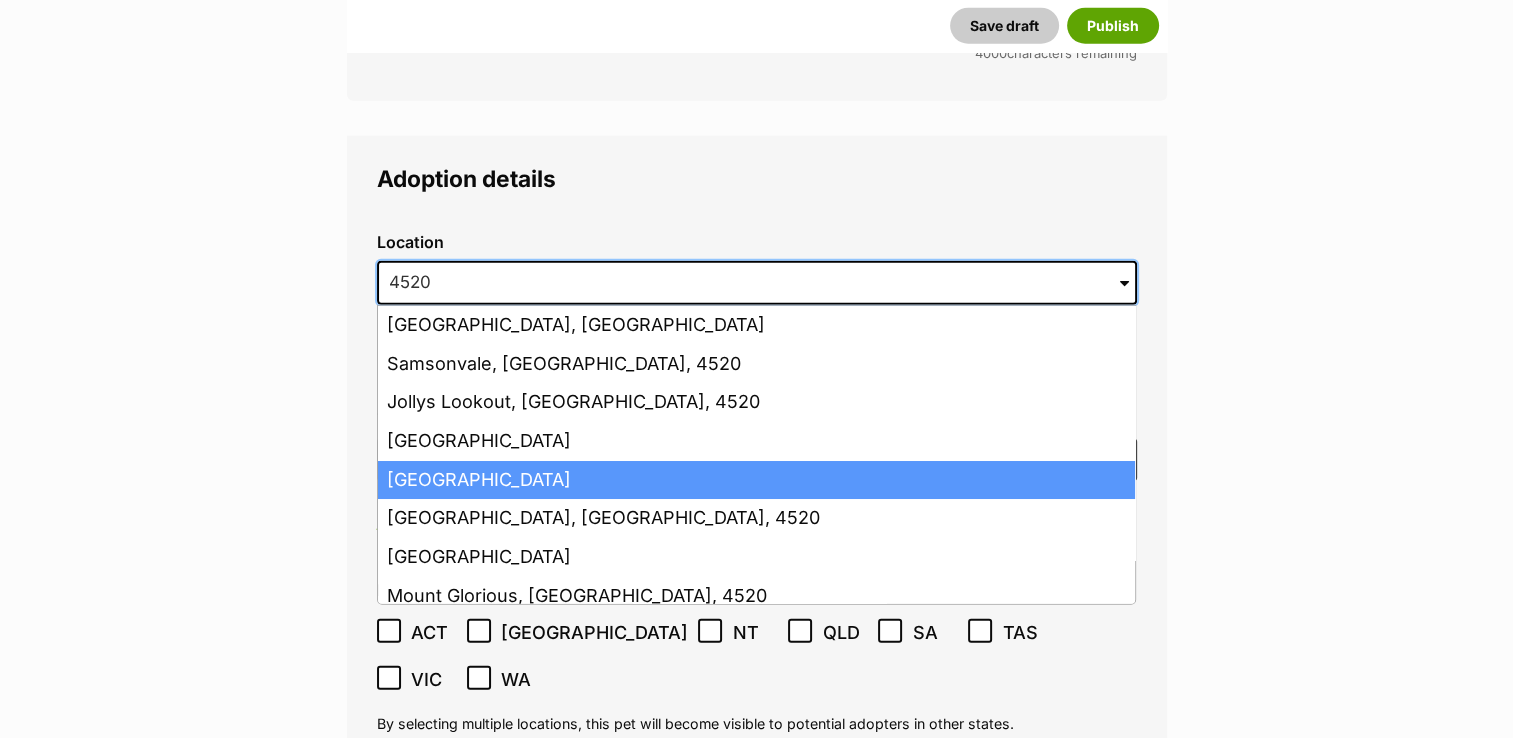 scroll, scrollTop: 5026, scrollLeft: 0, axis: vertical 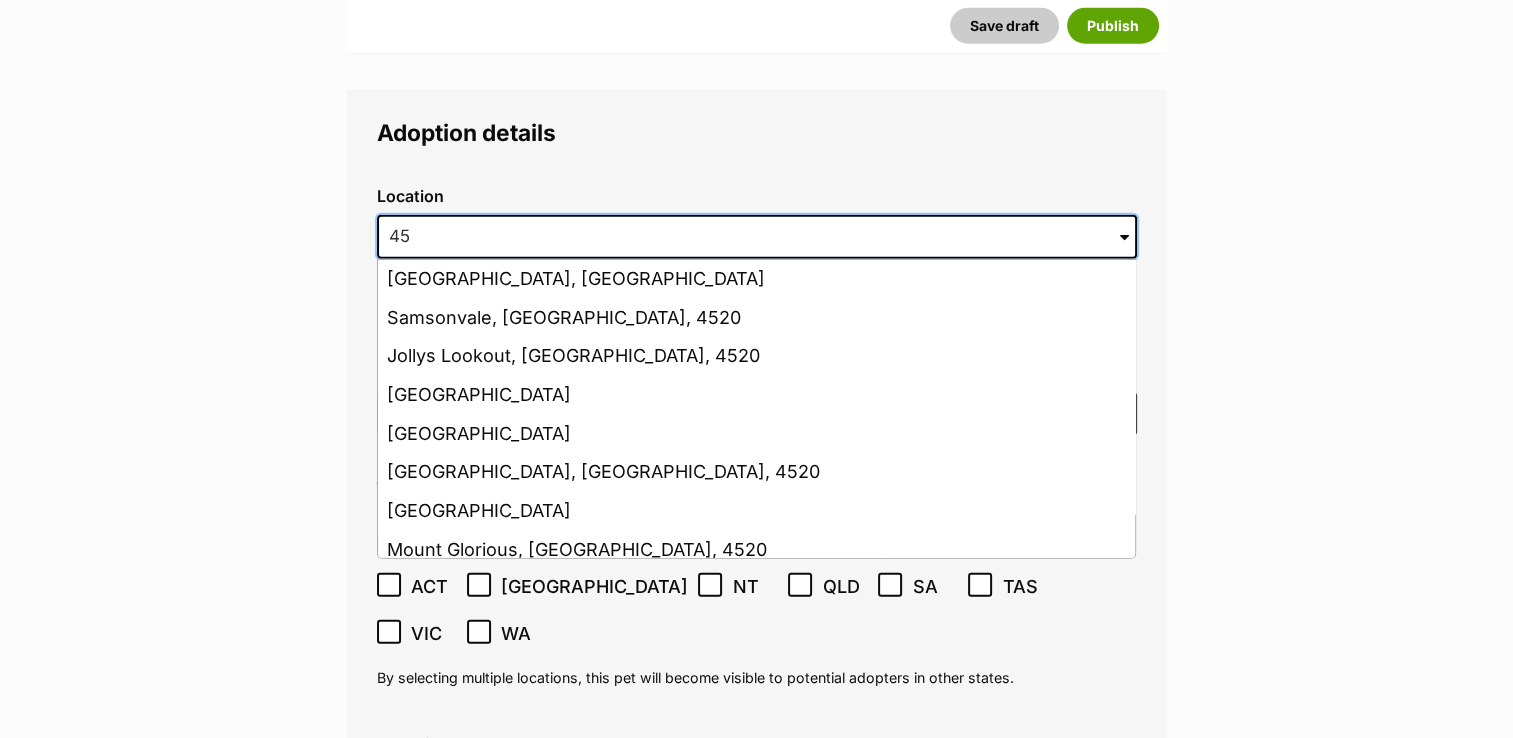 type on "4" 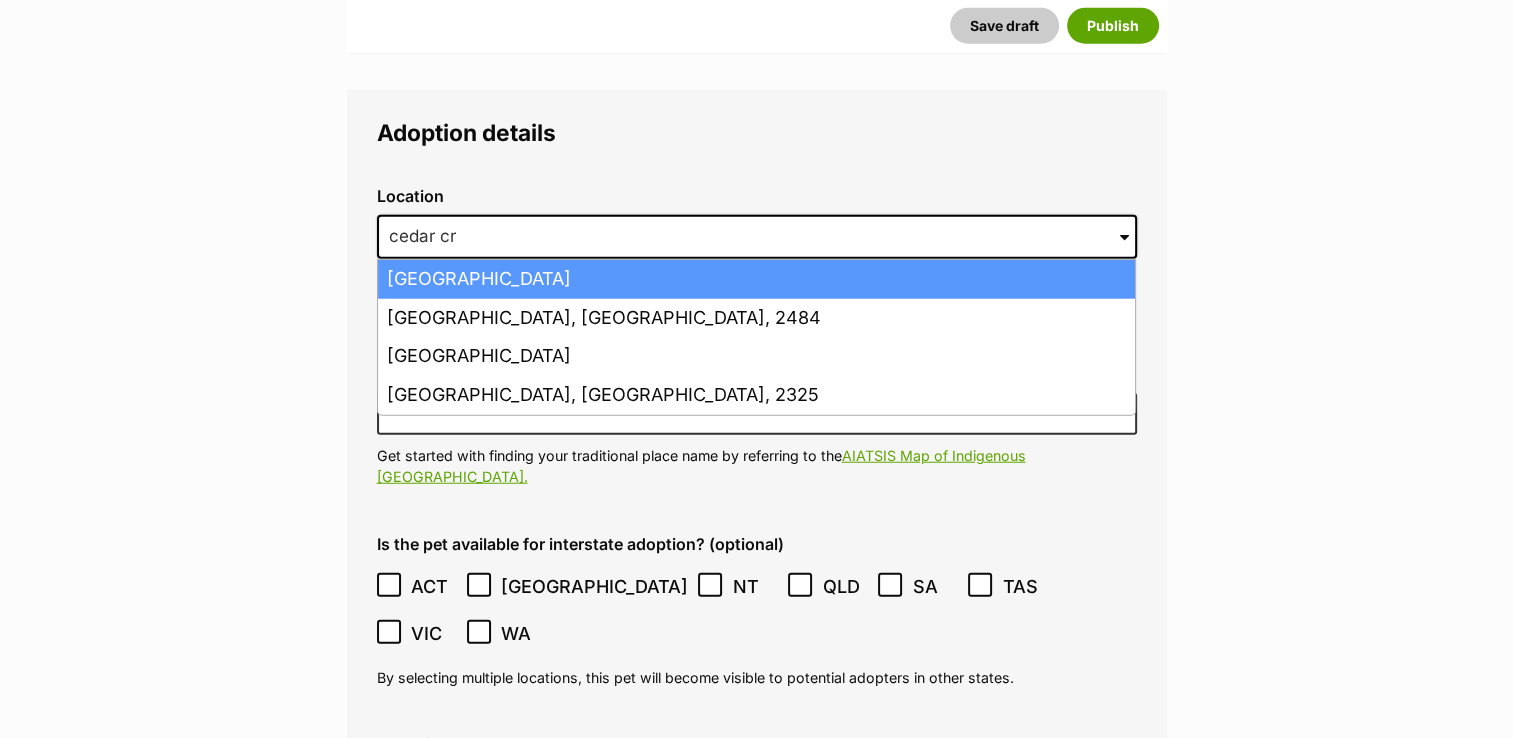 click on "Cedar Creek, Queensland, 4520" at bounding box center (756, 279) 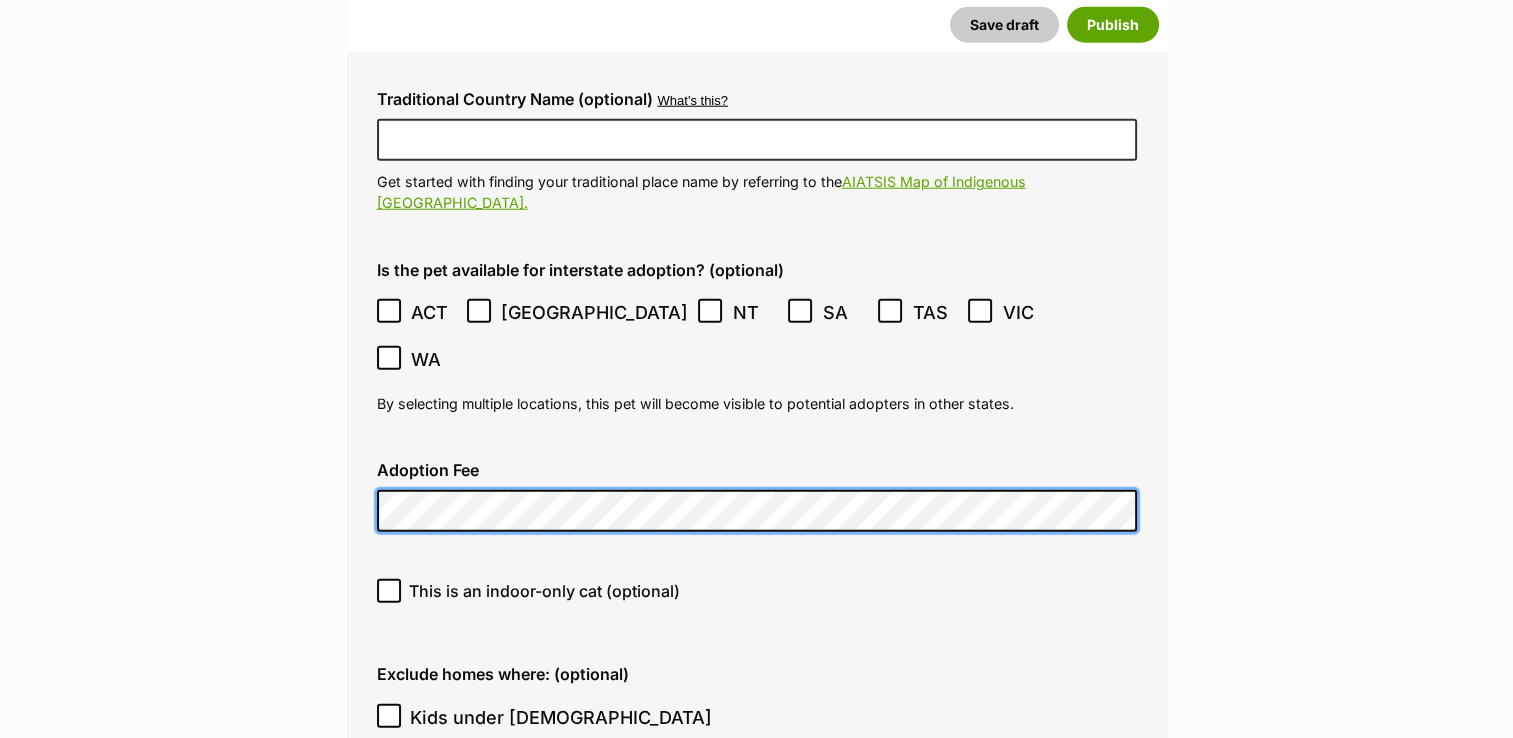 scroll, scrollTop: 5326, scrollLeft: 0, axis: vertical 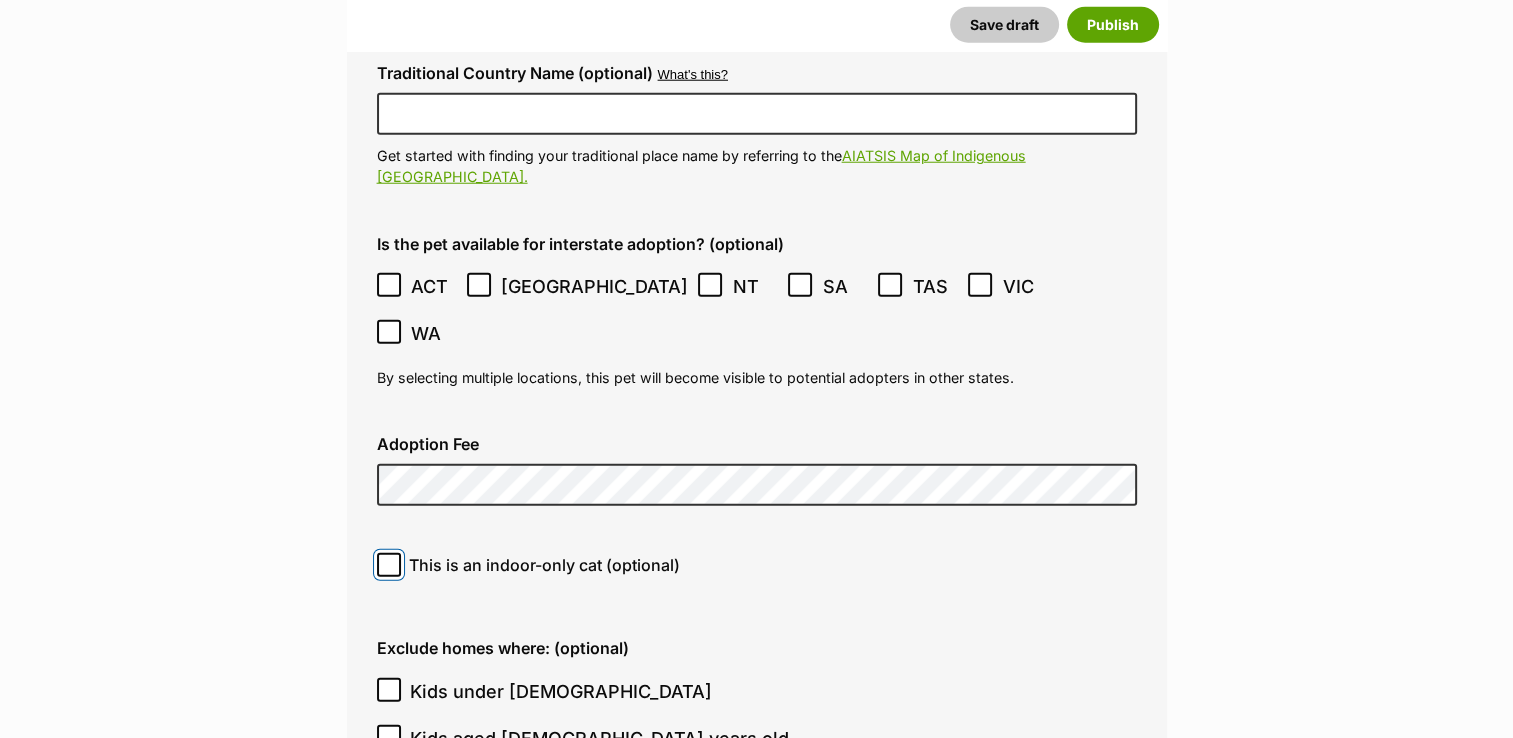click on "This is an indoor-only cat (optional)" at bounding box center [389, 565] 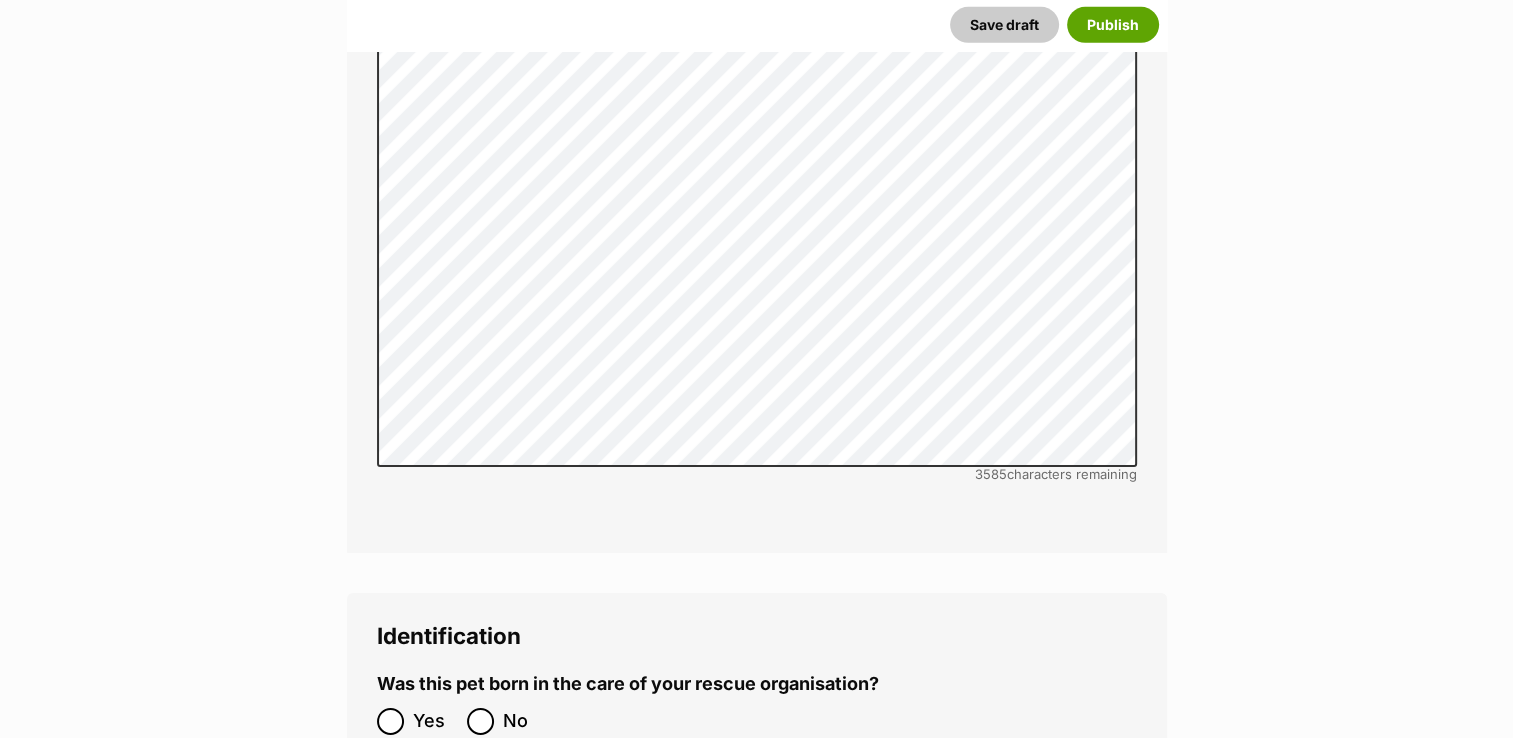scroll, scrollTop: 6626, scrollLeft: 0, axis: vertical 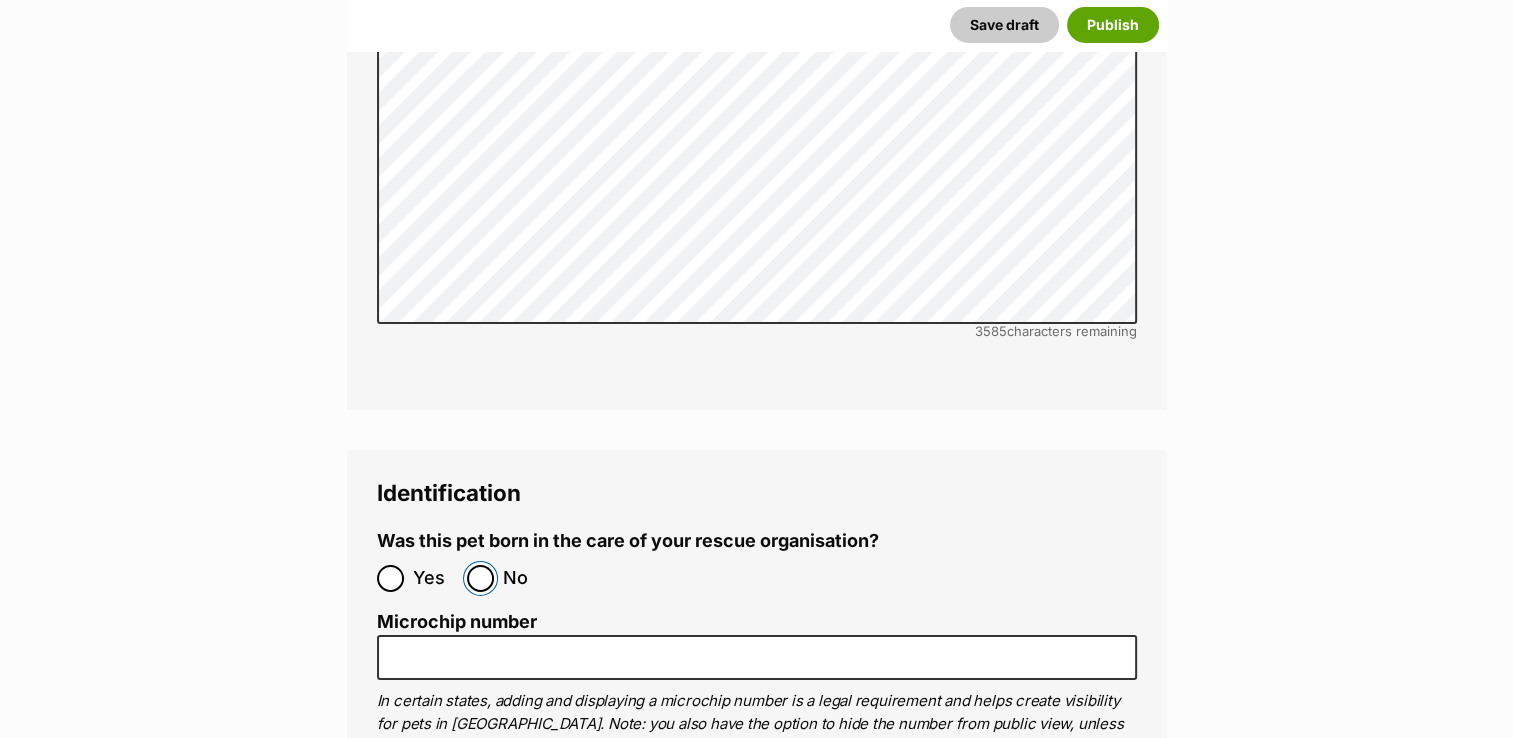 click on "No" at bounding box center [480, 578] 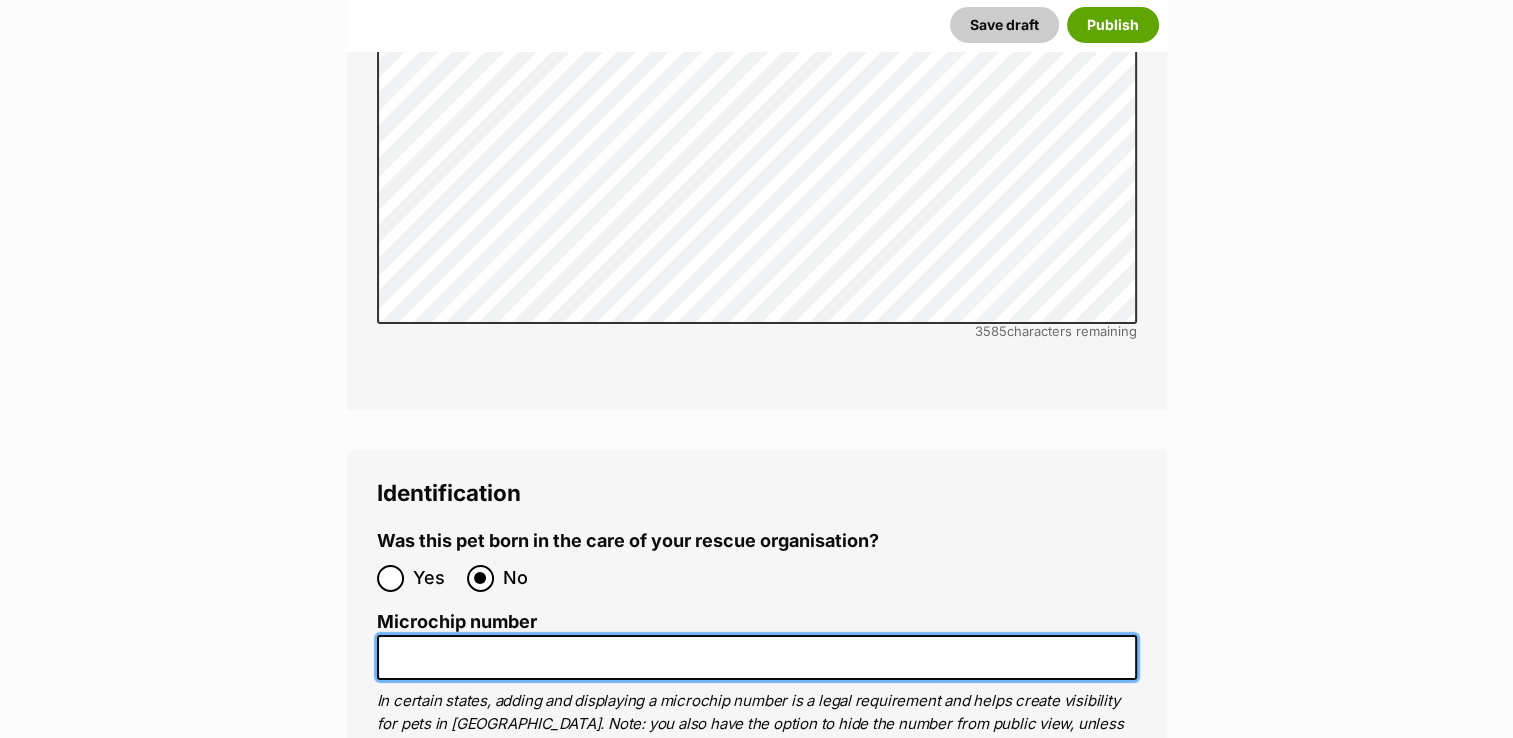 click on "Microchip number" at bounding box center (757, 657) 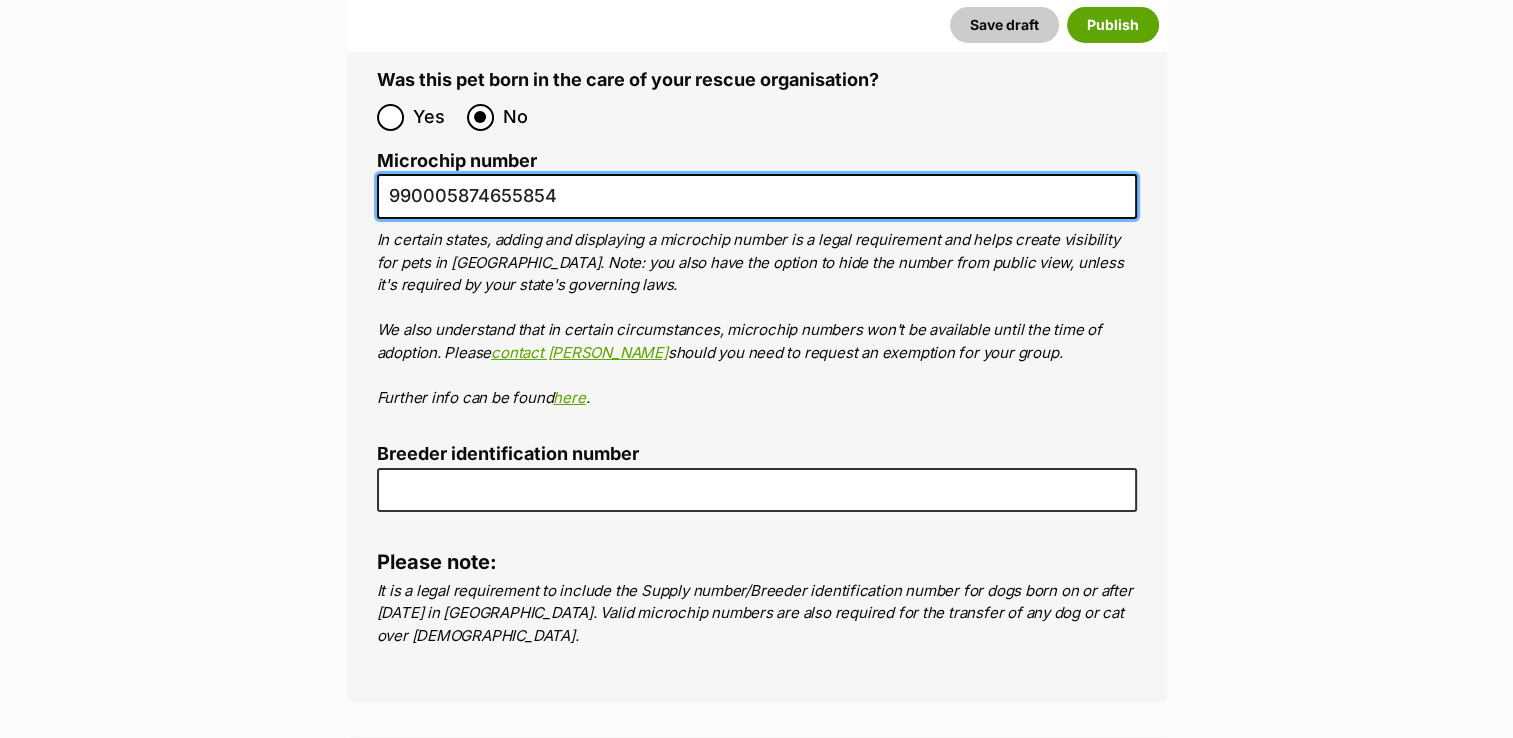 scroll, scrollTop: 7426, scrollLeft: 0, axis: vertical 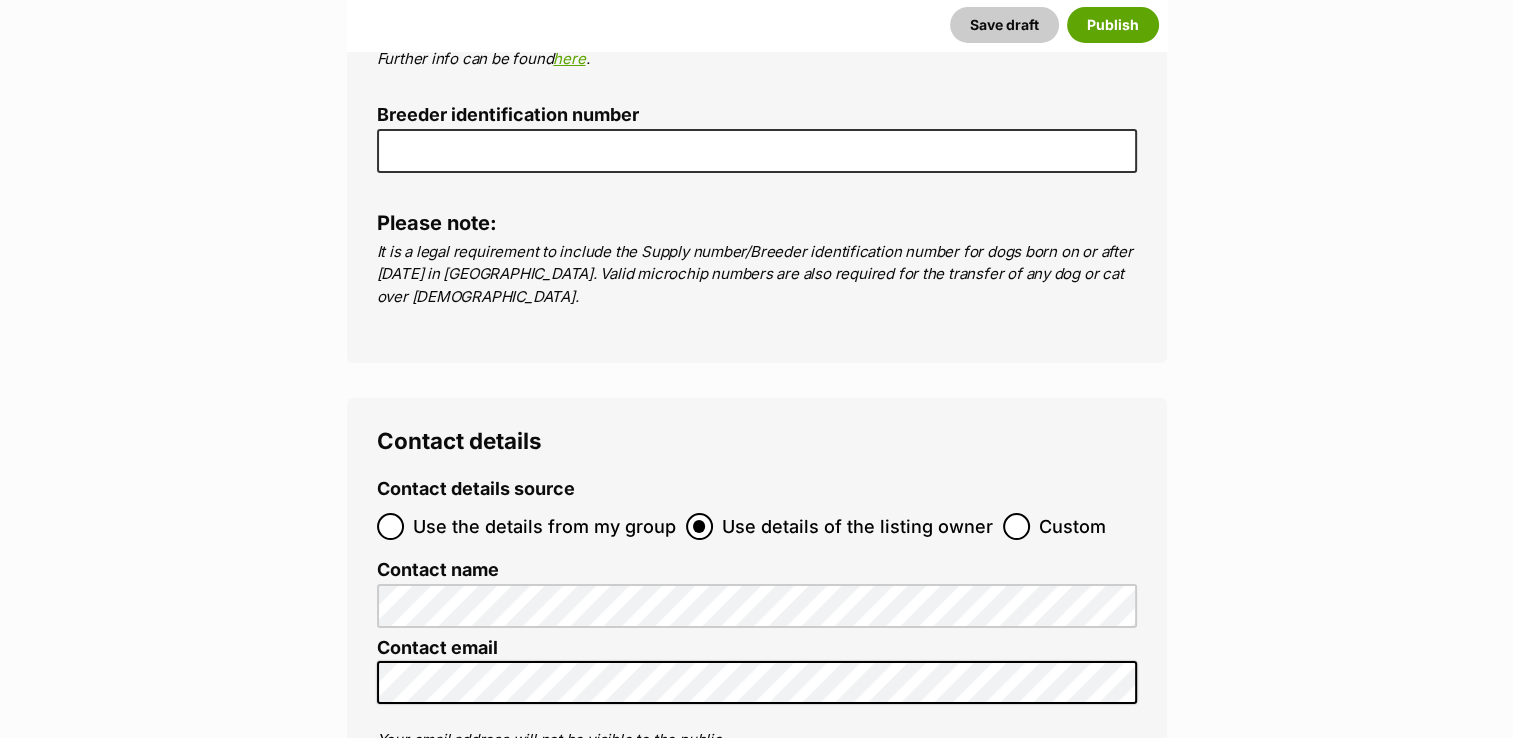 type on "990005874655854" 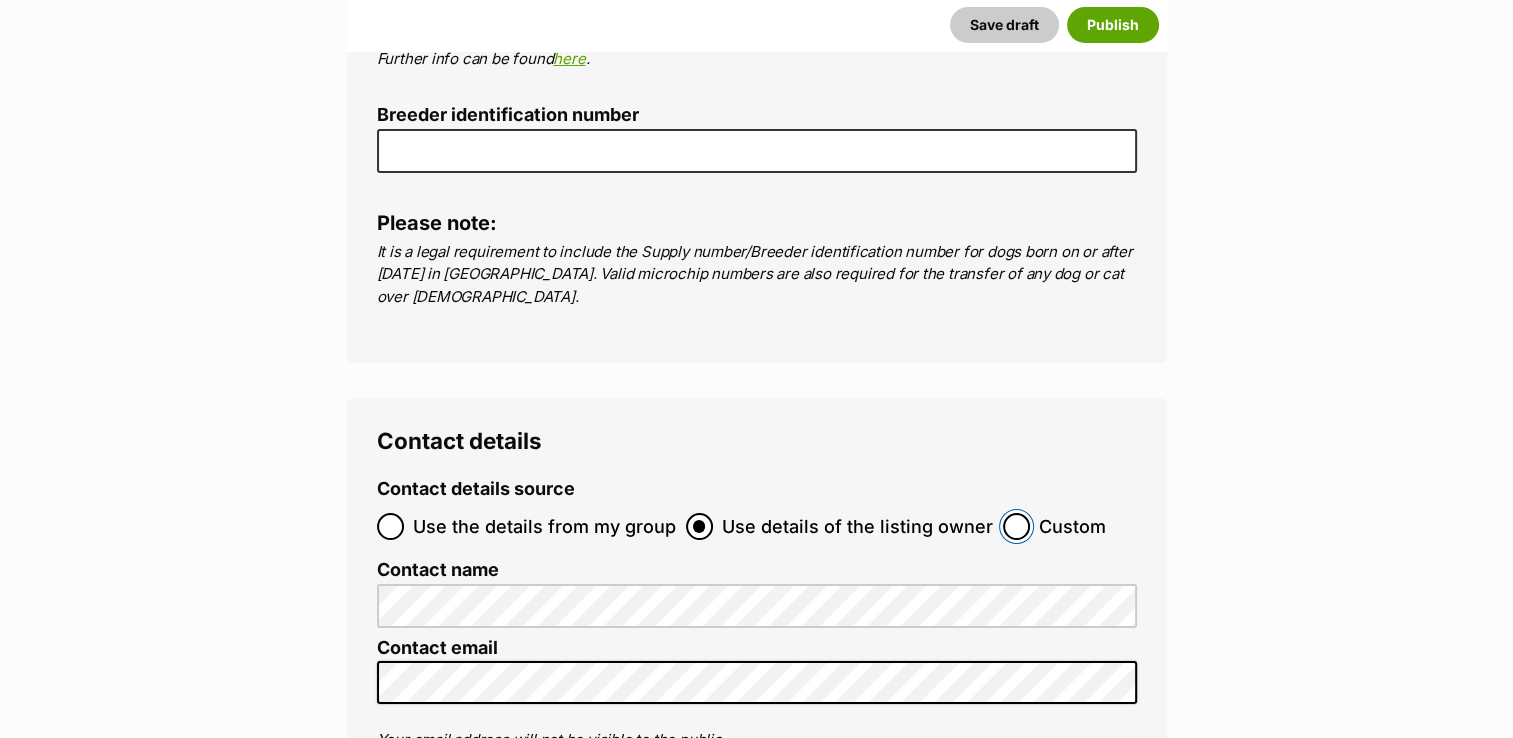 click on "Custom" at bounding box center [1016, 526] 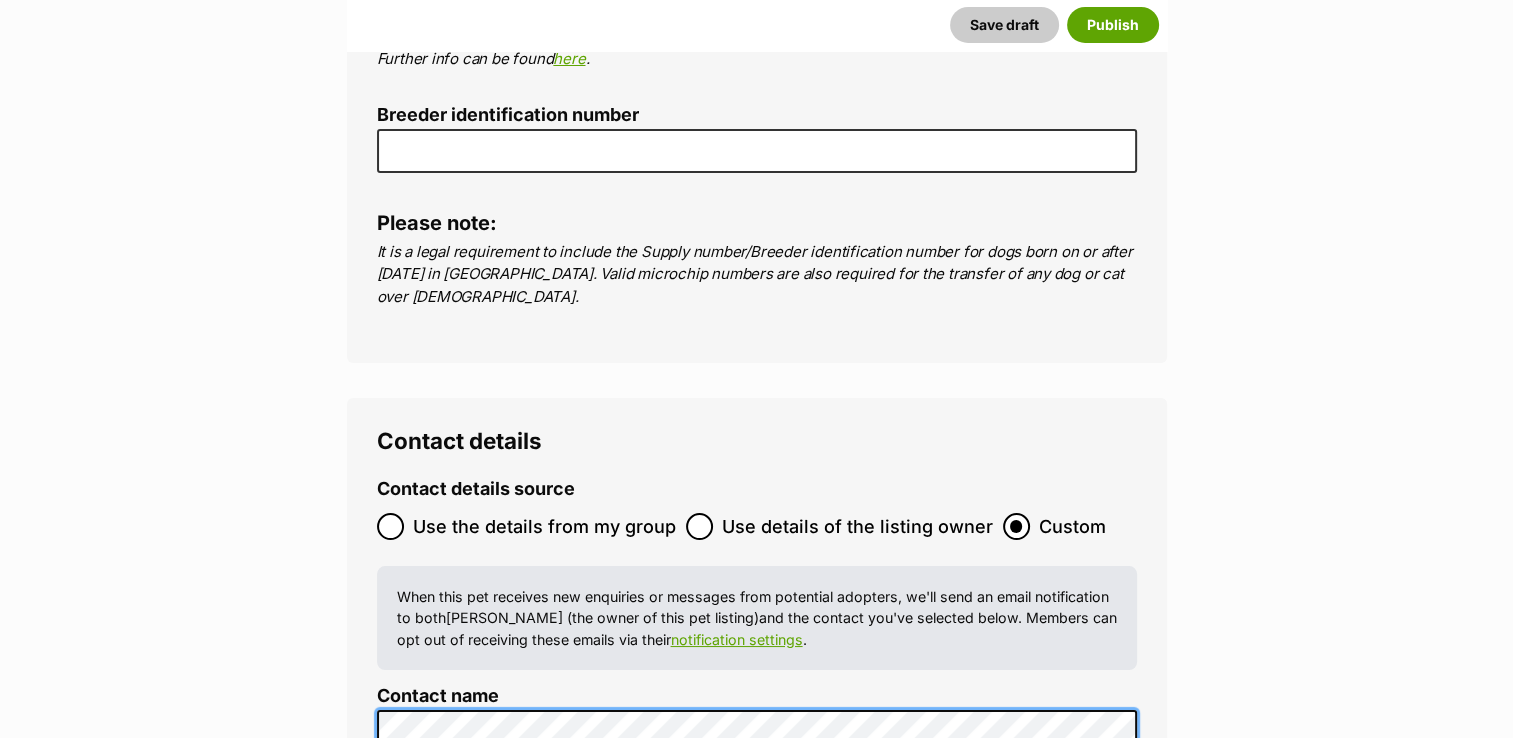 click on "Contact details Contact details source
Use the details from my group
Use details of the listing owner
Custom
When this pet receives new enquiries or messages from potential adopters, we'll send an email notification to both
Caroline Bearne (the owner of this pet listing)
and the contact you've selected below. Members can opt out of receiving these emails via their
notification settings .
Contact name
Contact email
Your email address will not be visible to the public.
Contact number
Preferred contact method
Email
Phone
Show preferred contact method only (optional)
If you wish to receive enquiries exclusively via phone  or  exclusively via email, use this option to select the contact method to be displayed on the pet listing." at bounding box center (757, 803) 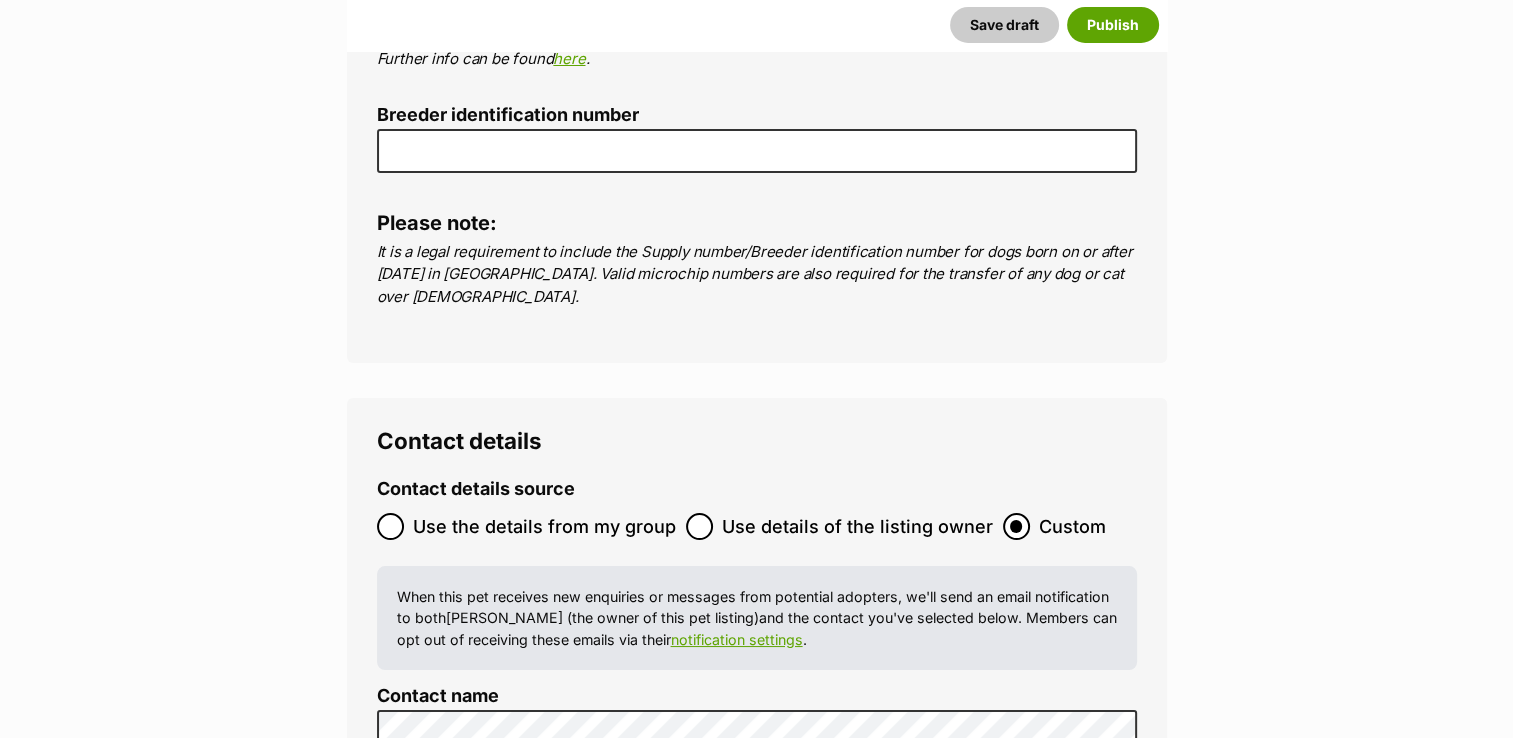 type on "Australia" 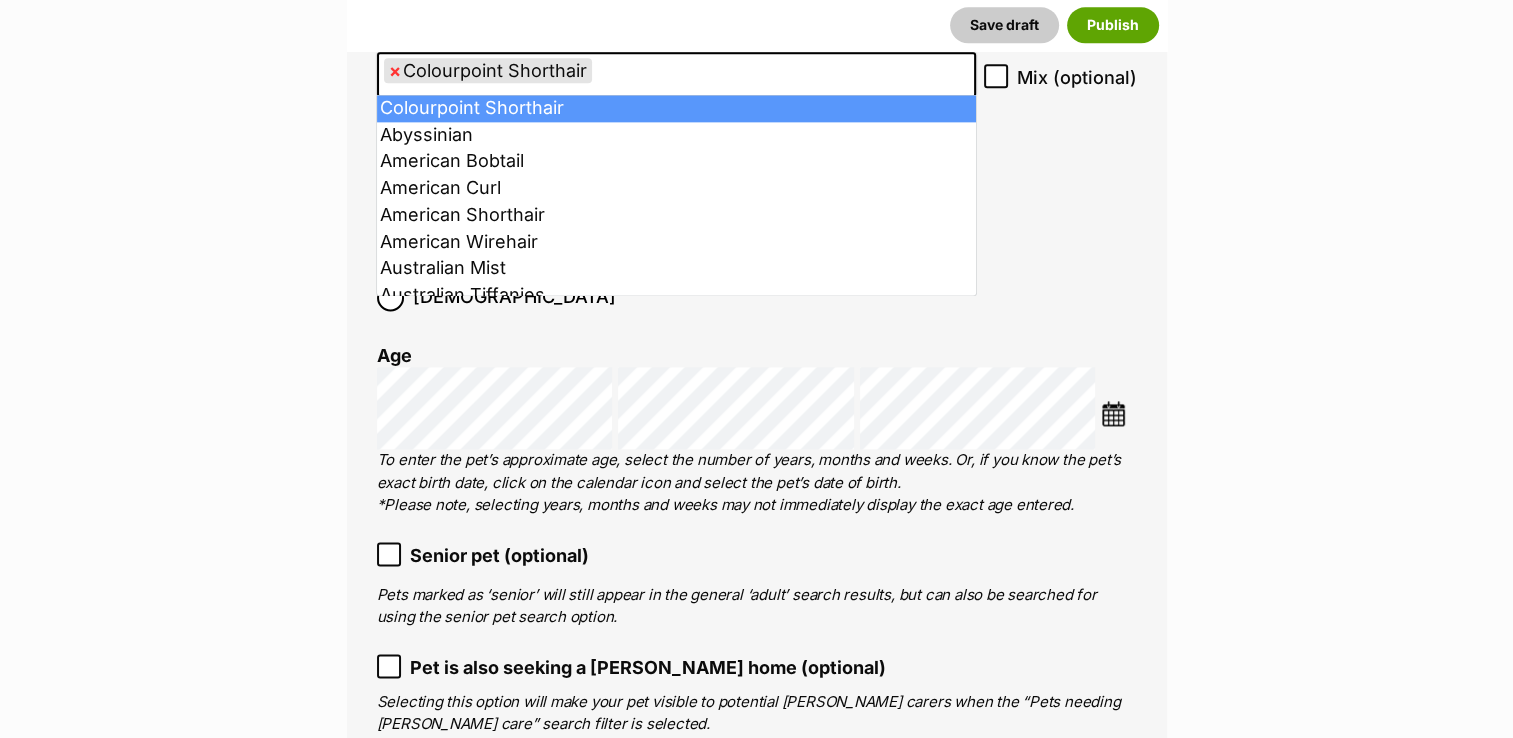 scroll, scrollTop: 2604, scrollLeft: 0, axis: vertical 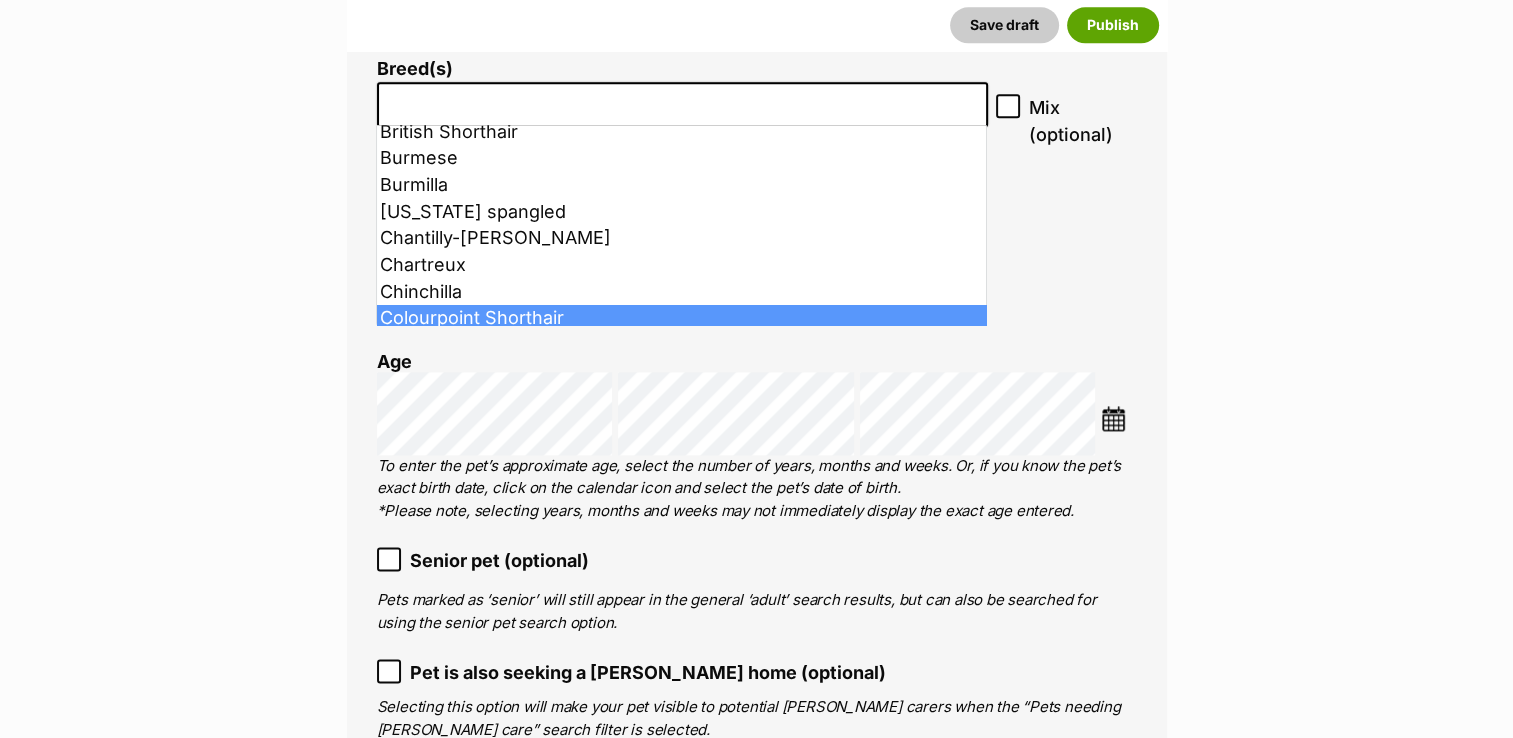 select on "252301" 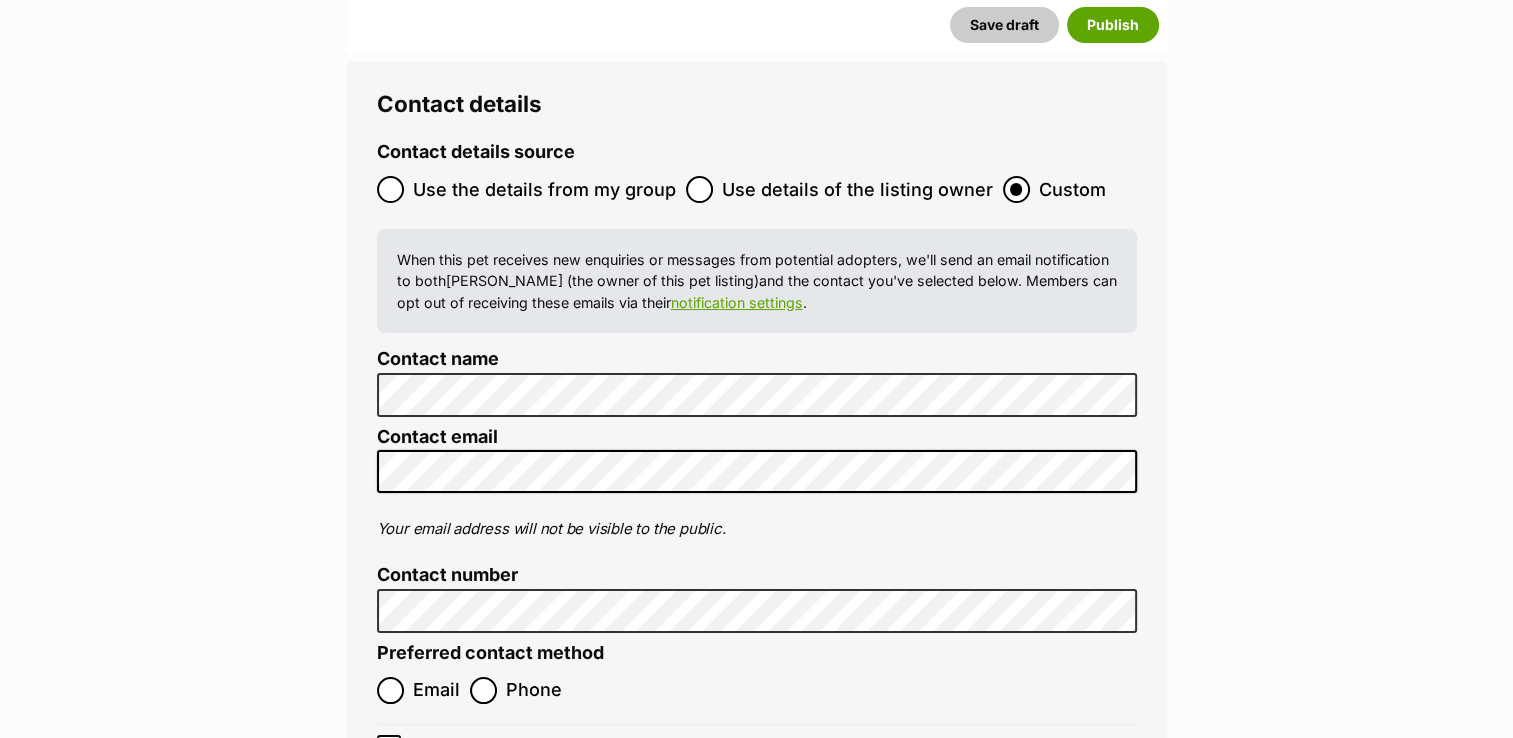 scroll, scrollTop: 7780, scrollLeft: 0, axis: vertical 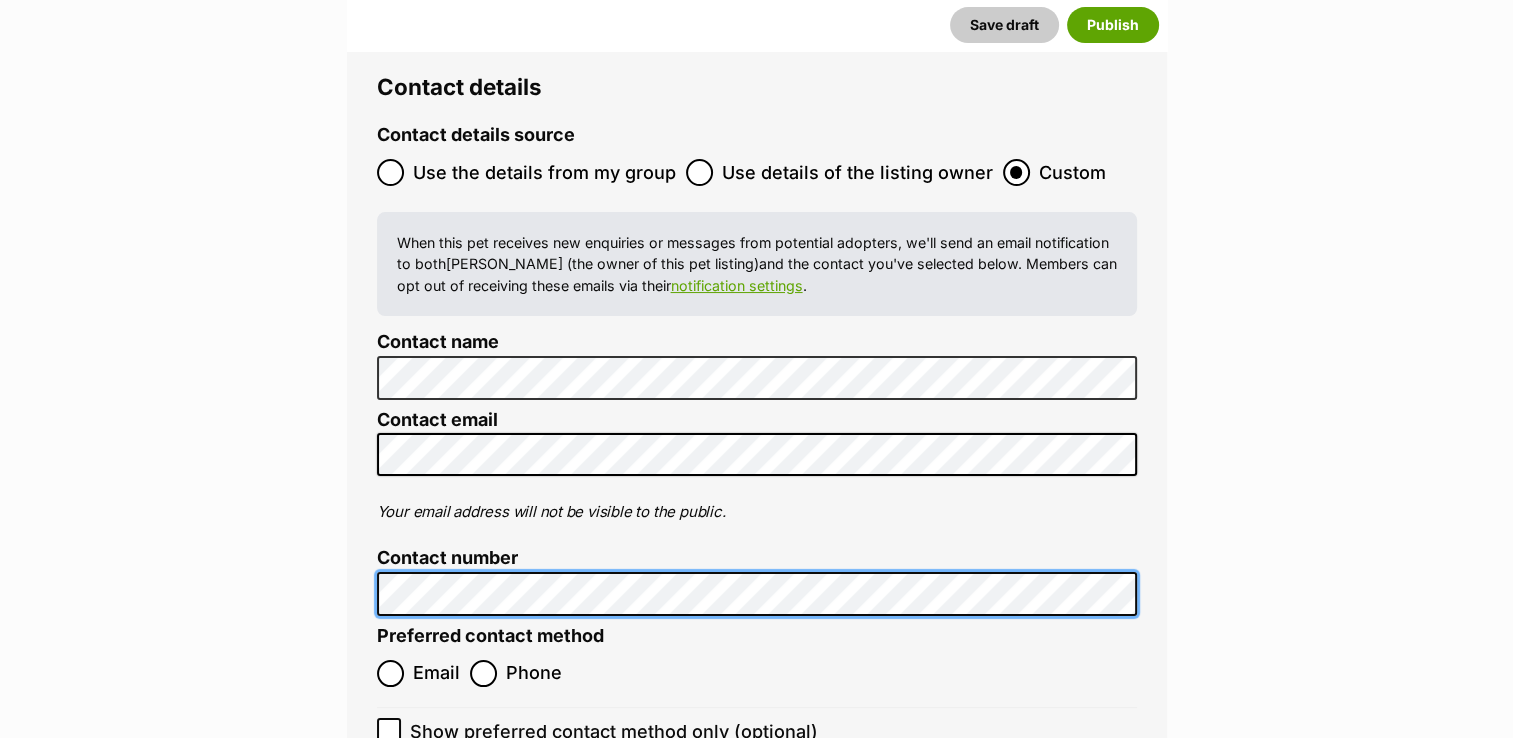 click on "Contact details Contact details source
Use the details from my group
Use details of the listing owner
Custom
When this pet receives new enquiries or messages from potential adopters, we'll send an email notification to both
Caroline Bearne (the owner of this pet listing)
and the contact you've selected below. Members can opt out of receiving these emails via their
notification settings .
Contact name
Contact email
Your email address will not be visible to the public.
Contact number
Preferred contact method
Email
Phone
Show preferred contact method only (optional)
If you wish to receive enquiries exclusively via phone  or  exclusively via email, use this option to select the contact method to be displayed on the pet listing." at bounding box center [757, 449] 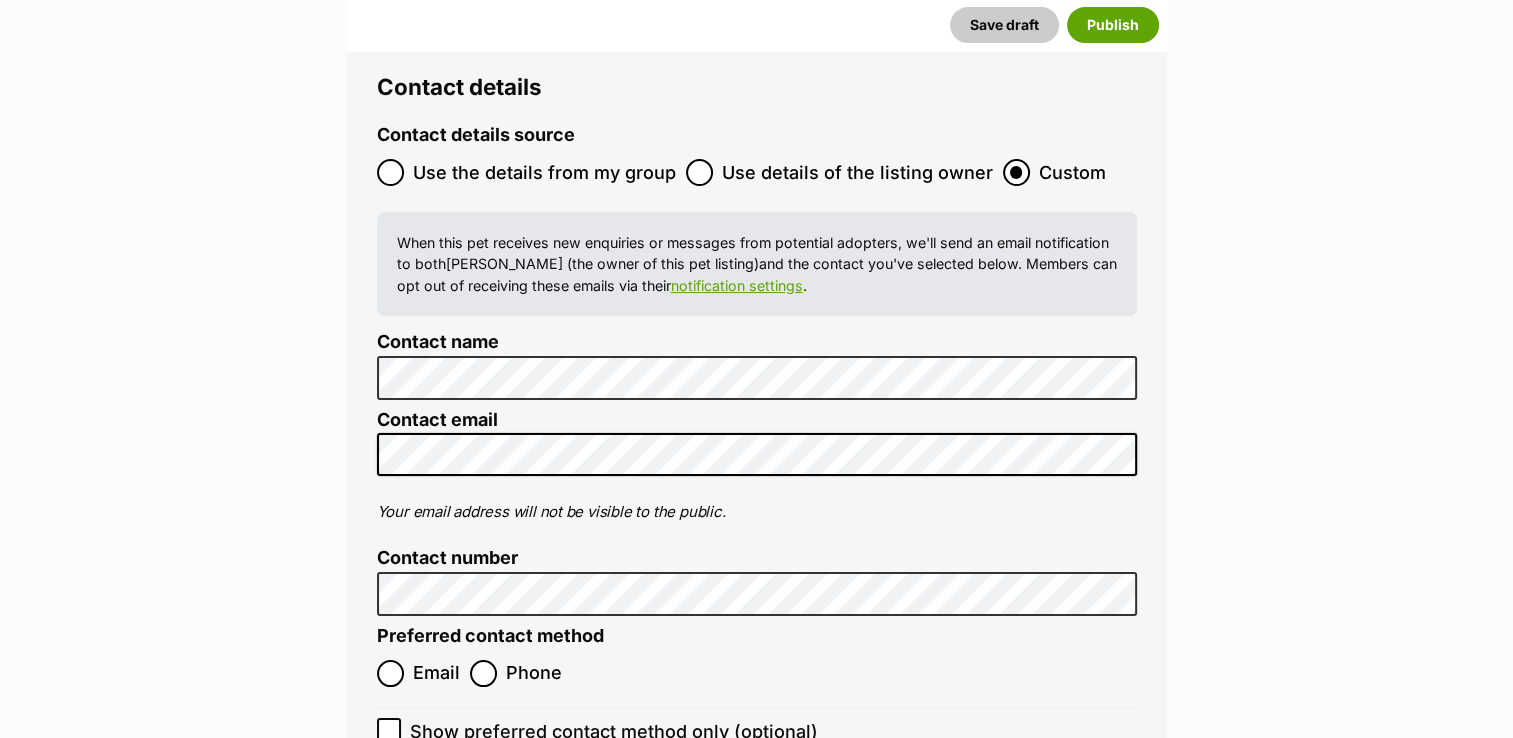 drag, startPoint x: 876, startPoint y: 550, endPoint x: 759, endPoint y: 557, distance: 117.20921 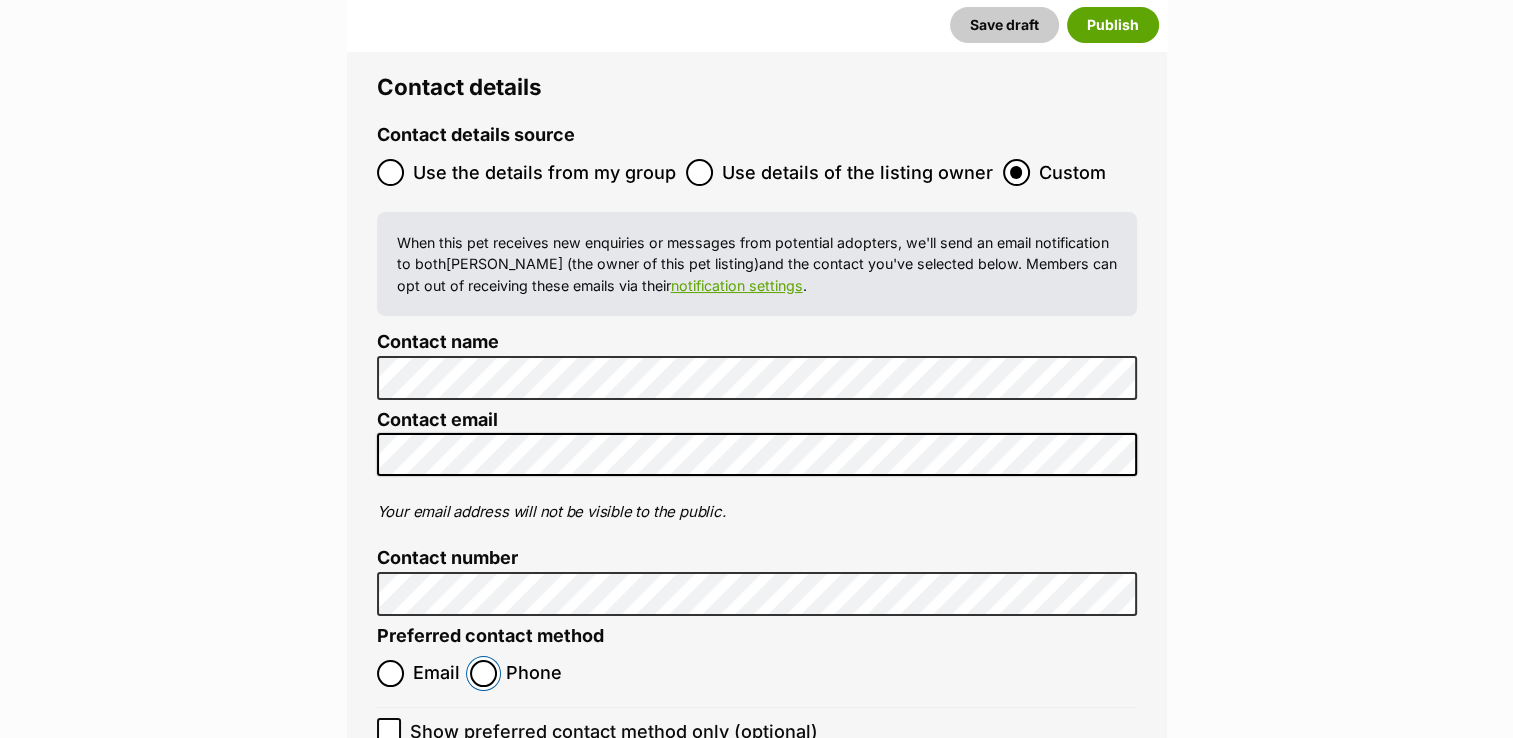 click on "Phone" at bounding box center (483, 673) 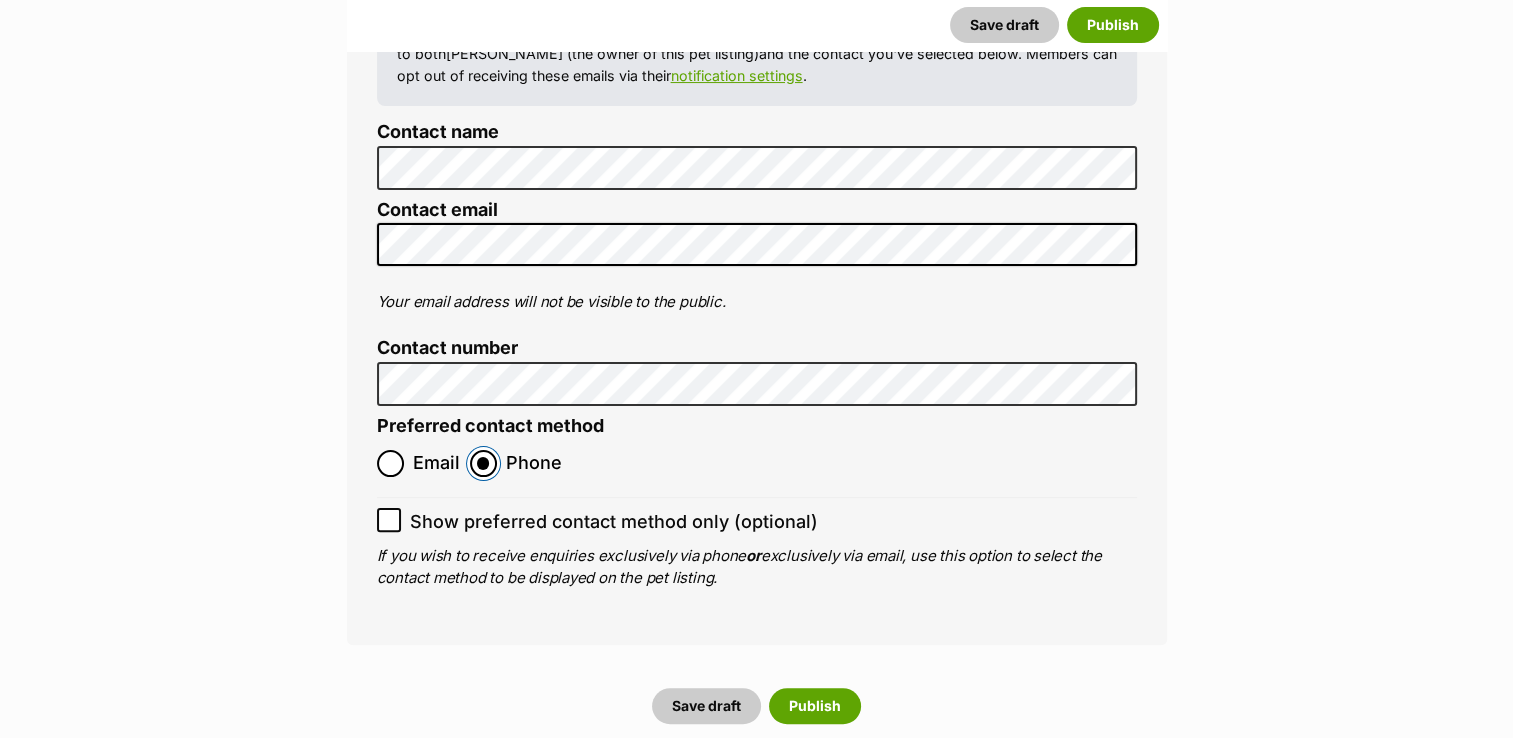 scroll, scrollTop: 8080, scrollLeft: 0, axis: vertical 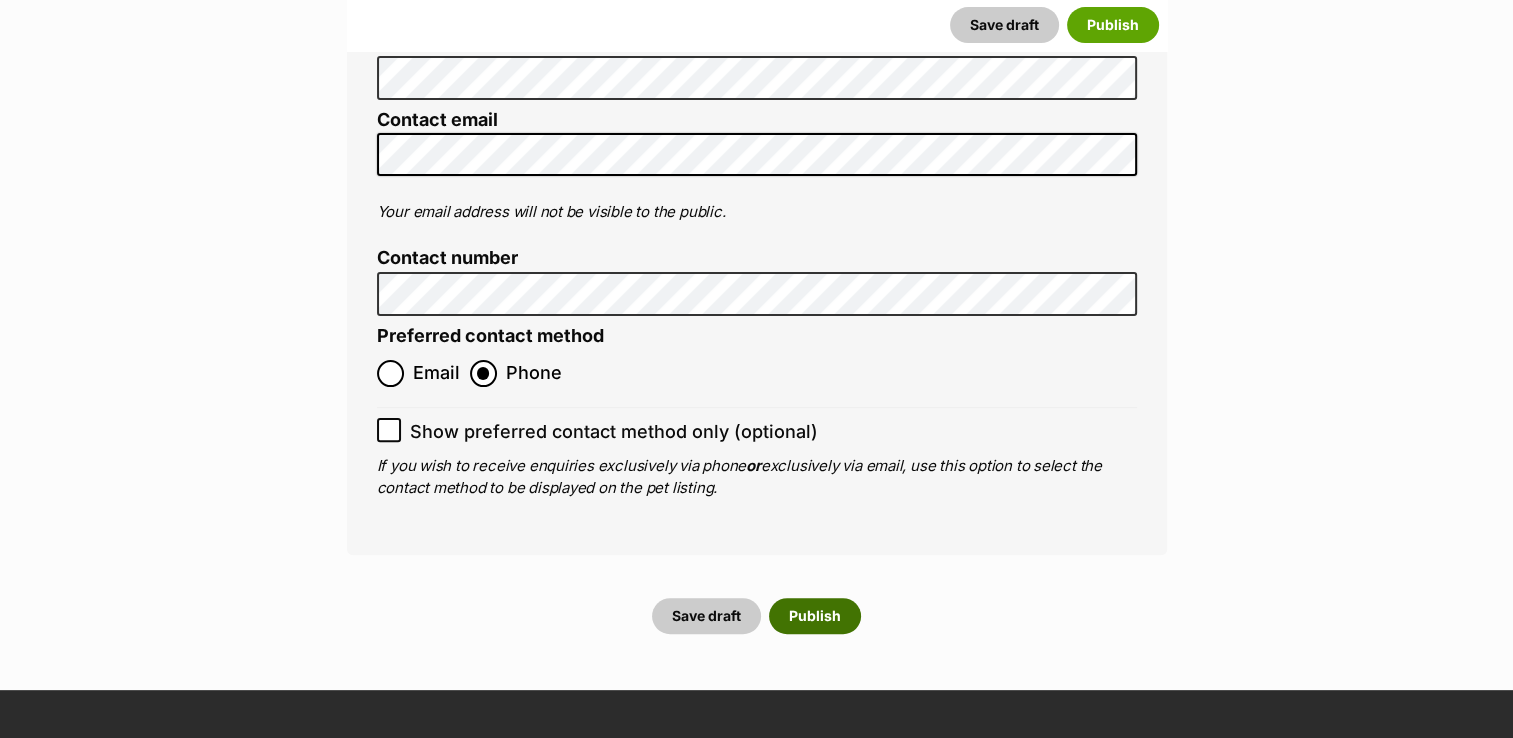click on "Publish" at bounding box center (815, 616) 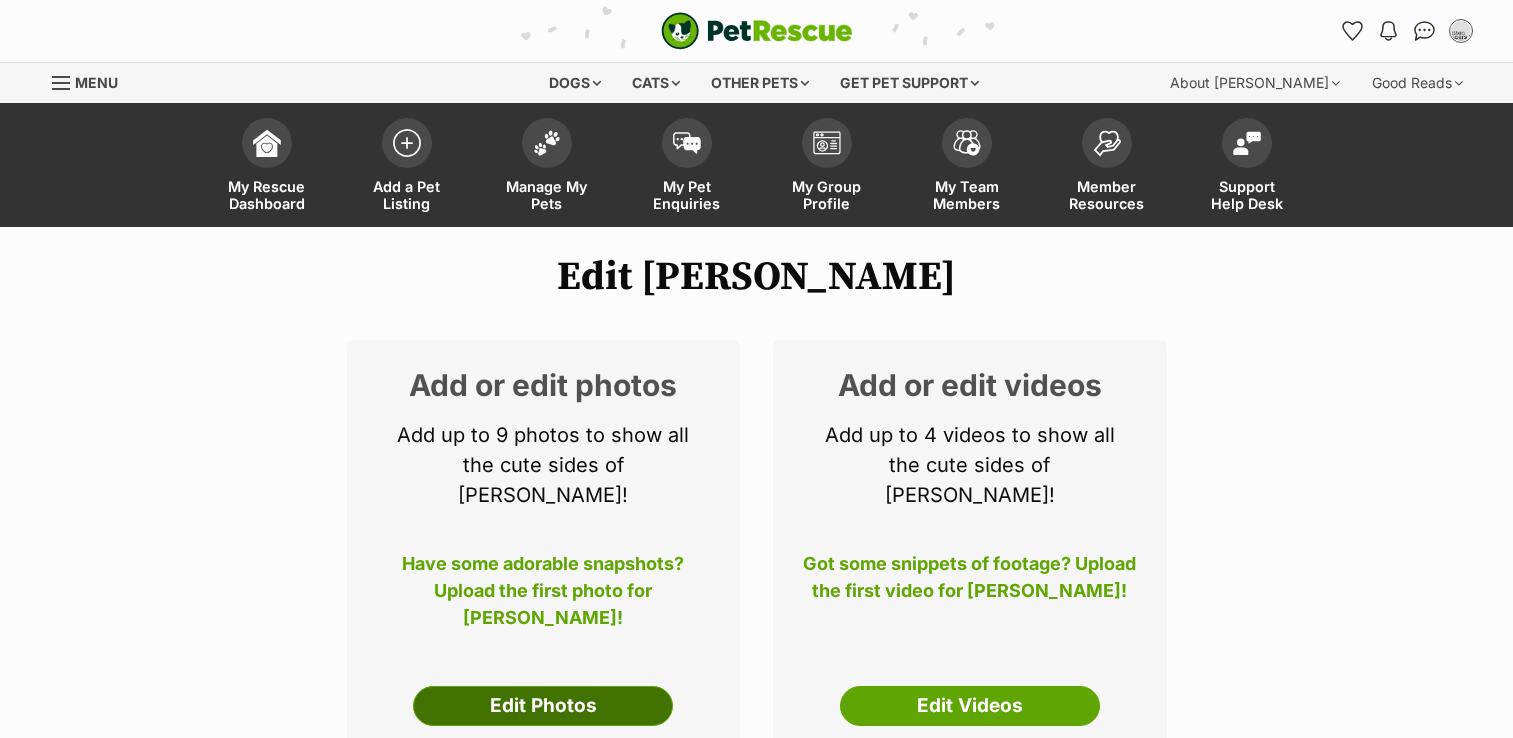 scroll, scrollTop: 0, scrollLeft: 0, axis: both 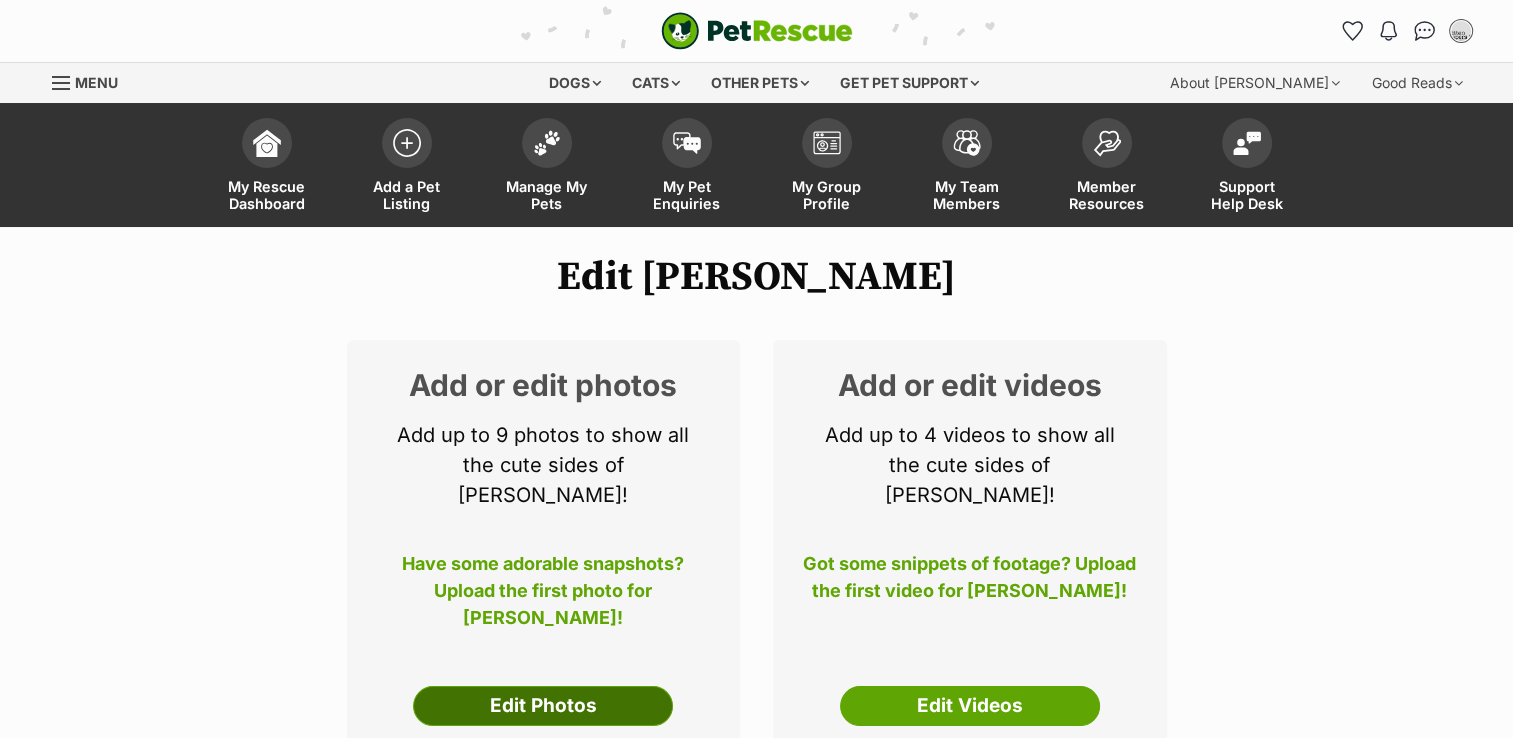 click on "Edit Photos" at bounding box center (543, 706) 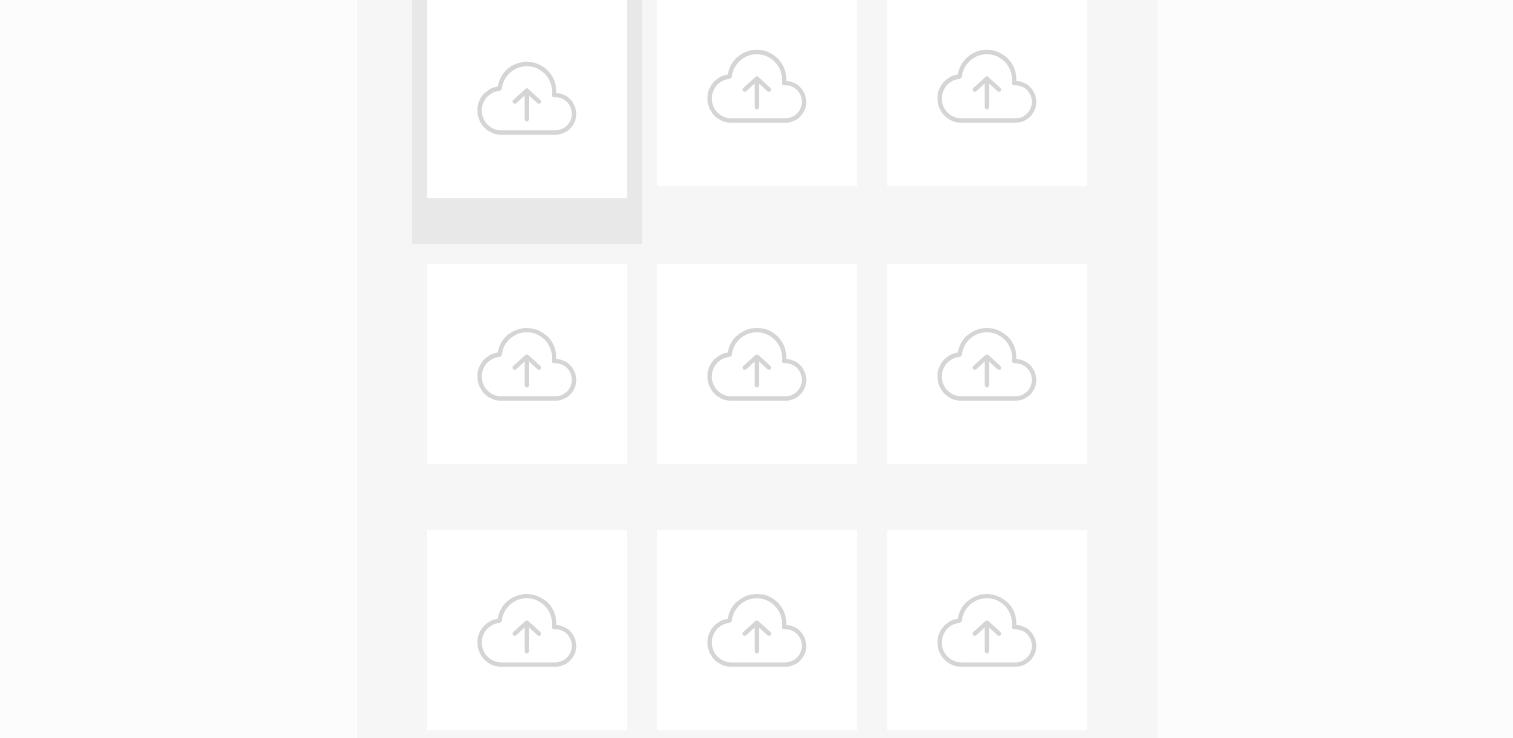 scroll, scrollTop: 800, scrollLeft: 0, axis: vertical 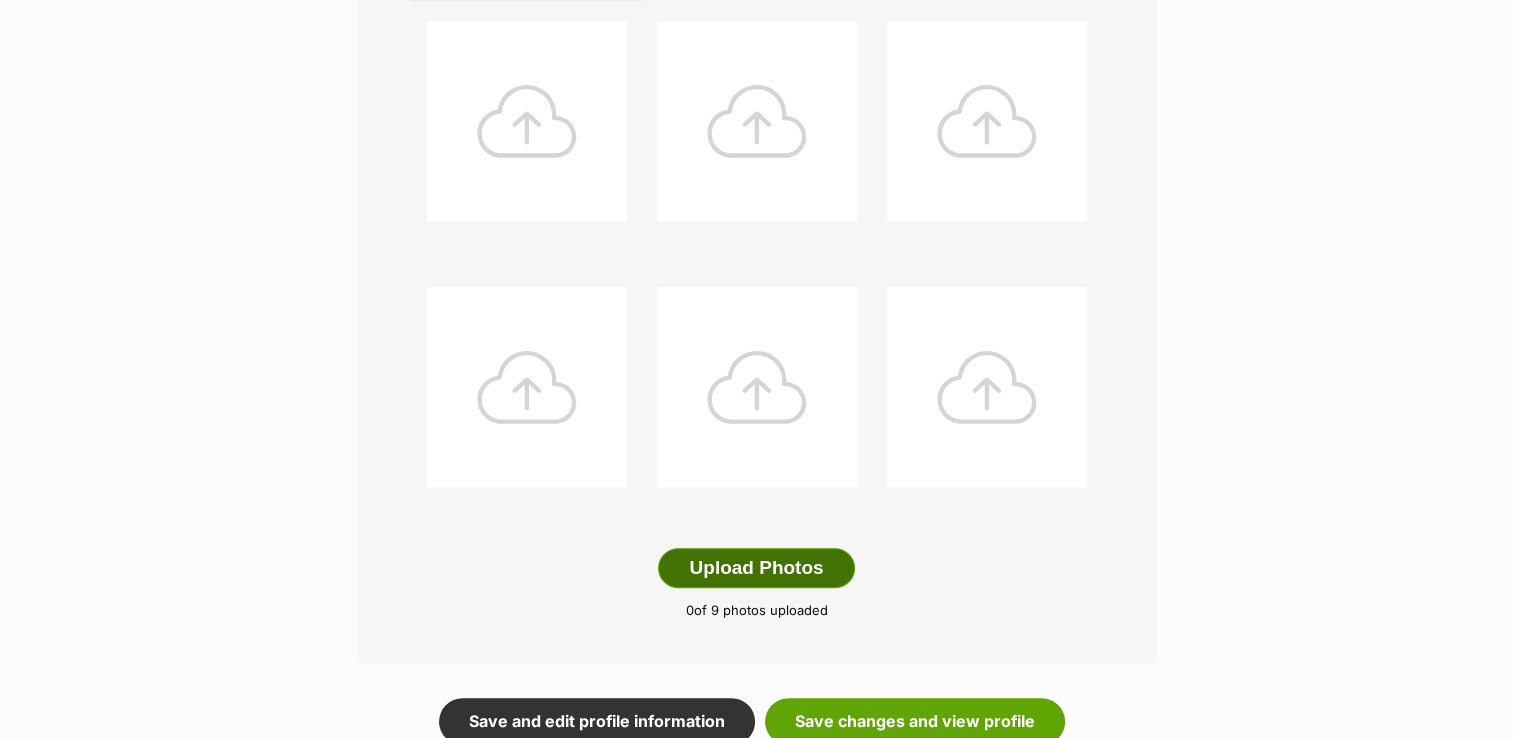 click on "Upload Photos" at bounding box center (756, 568) 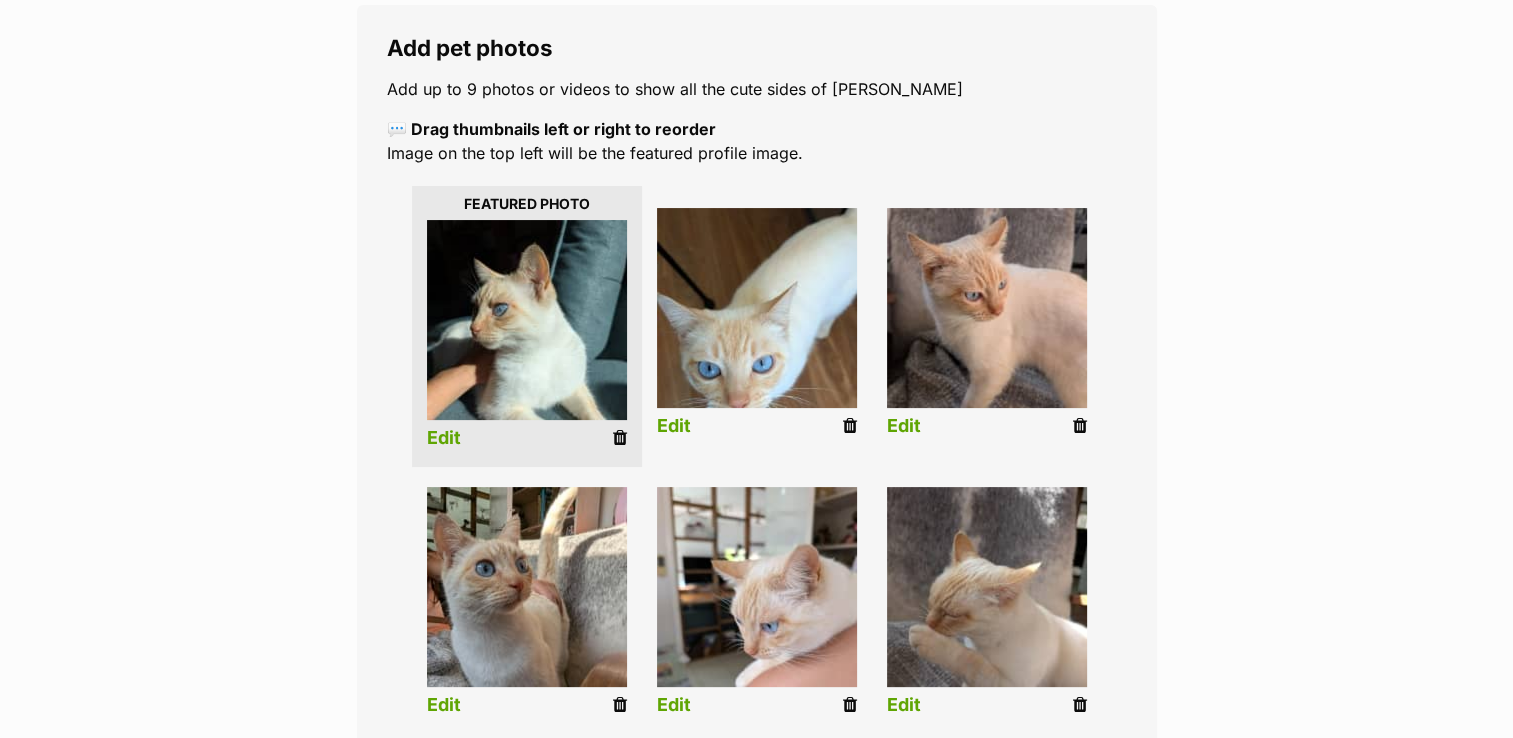 scroll, scrollTop: 535, scrollLeft: 0, axis: vertical 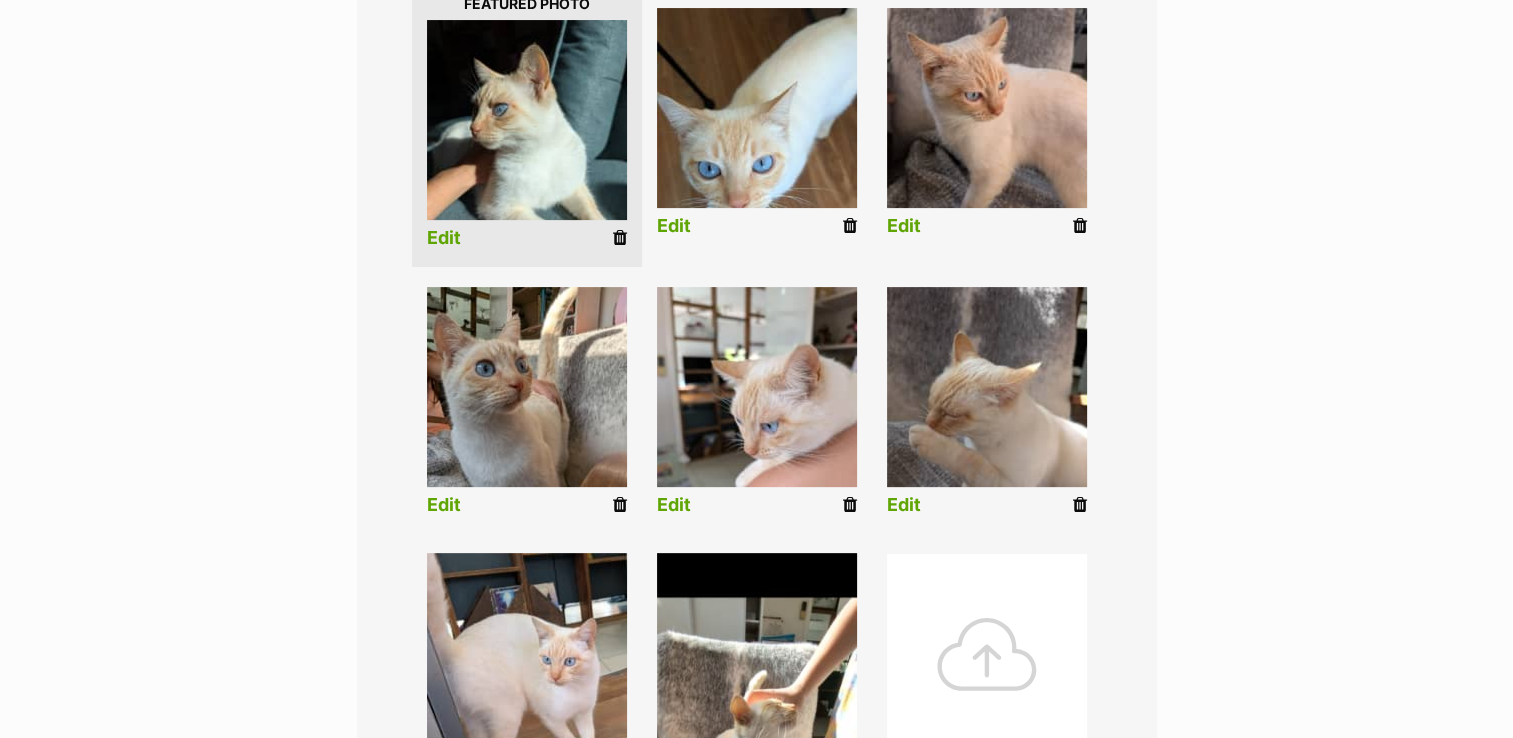 click on "Save changes and view profile" at bounding box center (915, 988) 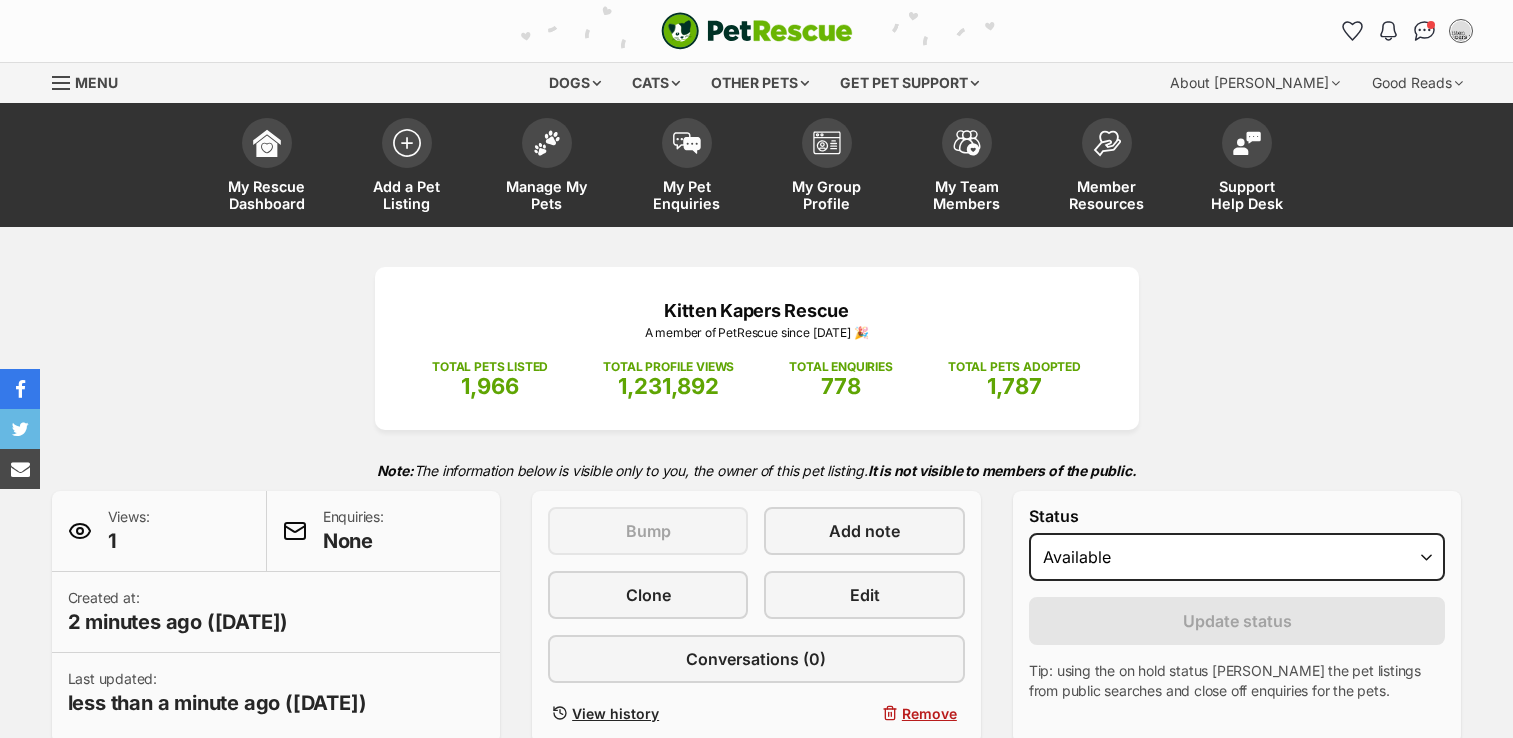scroll, scrollTop: 0, scrollLeft: 0, axis: both 